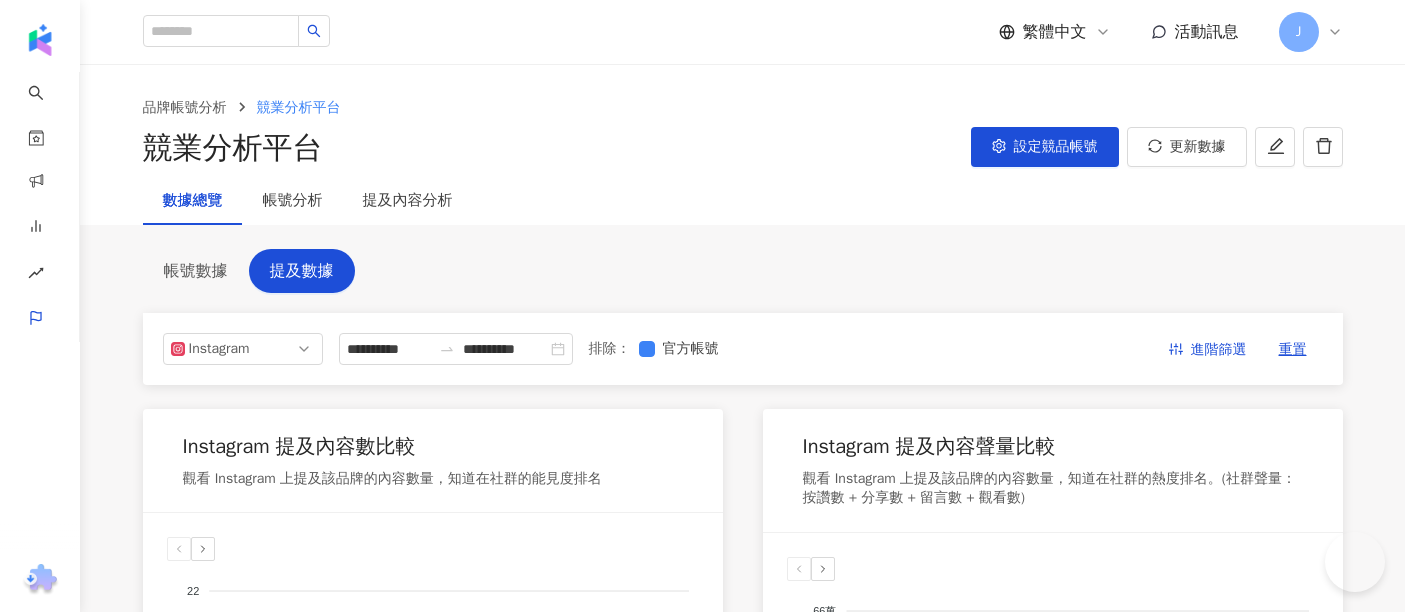 scroll, scrollTop: 1654, scrollLeft: 0, axis: vertical 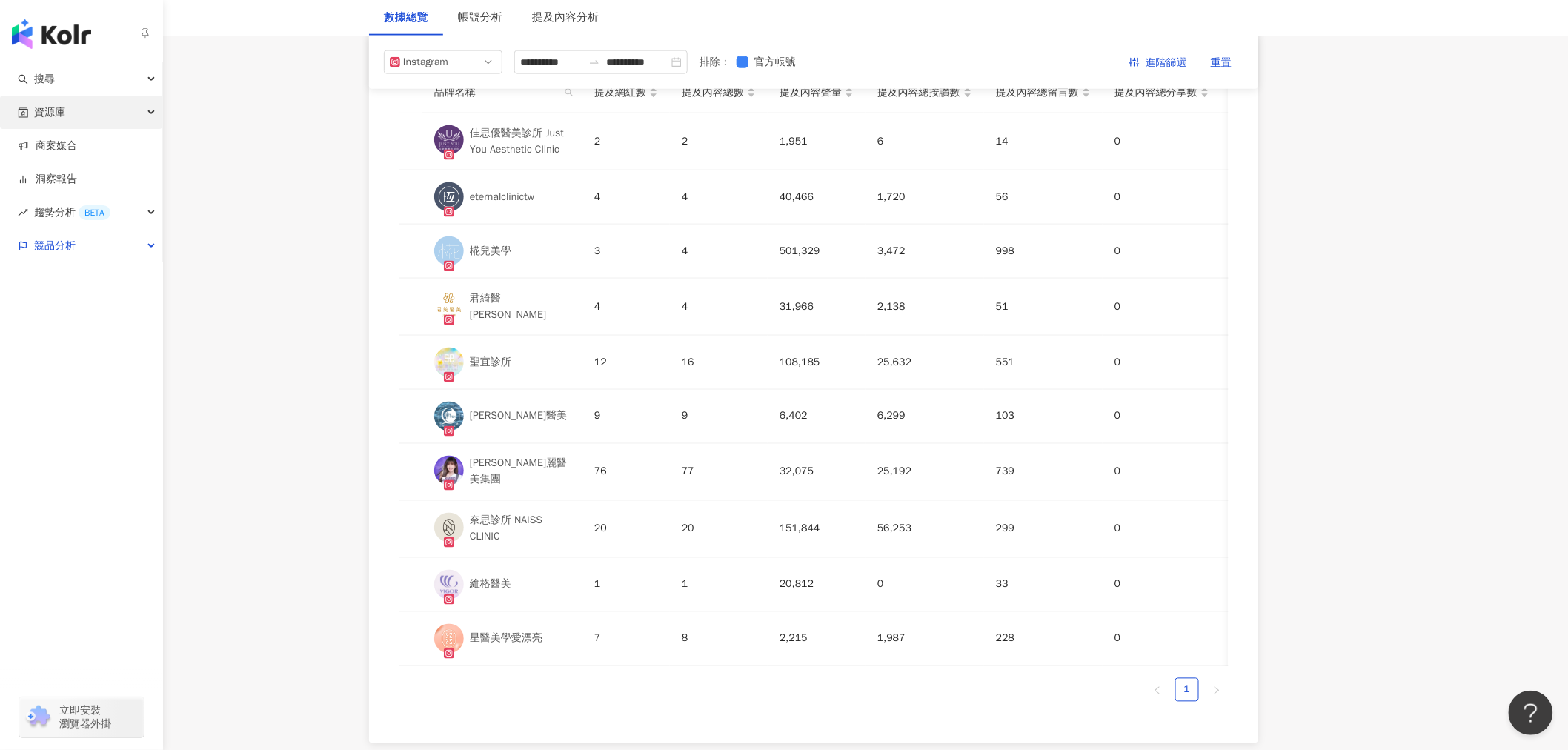 click on "資源庫" at bounding box center (81, 112) 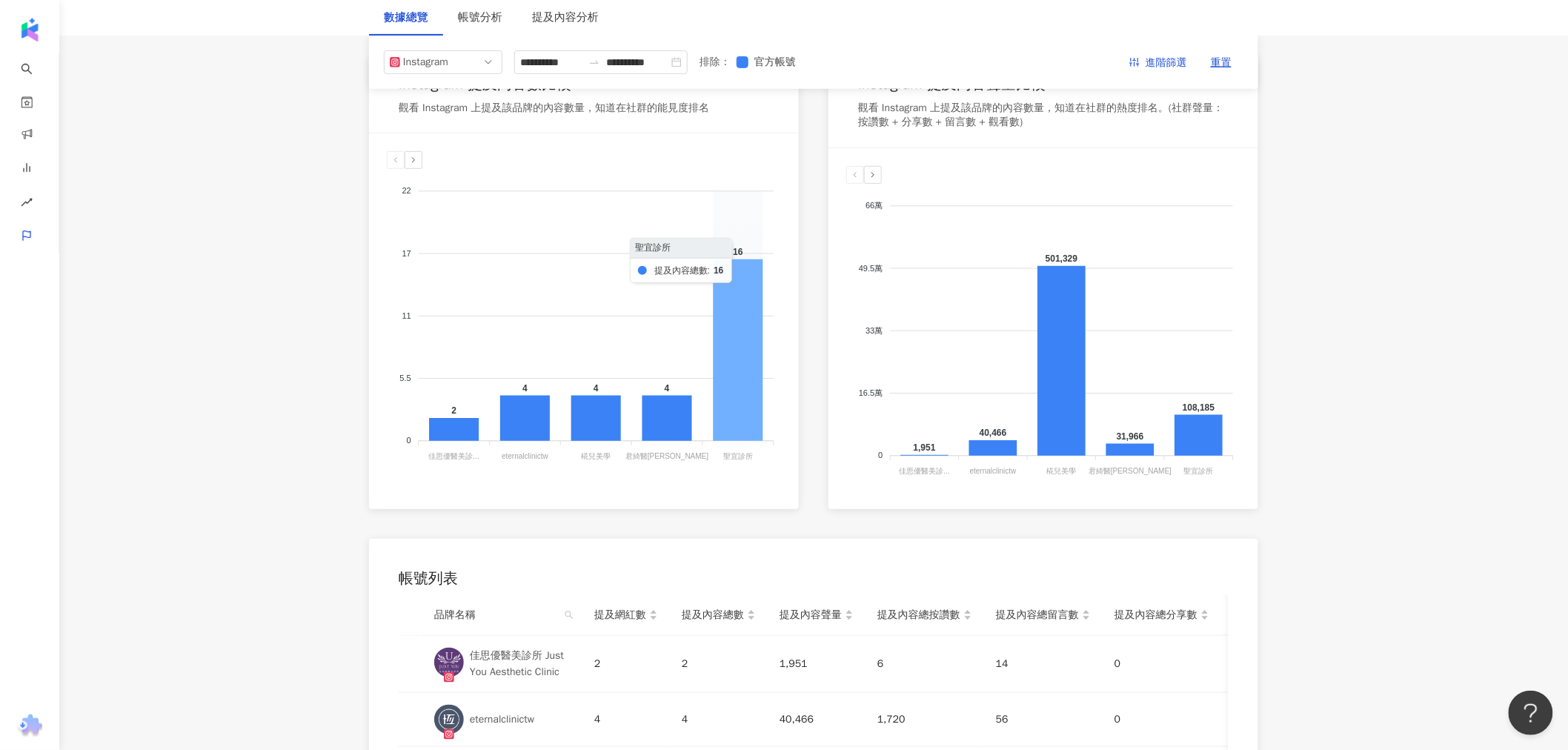 scroll, scrollTop: 0, scrollLeft: 0, axis: both 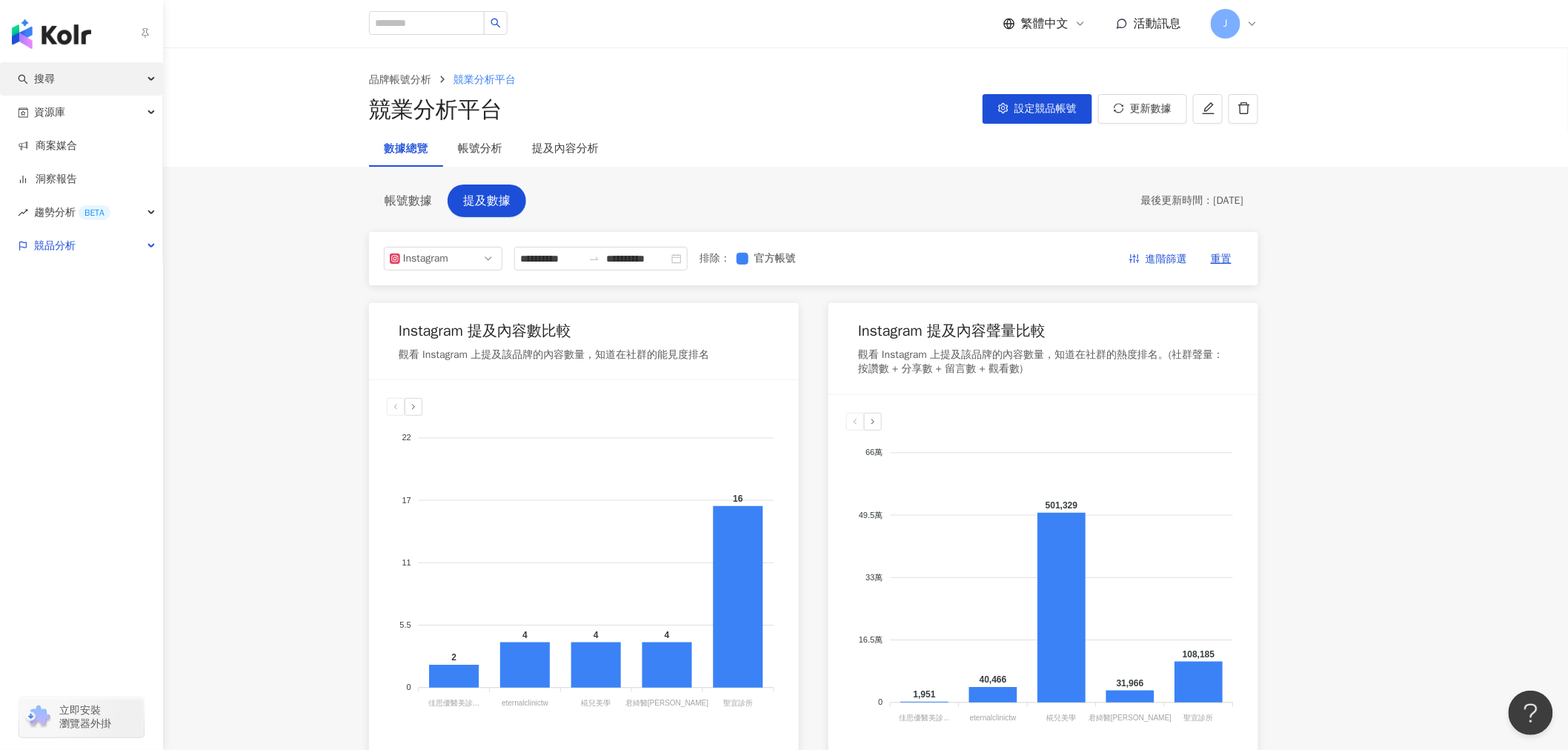 click on "搜尋" at bounding box center (81, 79) 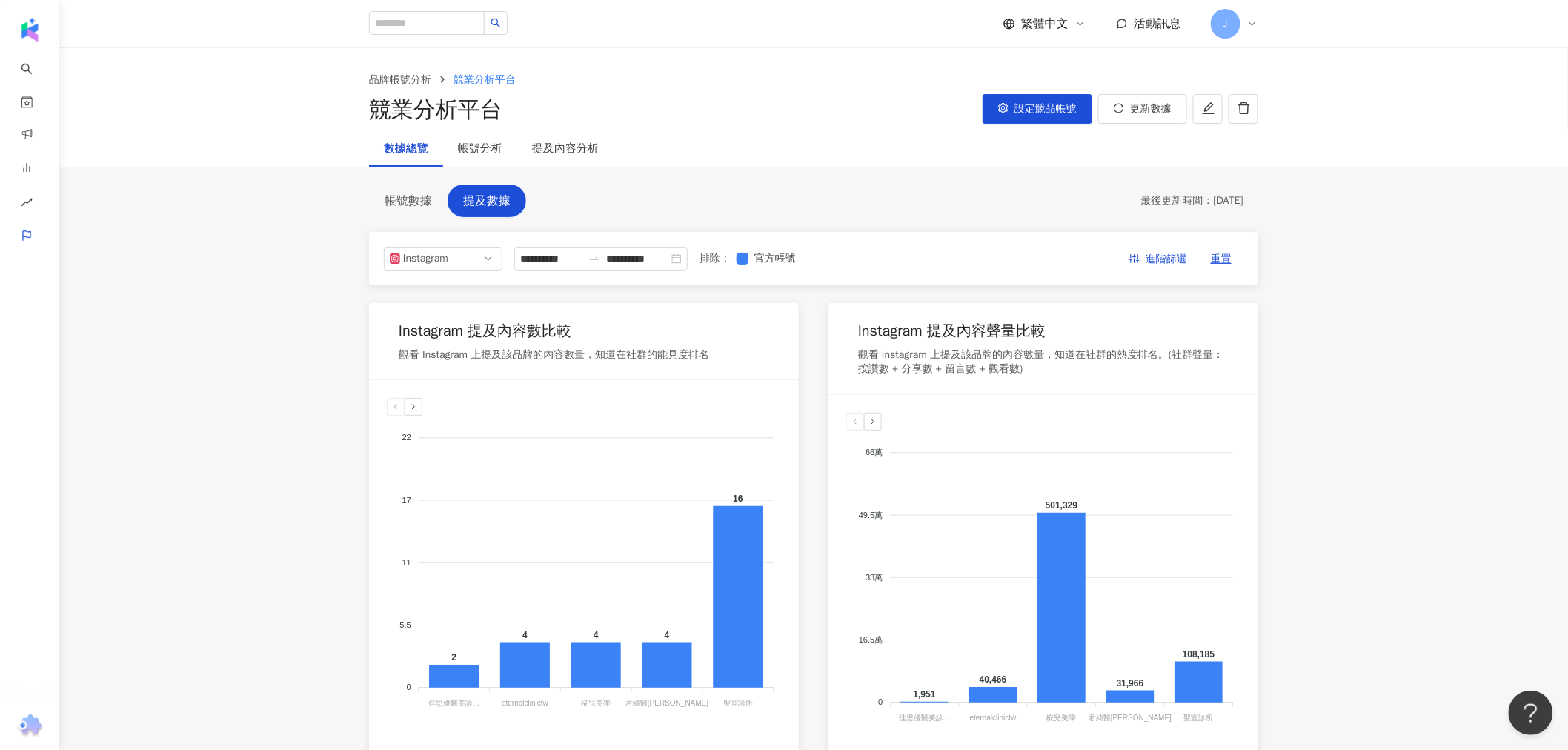 click on "**********" at bounding box center (814, 780) 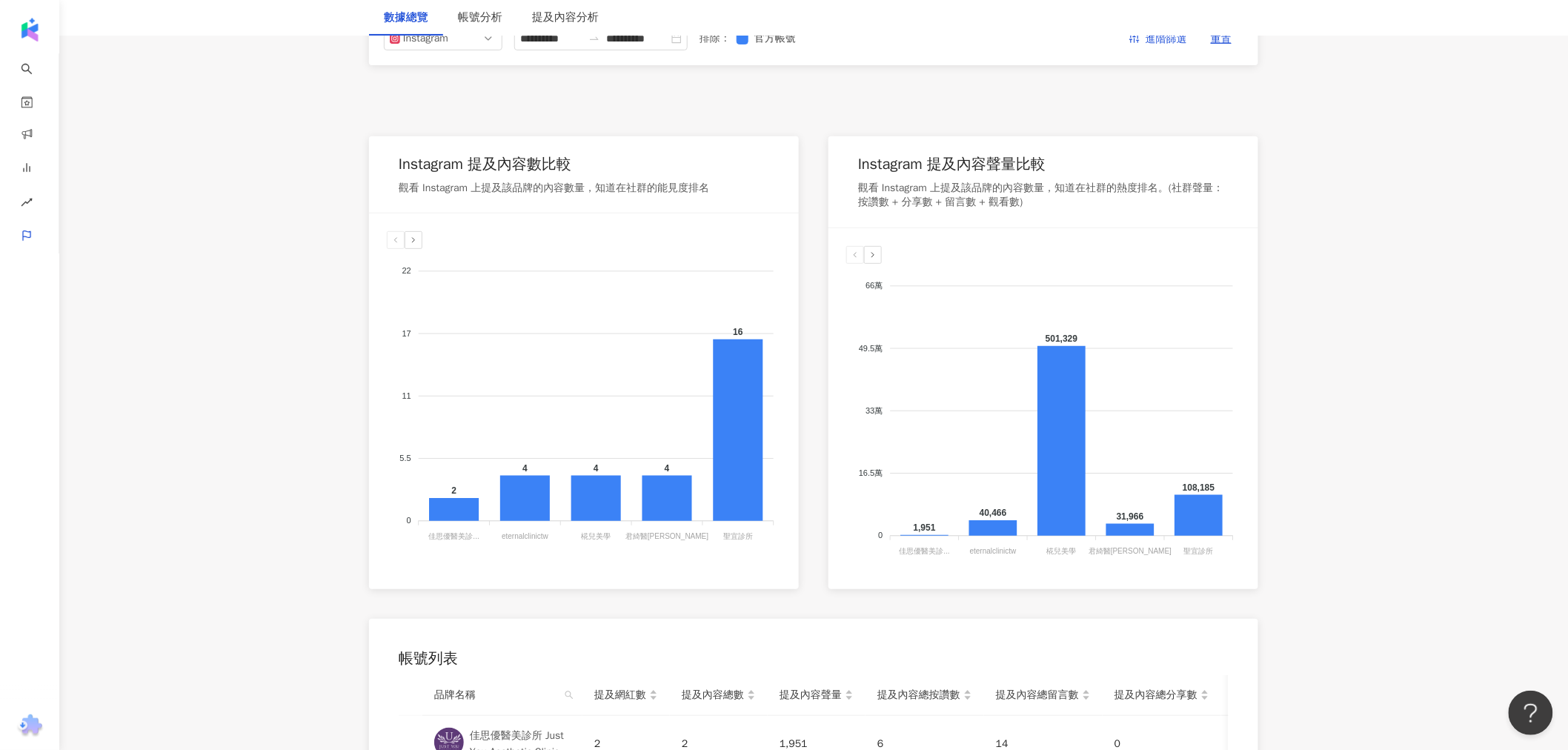 scroll, scrollTop: 411, scrollLeft: 0, axis: vertical 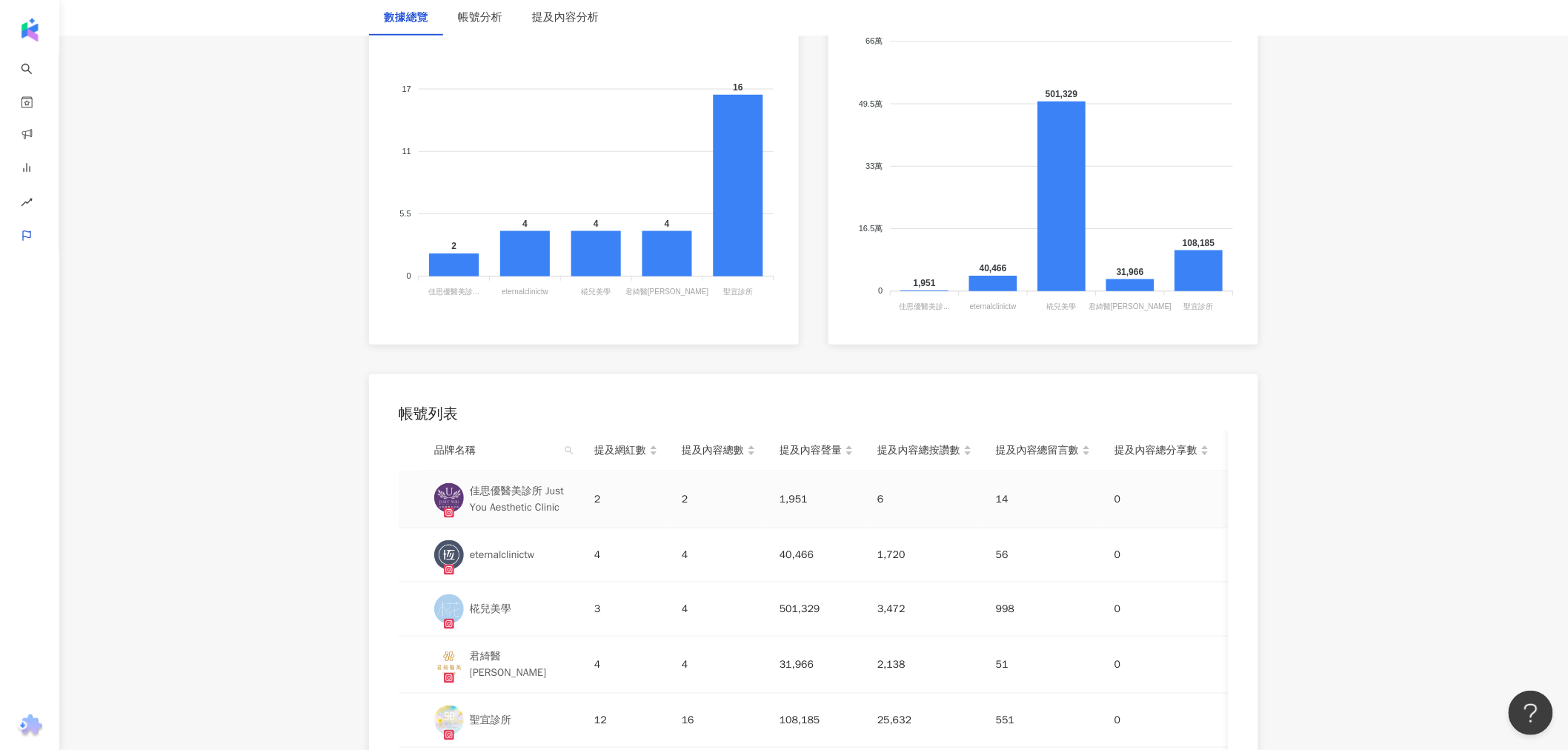 drag, startPoint x: 601, startPoint y: 497, endPoint x: 582, endPoint y: 497, distance: 19 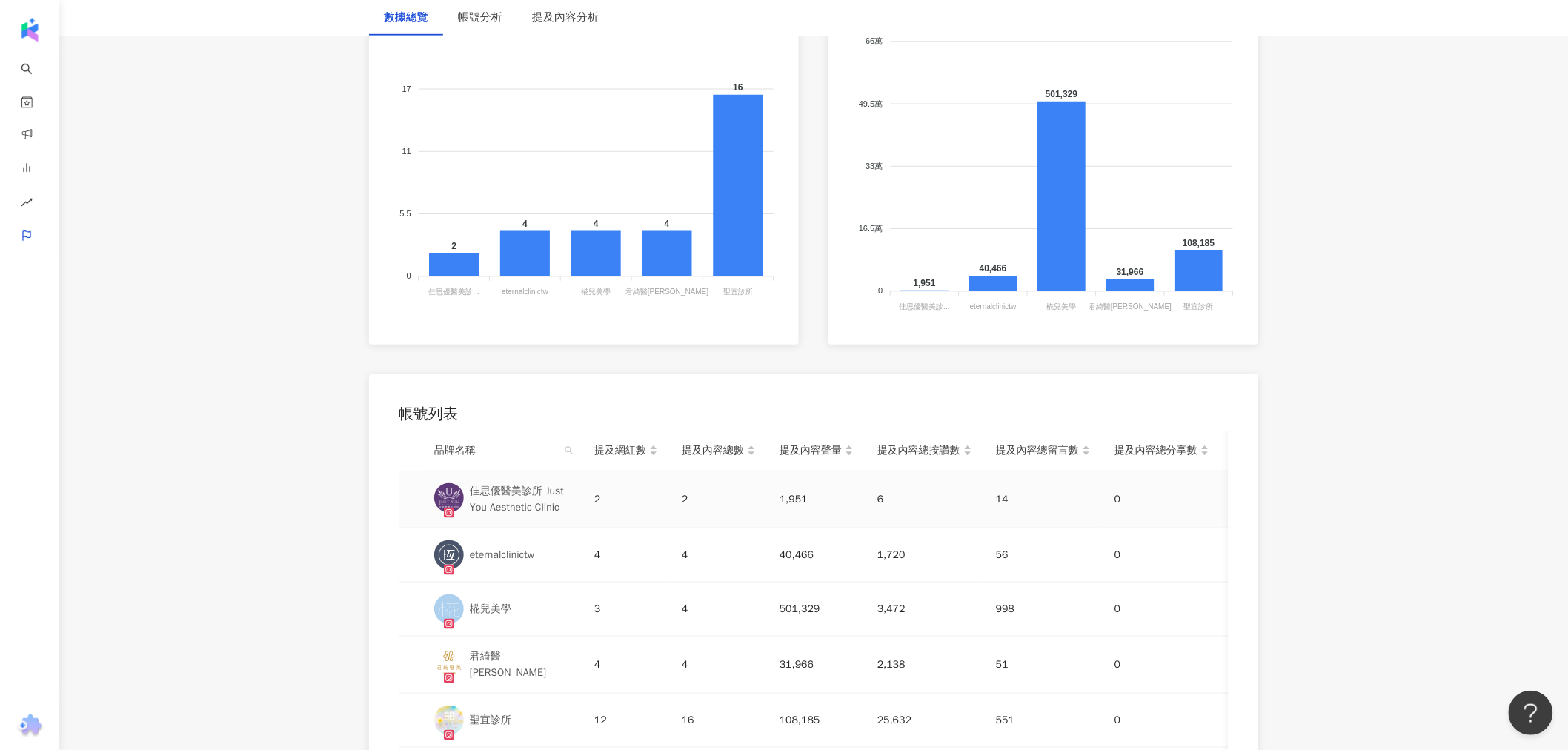 click on "佳思優醫美診所 Just You Aesthetic Clinic" at bounding box center [520, 500] 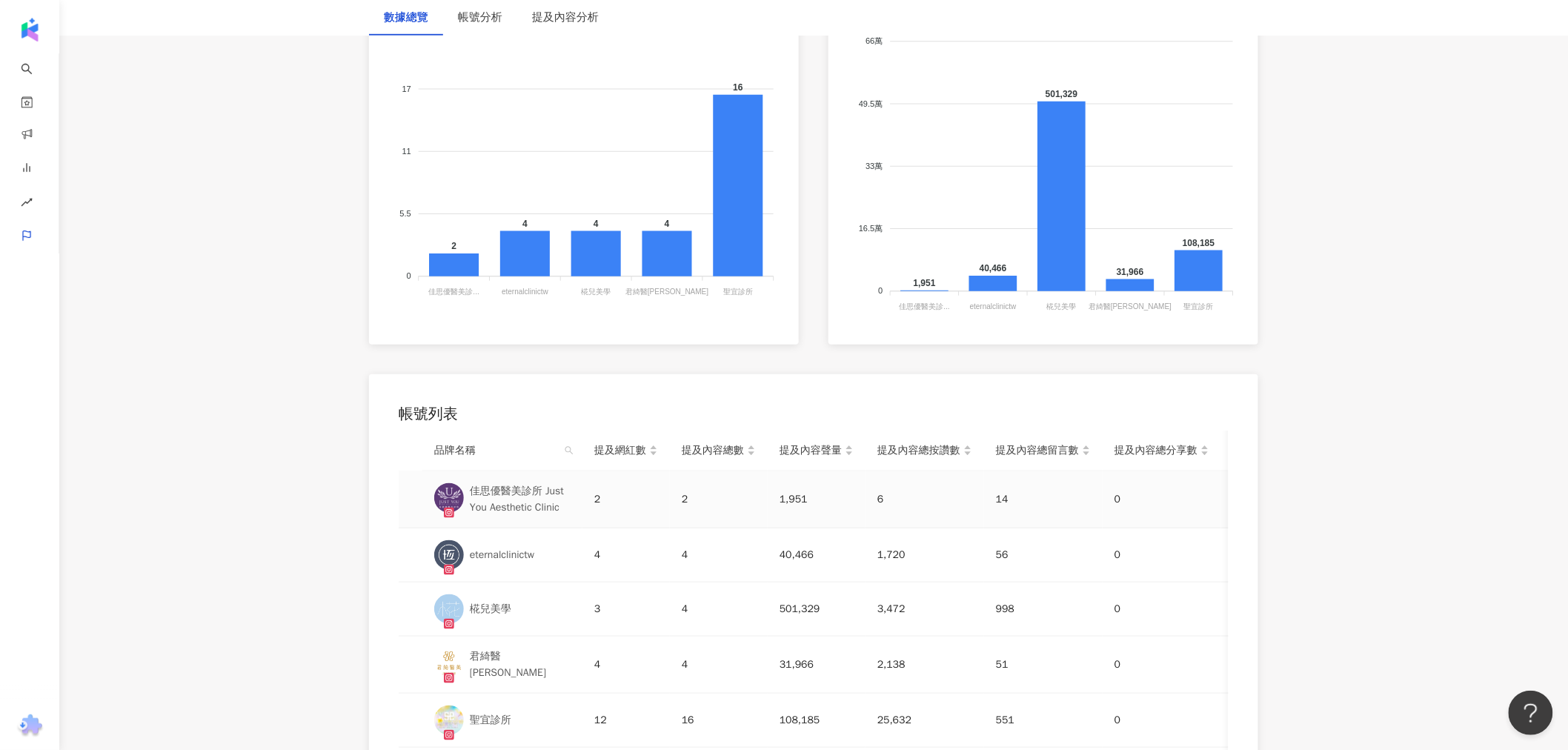 click on "2" at bounding box center [719, 500] 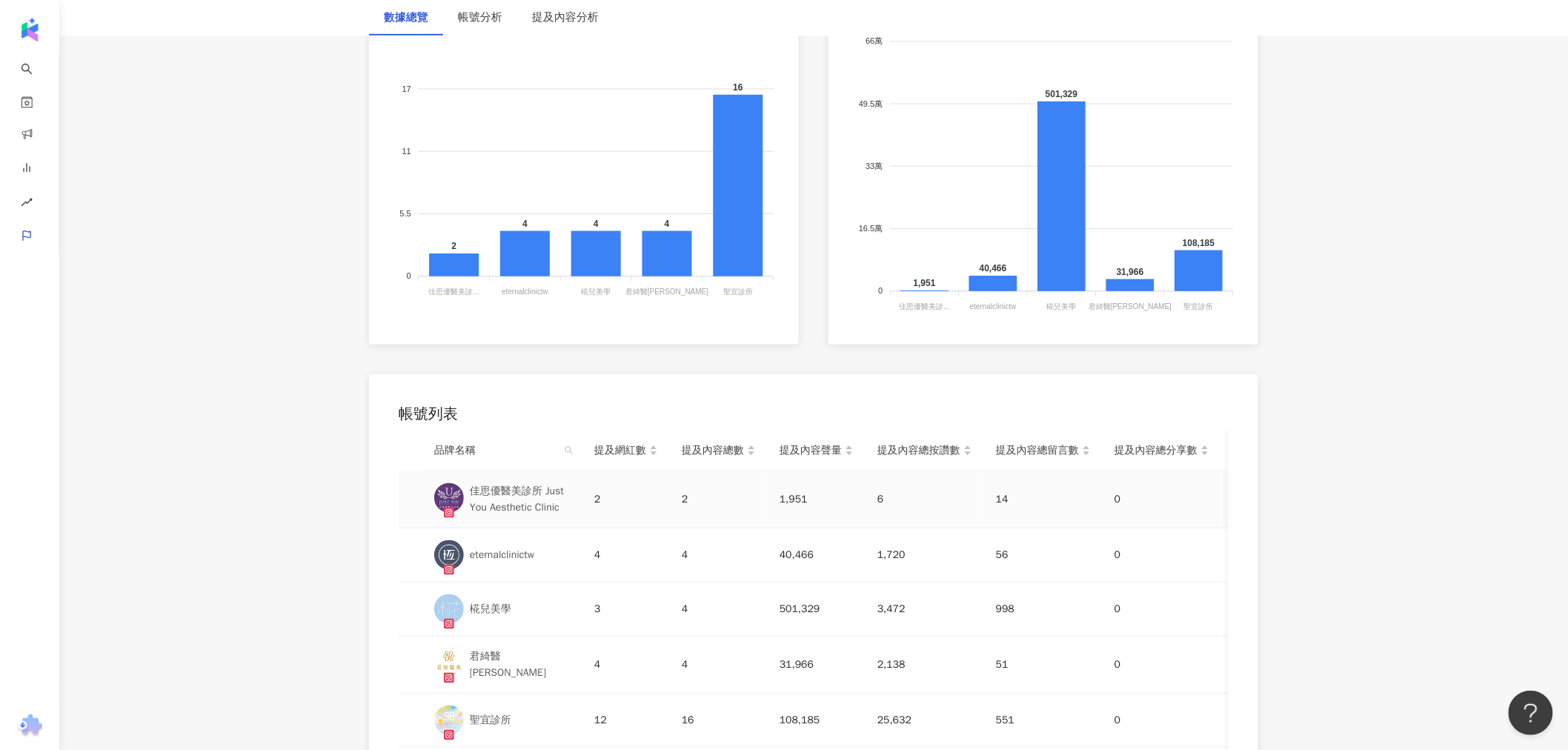 click on "佳思優醫美診所 Just You Aesthetic Clinic" at bounding box center (520, 500) 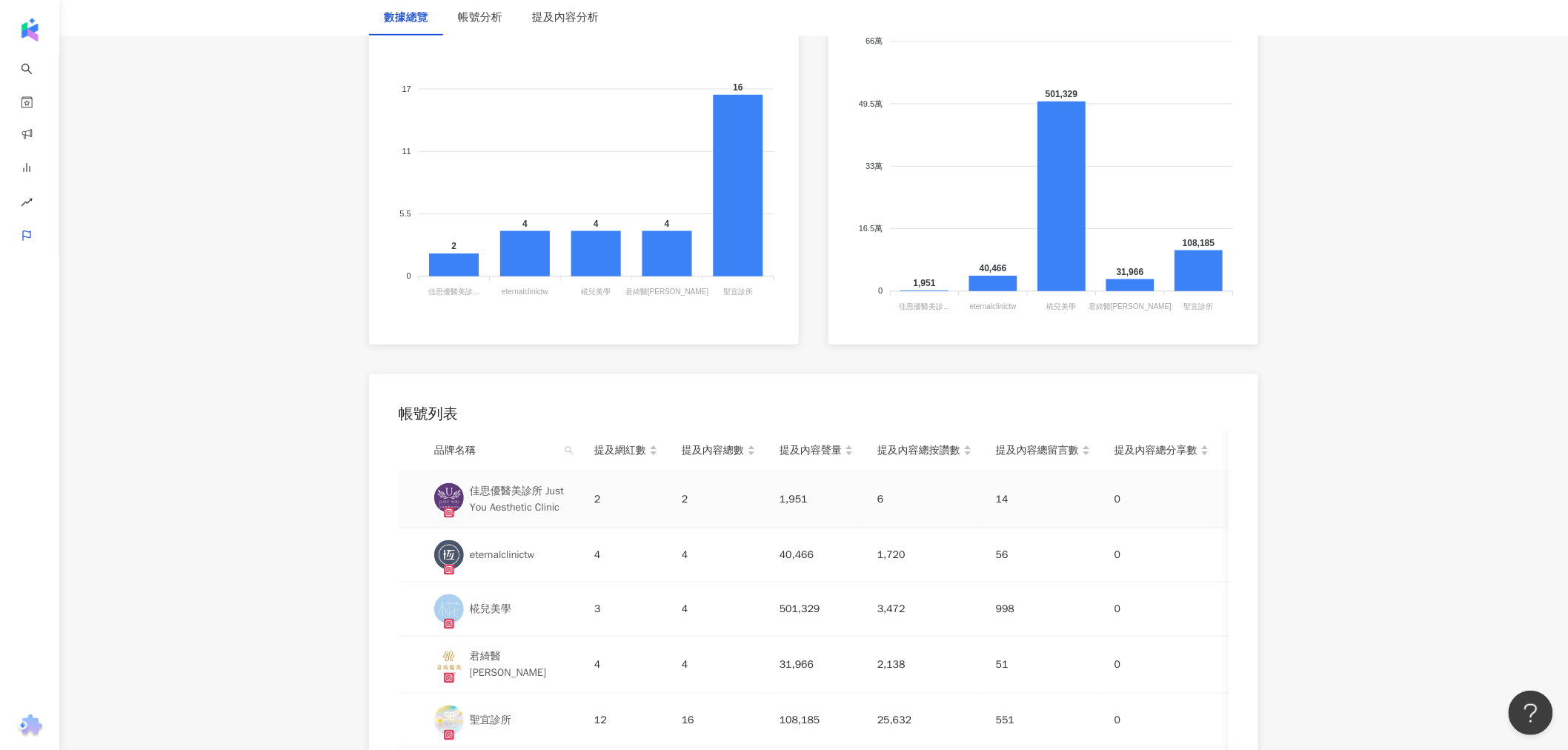 click on "佳思優醫美診所 Just You Aesthetic Clinic" at bounding box center [520, 500] 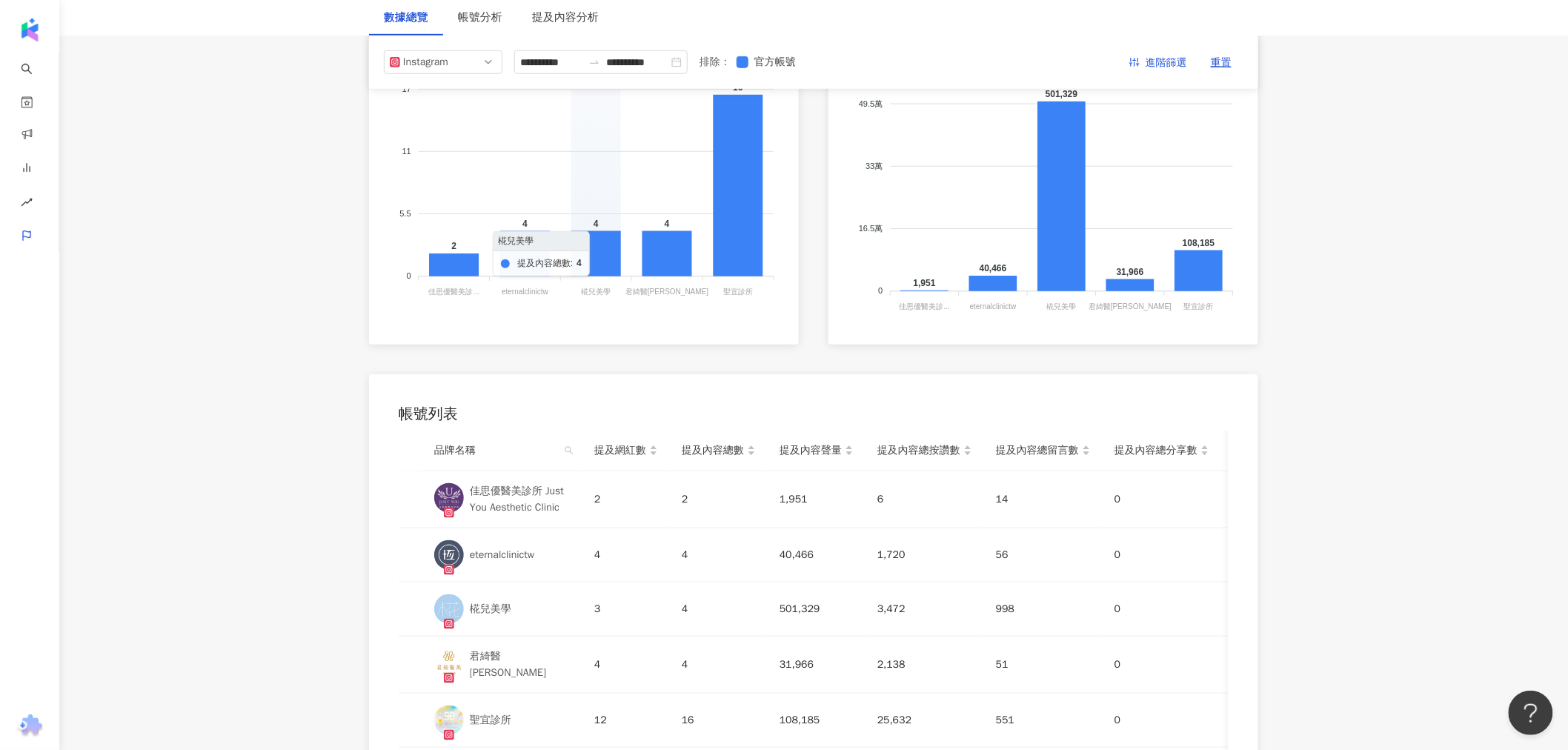 scroll, scrollTop: 0, scrollLeft: 0, axis: both 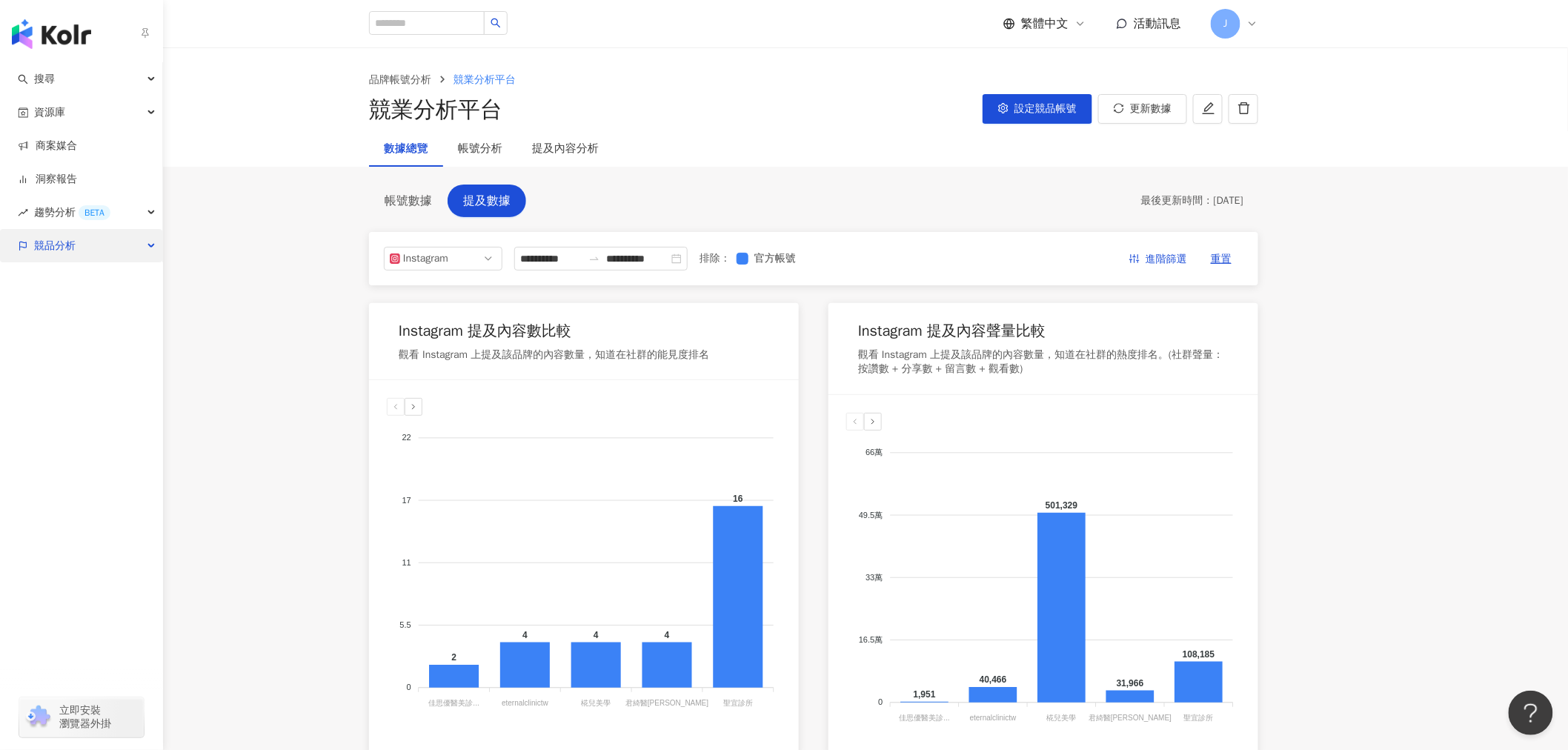 click on "競品分析" at bounding box center [81, 245] 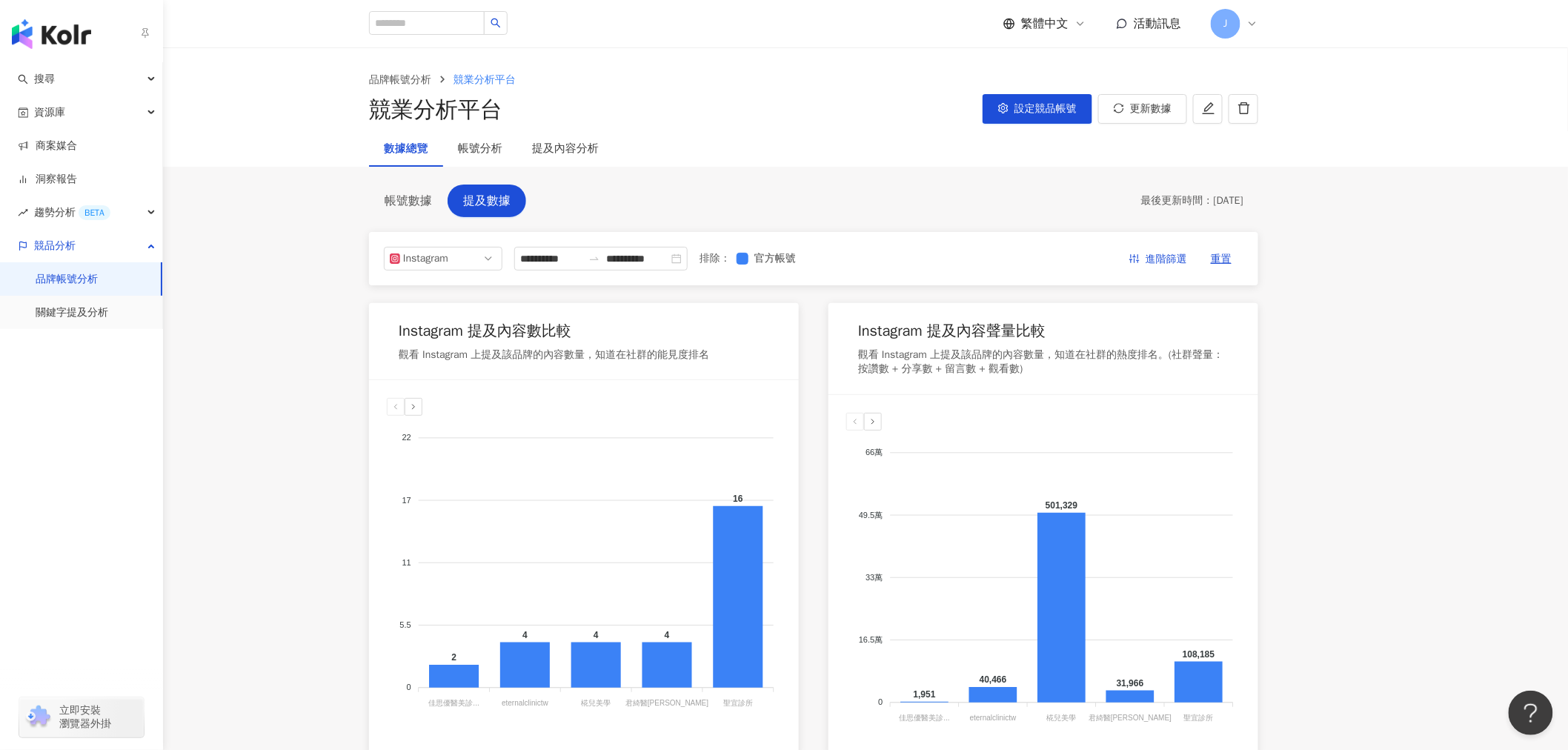 click on "品牌帳號分析" at bounding box center [67, 279] 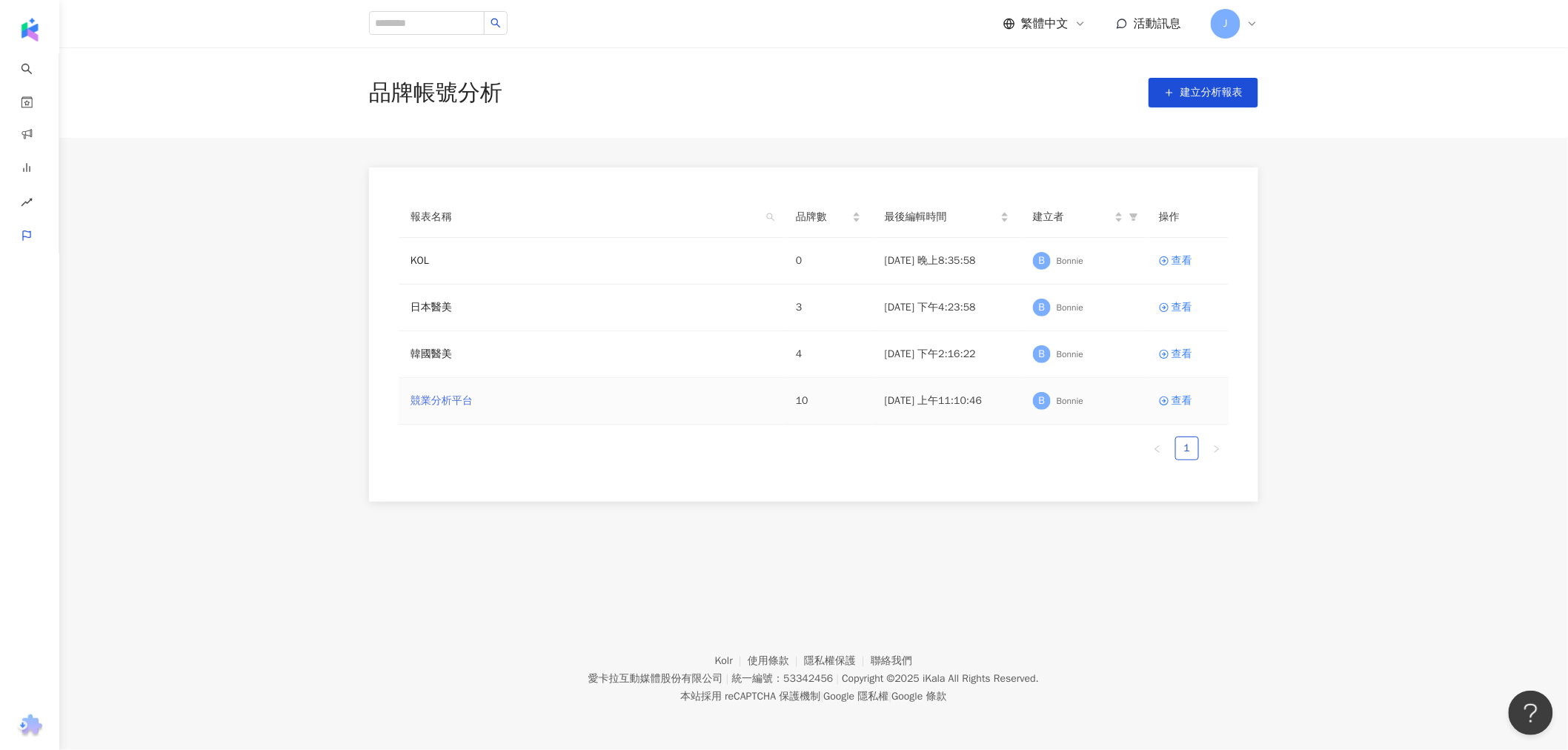 click on "競業分析平台" at bounding box center [442, 401] 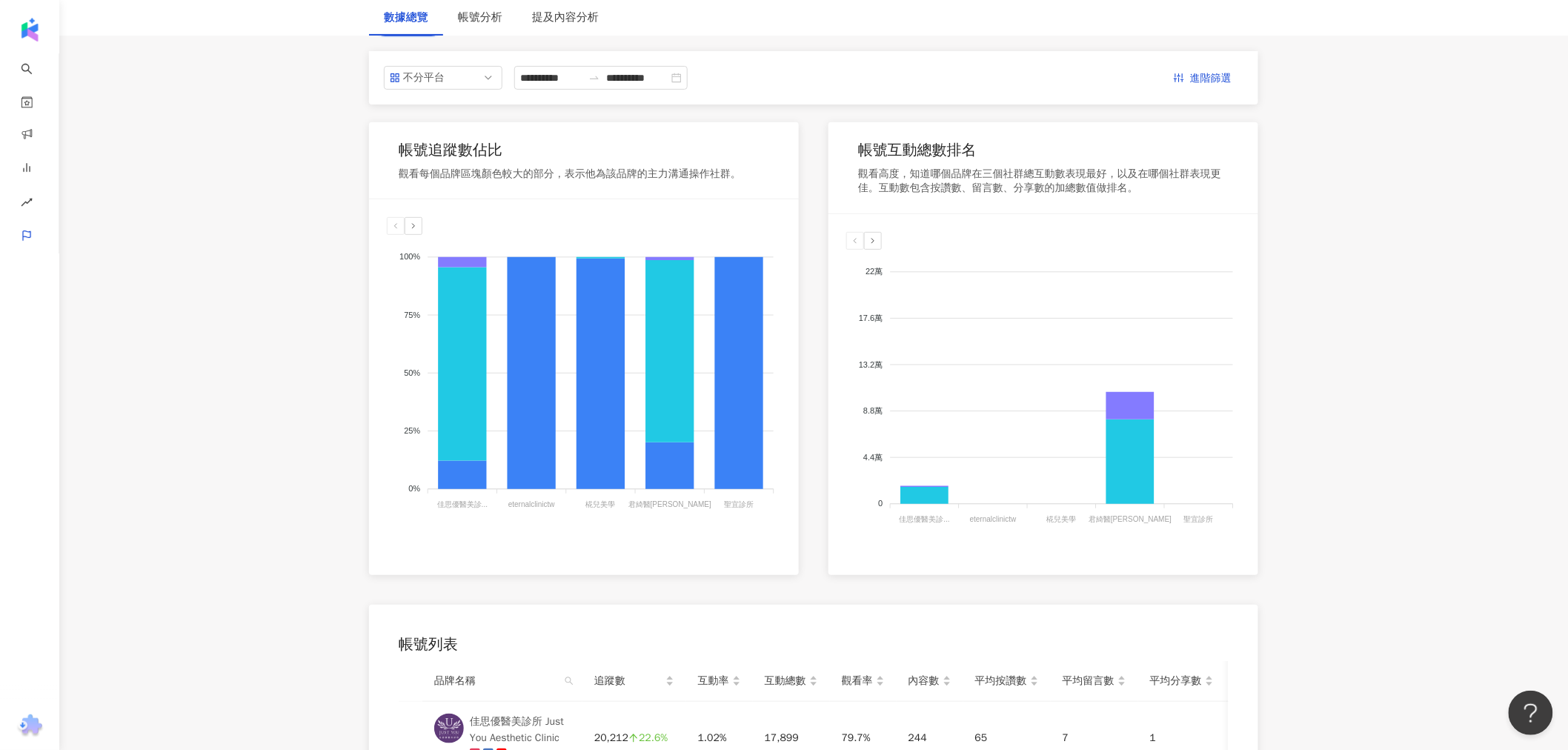 scroll, scrollTop: 0, scrollLeft: 0, axis: both 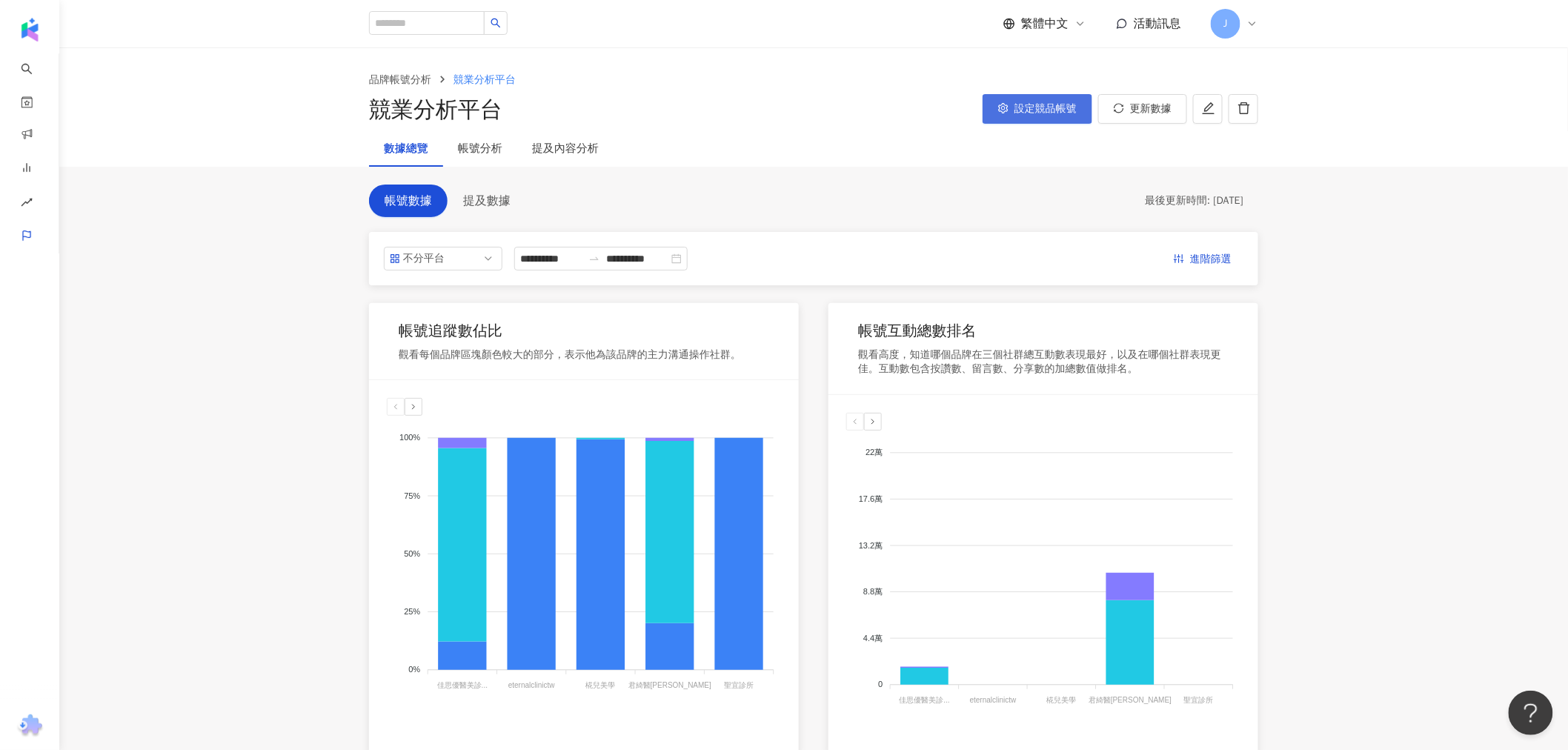 click on "設定競品帳號" at bounding box center [1046, 109] 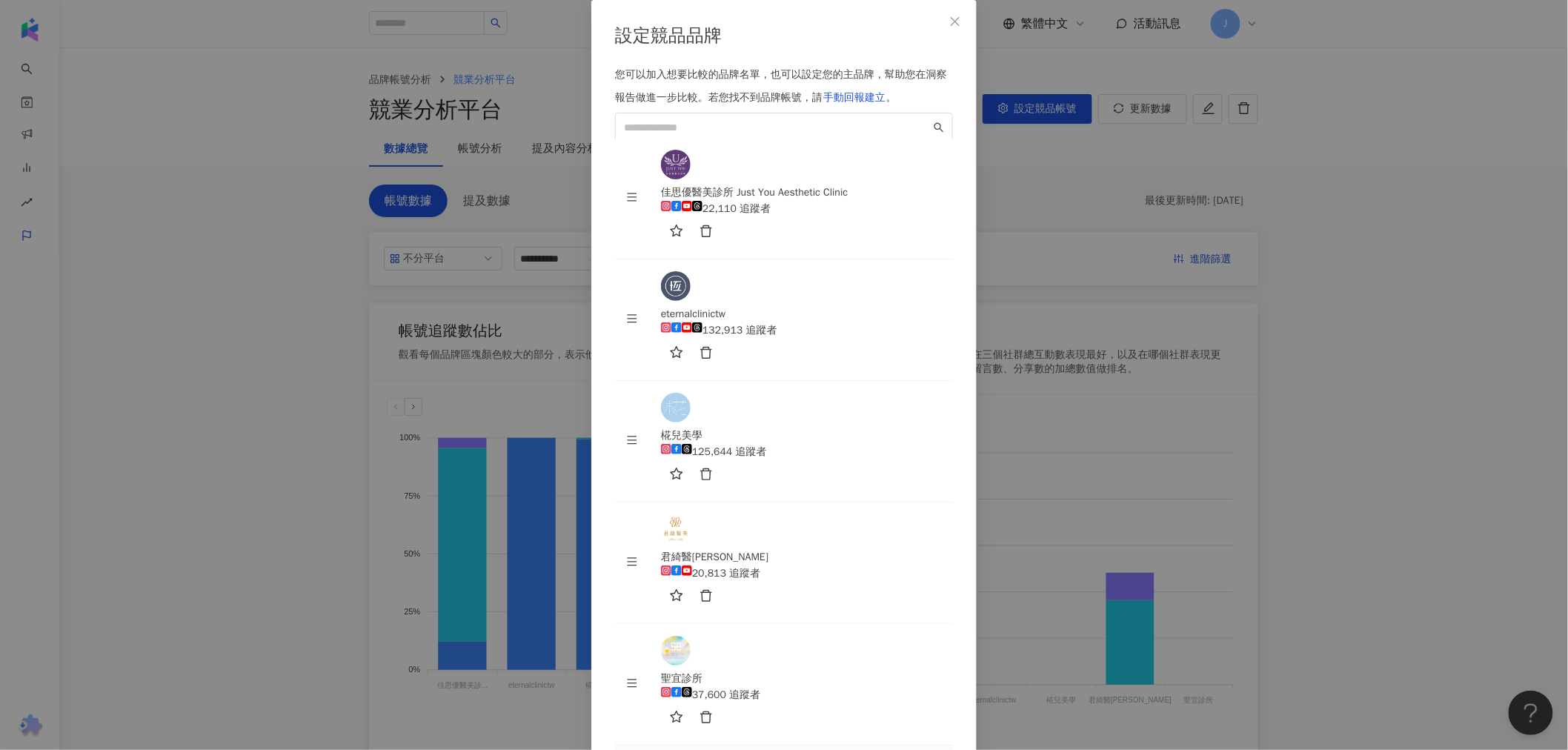 scroll, scrollTop: 405, scrollLeft: 0, axis: vertical 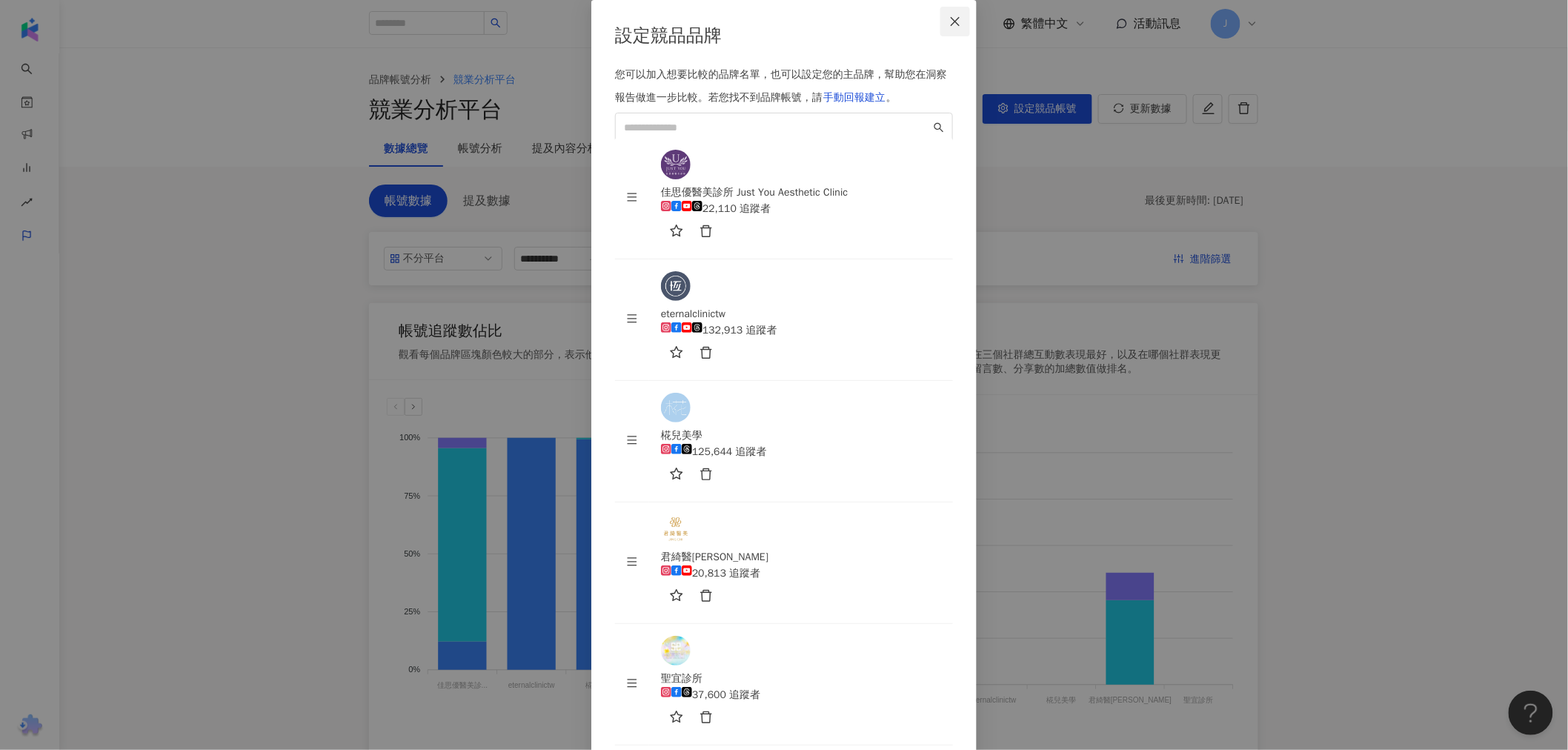 click 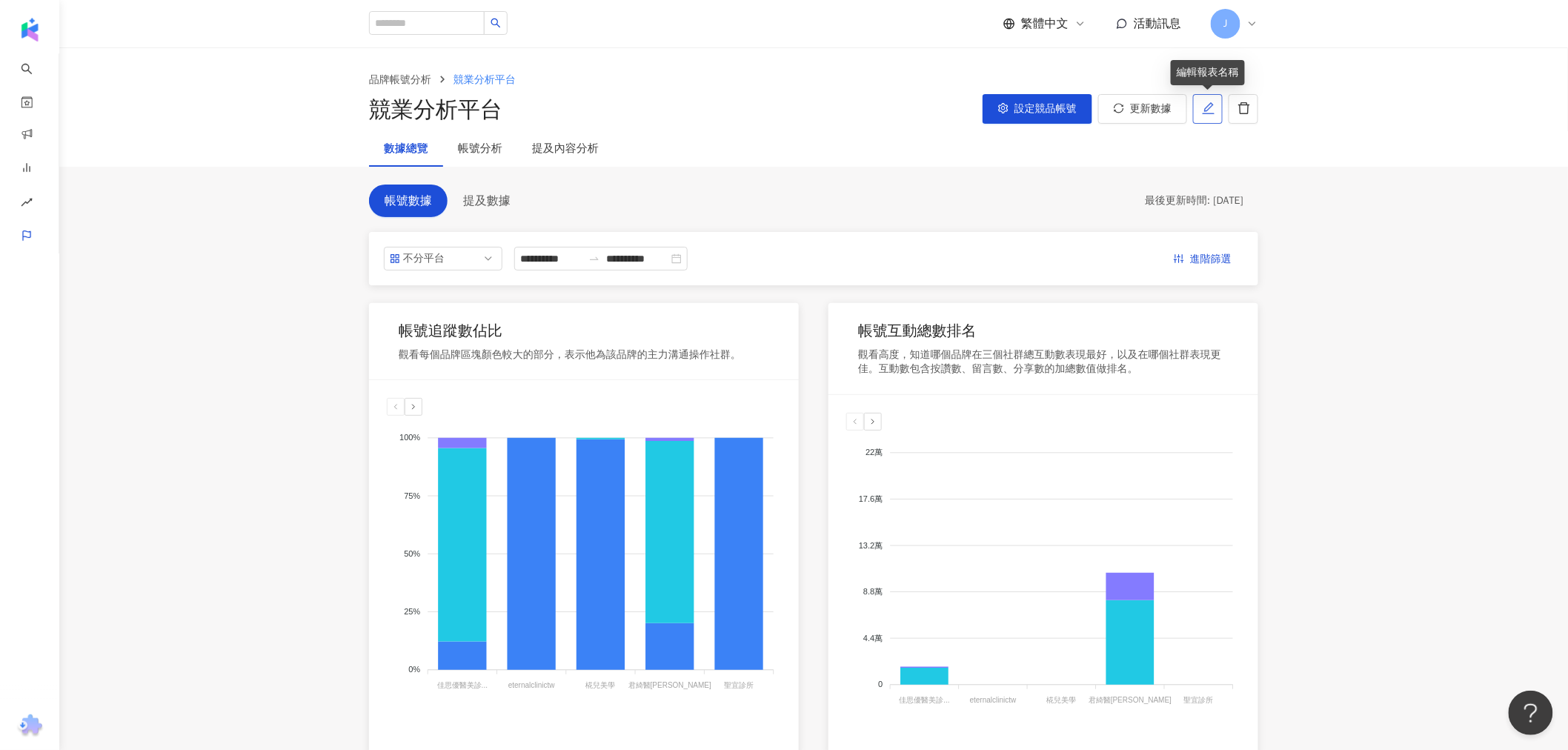 click 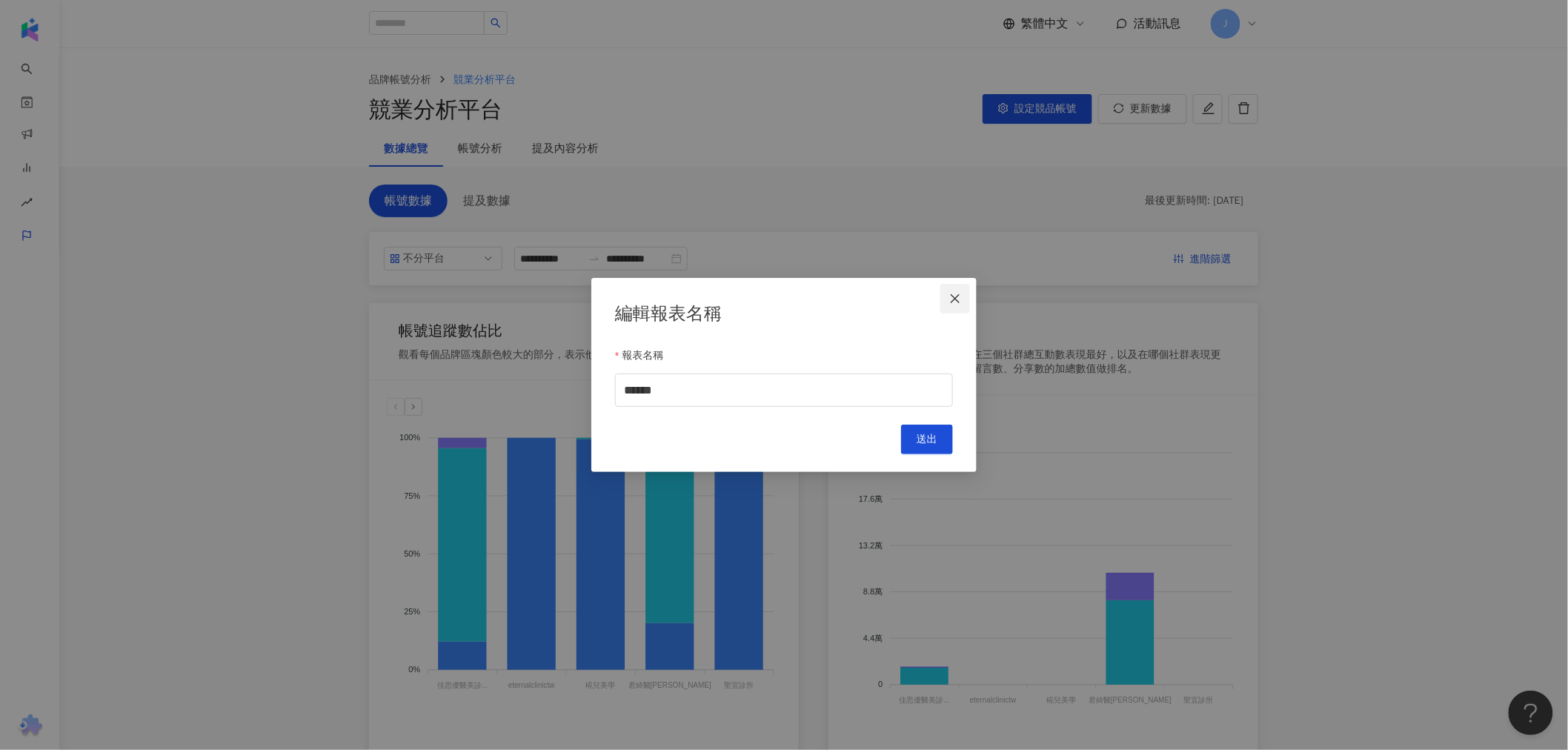 click at bounding box center [955, 299] 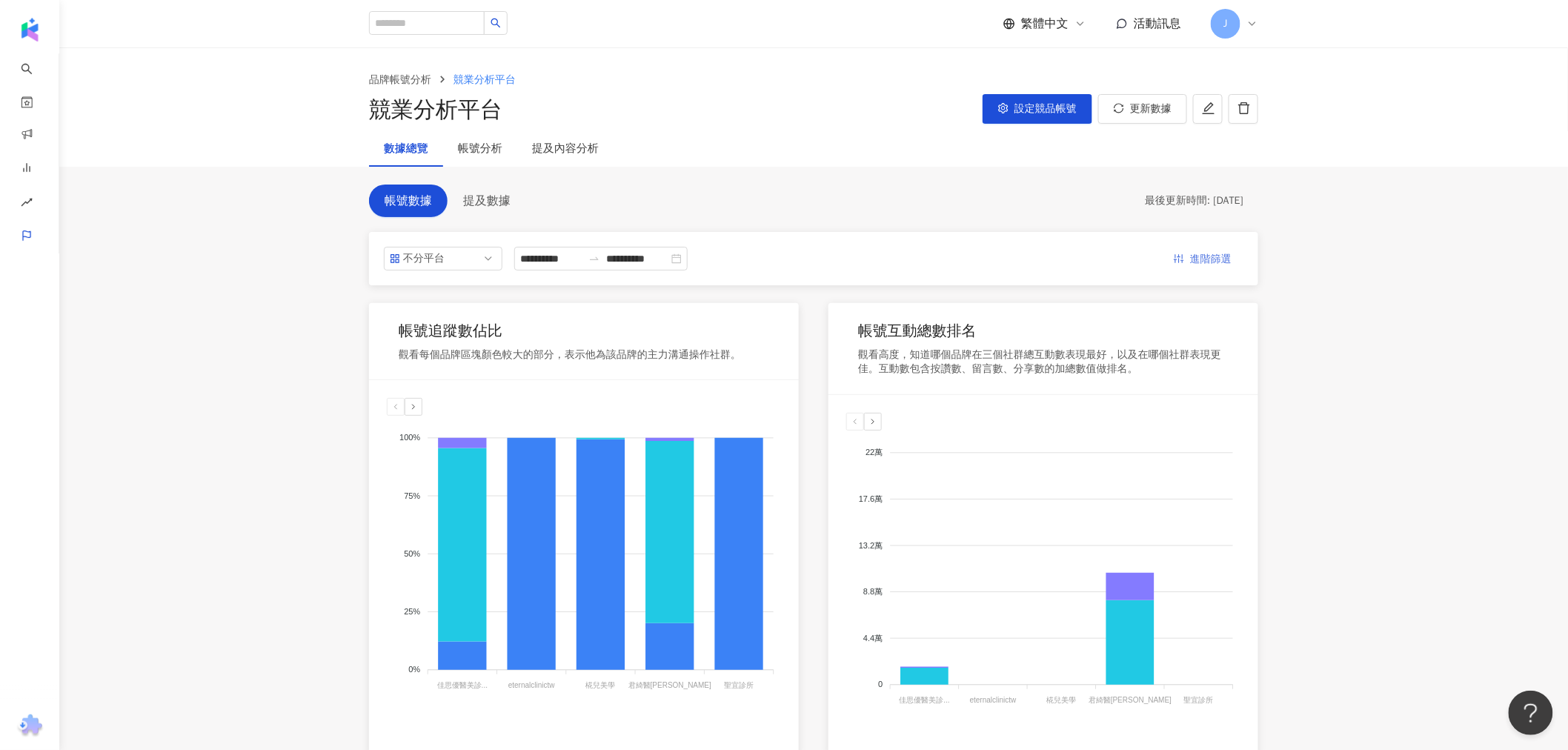 click on "進階篩選" at bounding box center (1211, 259) 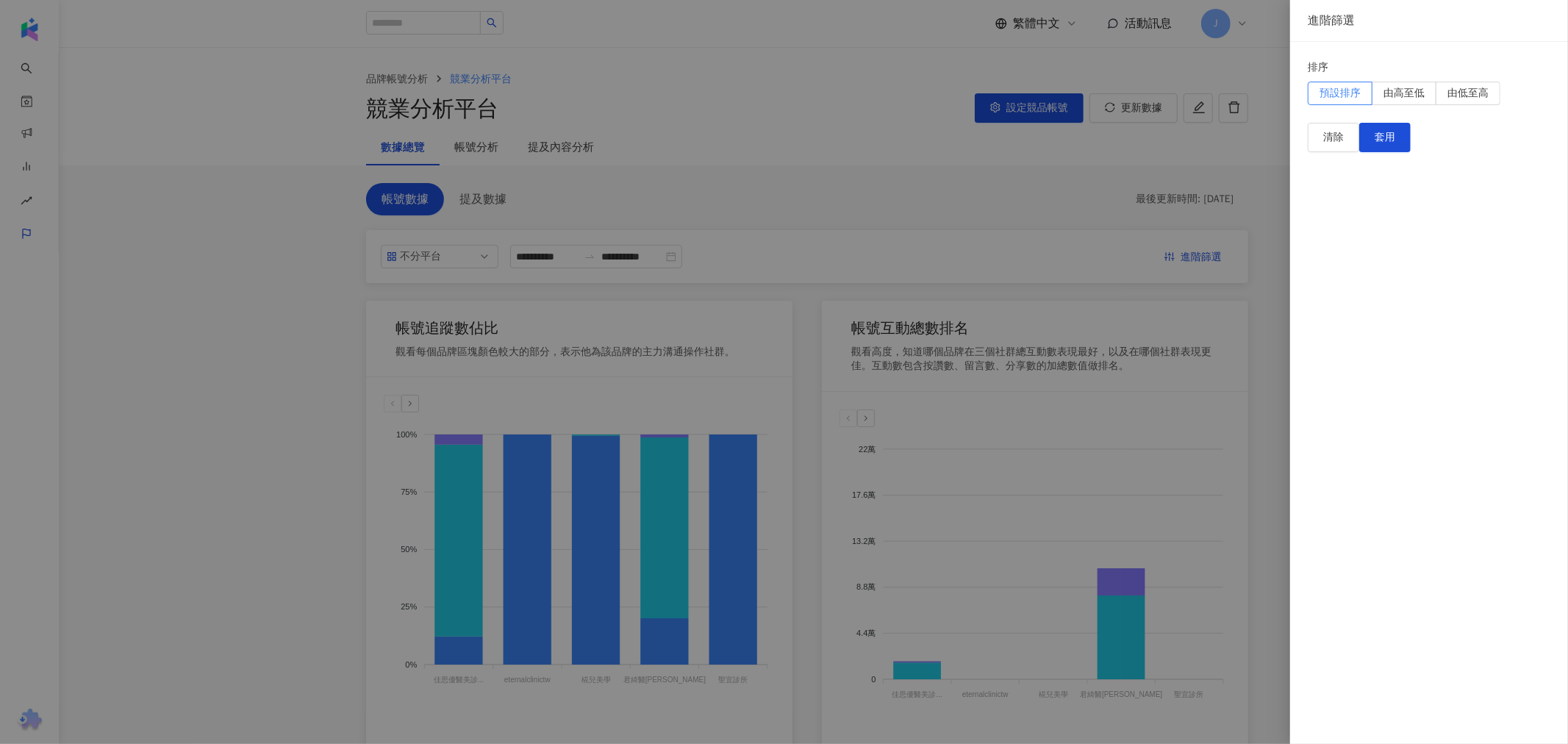 click at bounding box center [784, 372] 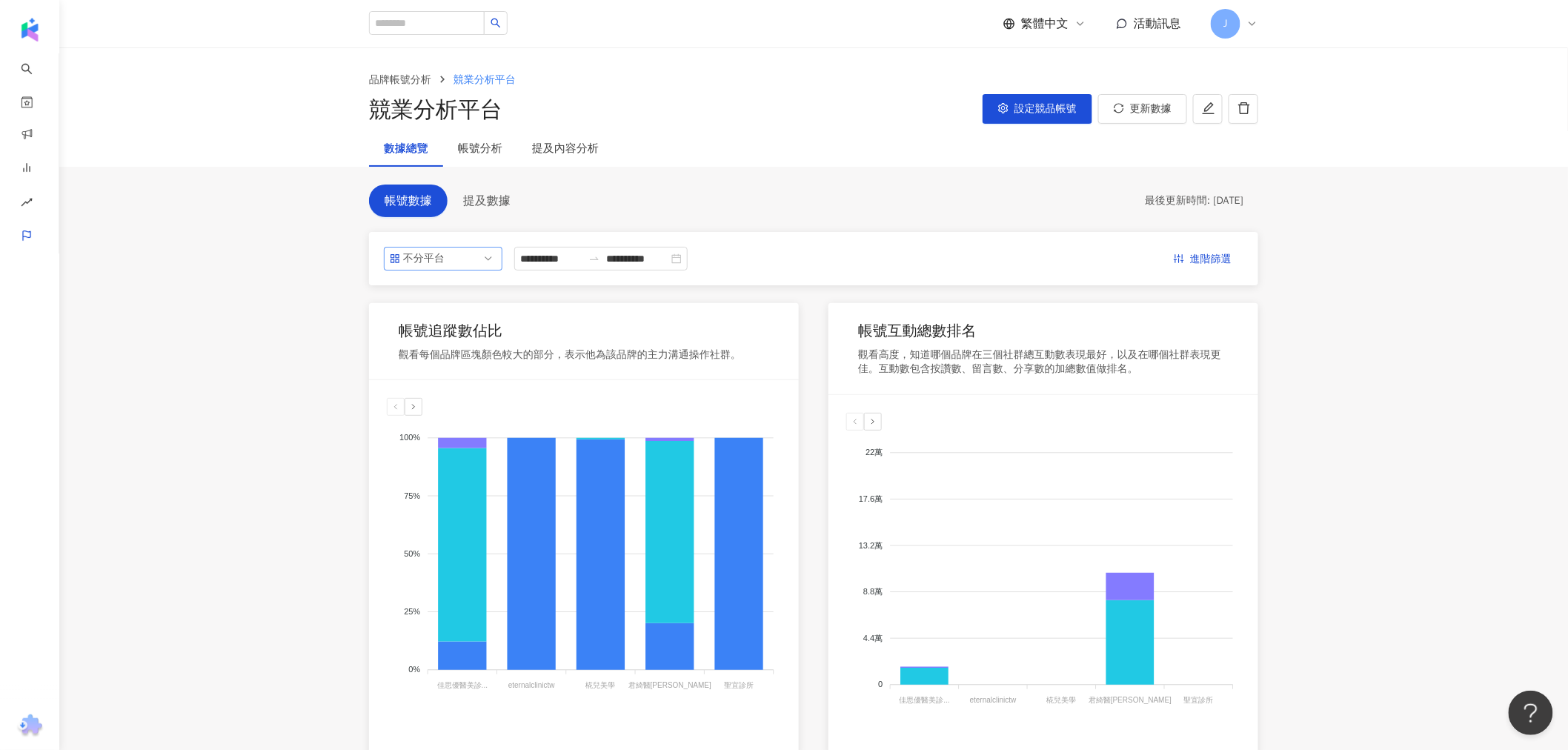 click on "不分平台" at bounding box center [427, 259] 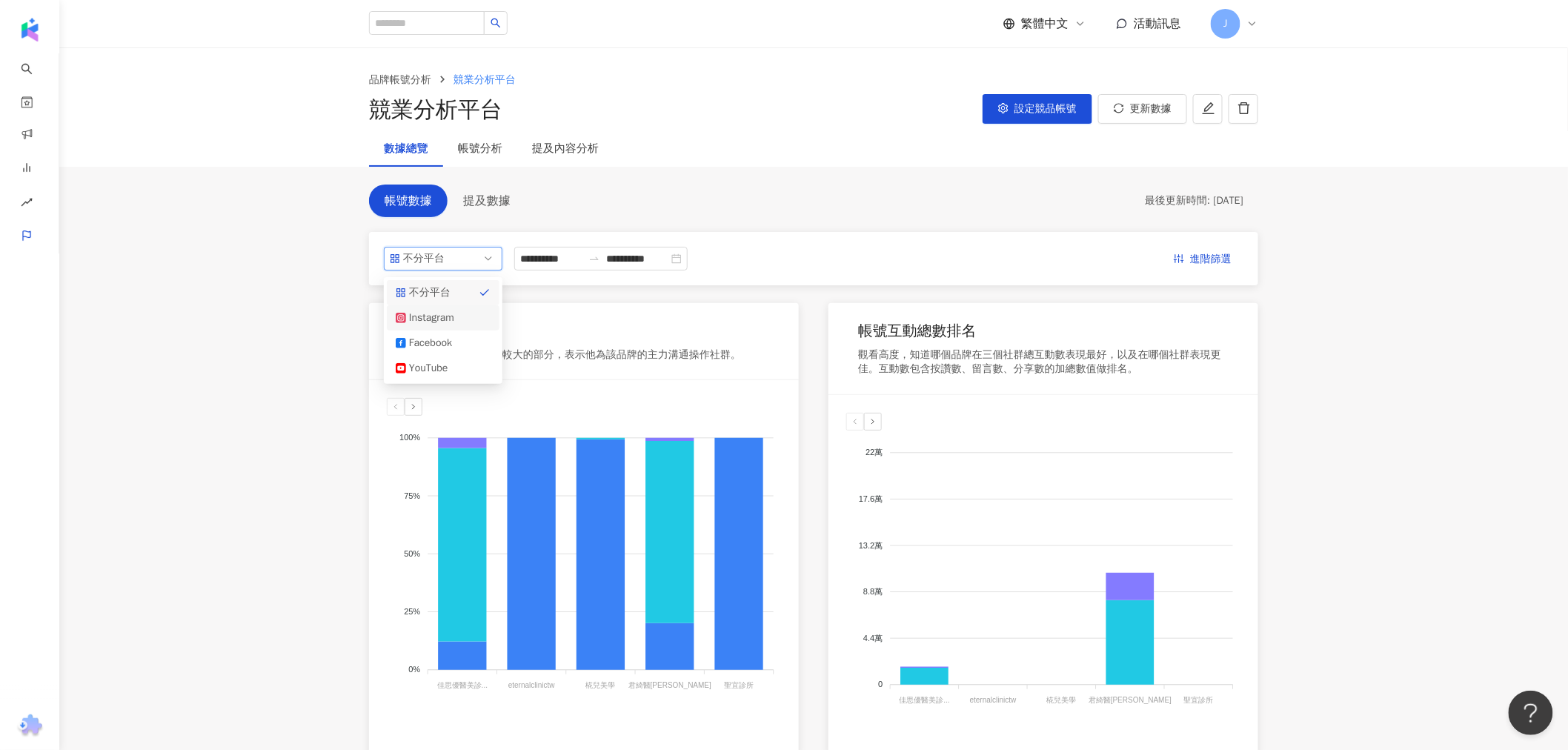 click on "Instagram" at bounding box center (433, 318) 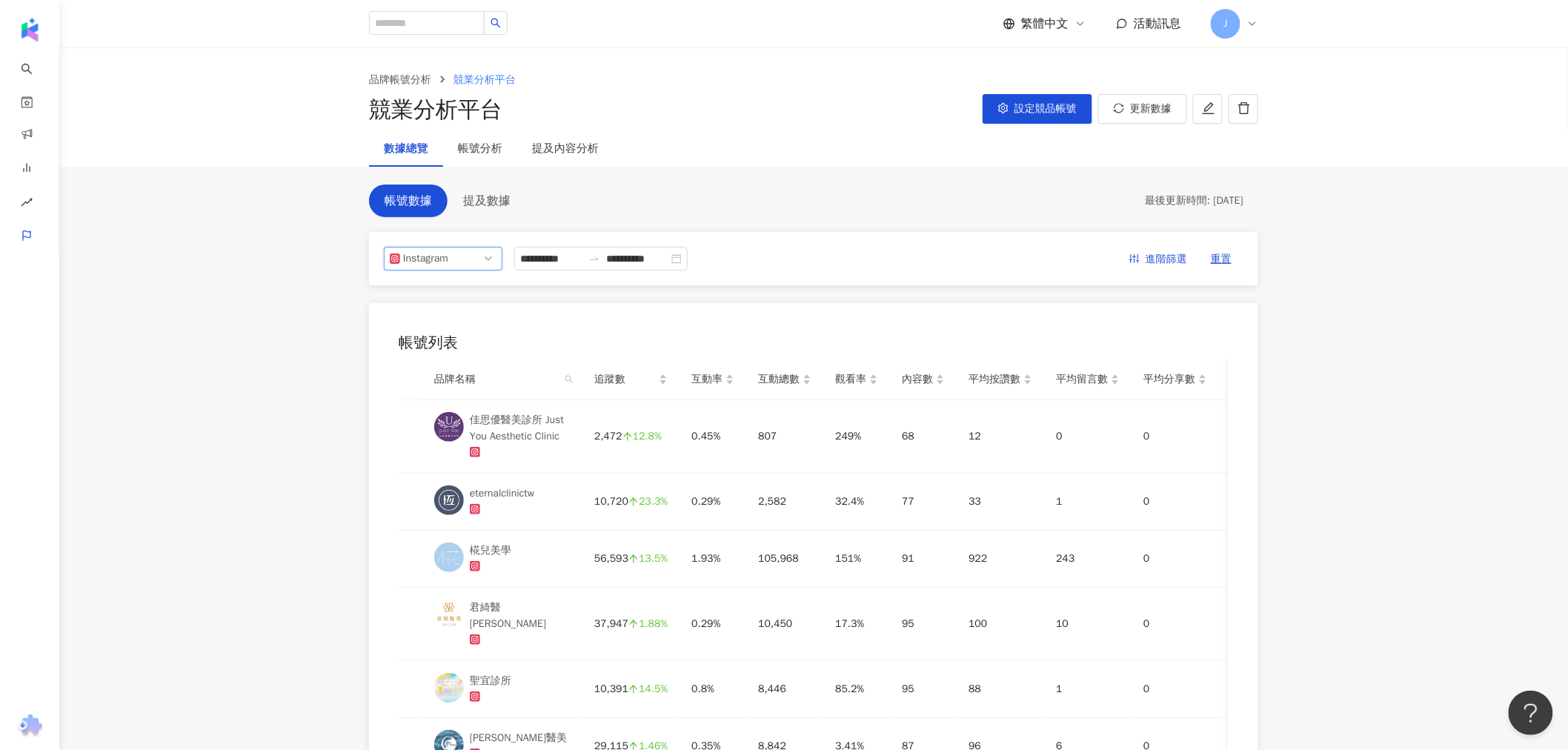 click on "Instagram" at bounding box center [443, 259] 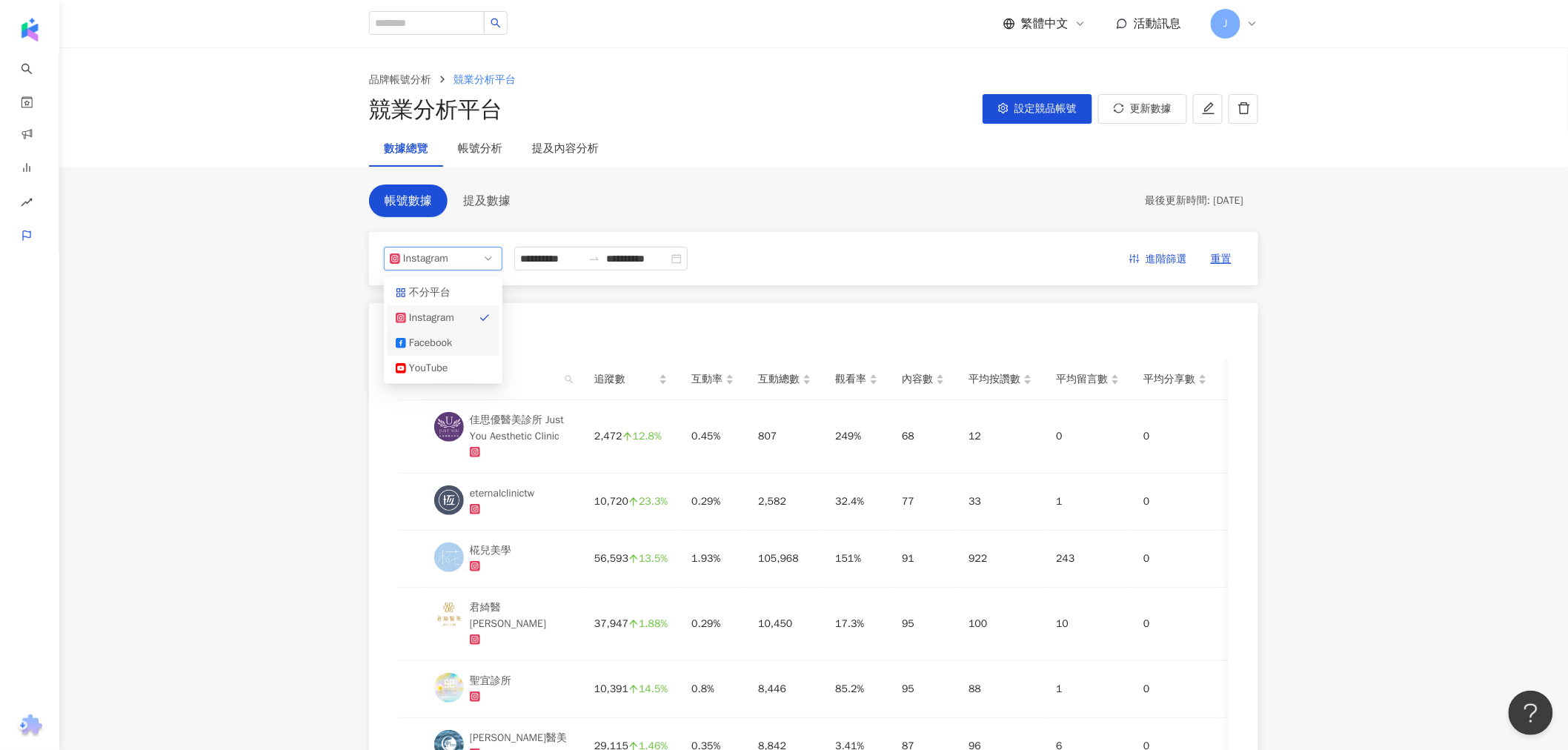 click on "Facebook" at bounding box center [433, 343] 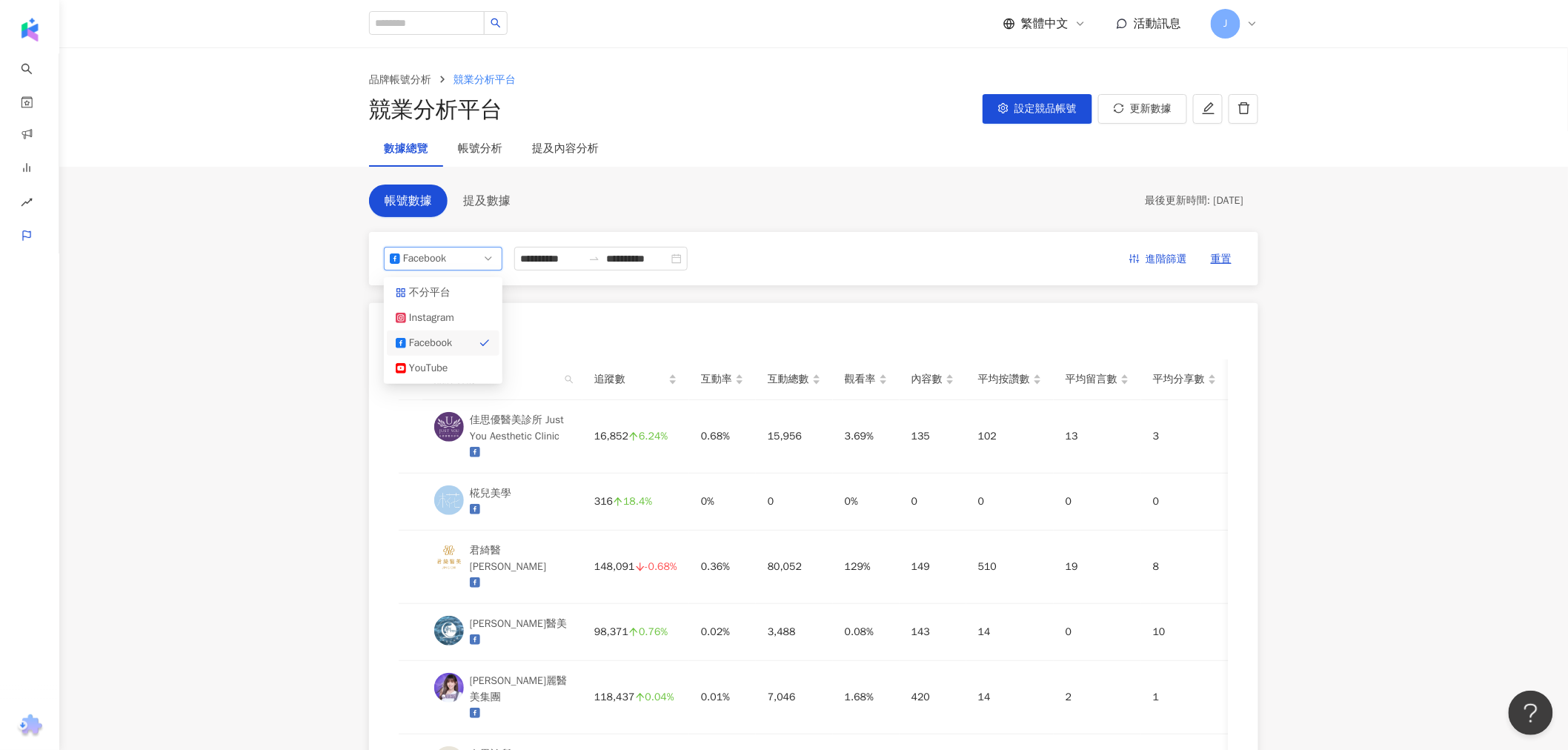 click on "Facebook" at bounding box center (427, 259) 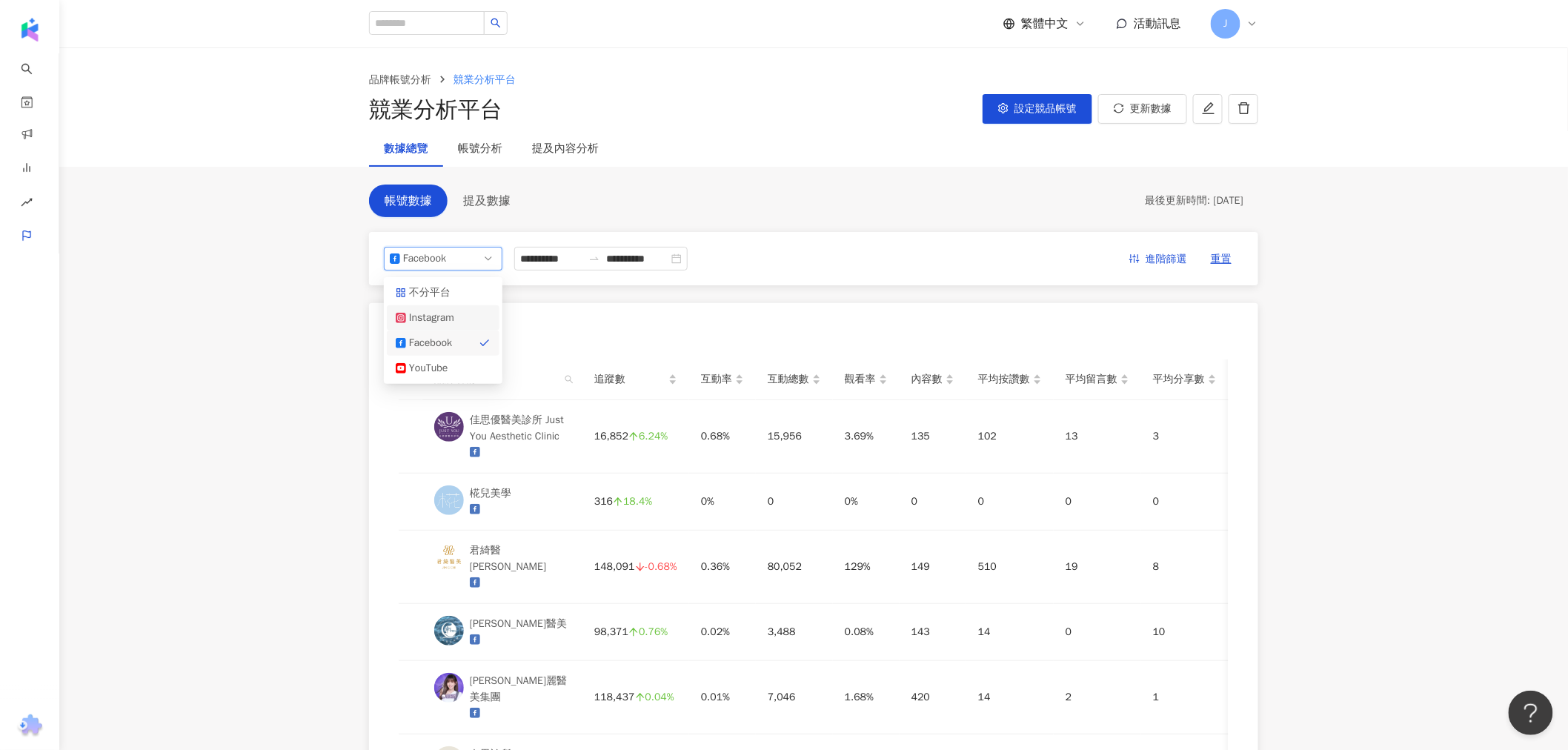 click on "Instagram" at bounding box center (443, 318) 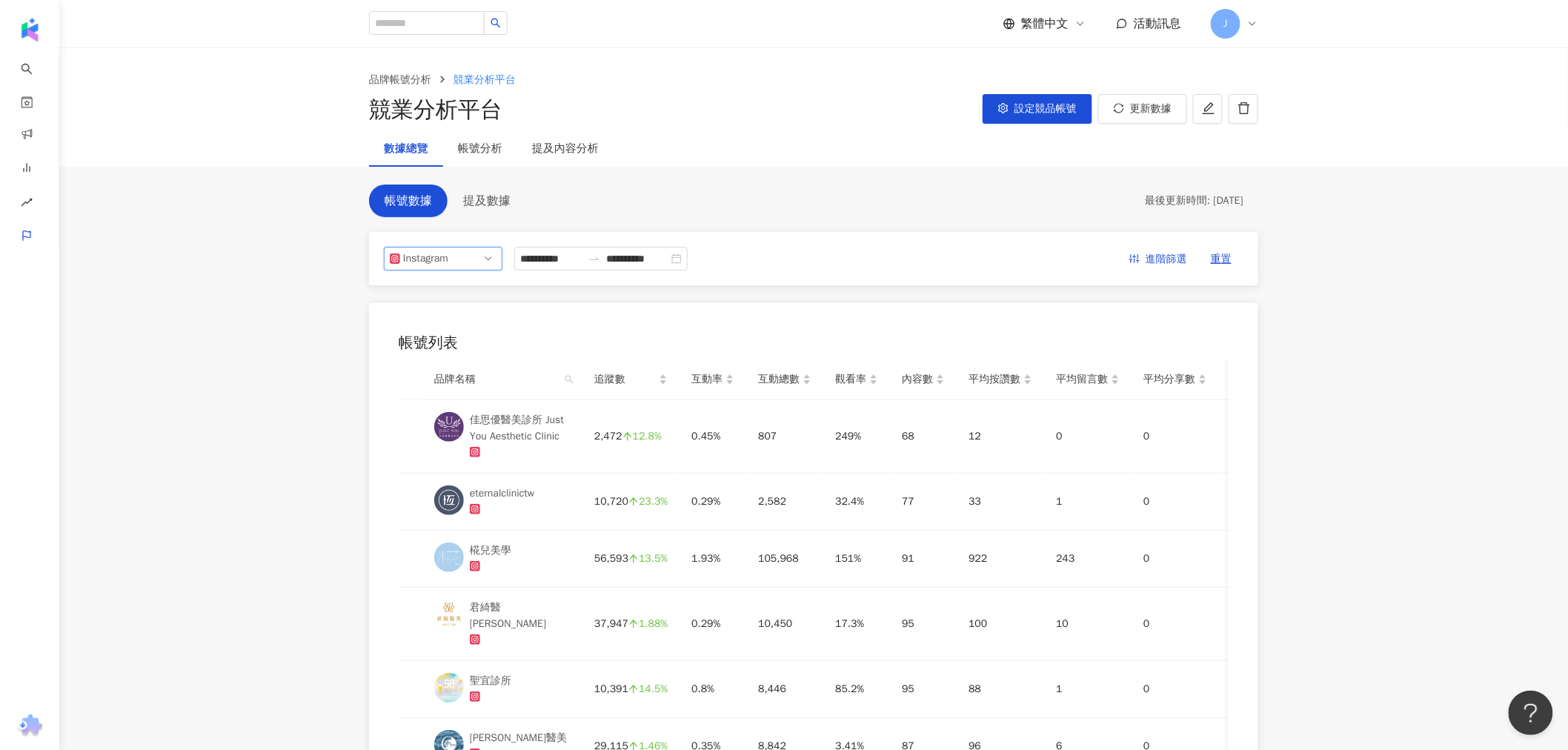 click on "Instagram" at bounding box center (443, 259) 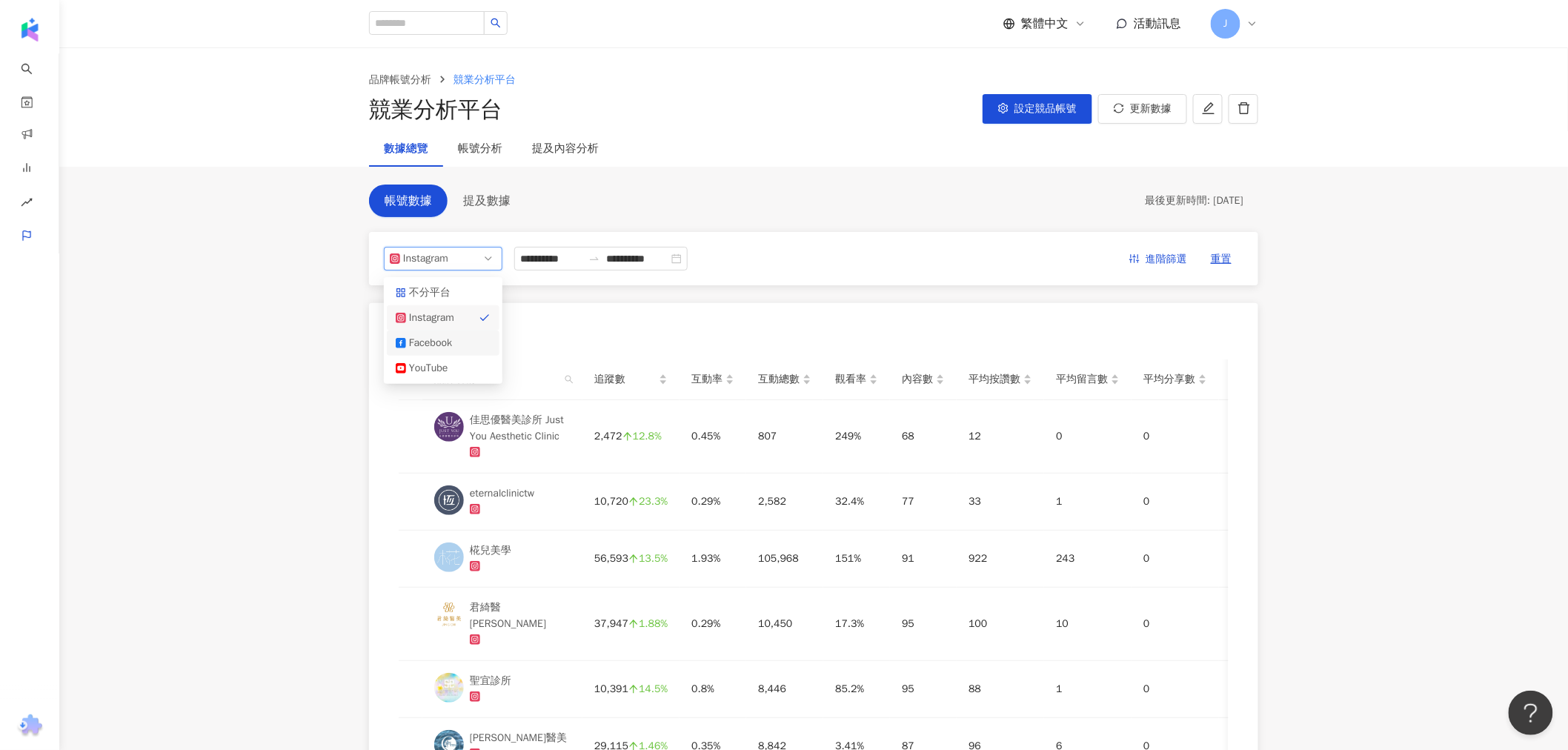 click on "Facebook" at bounding box center [443, 343] 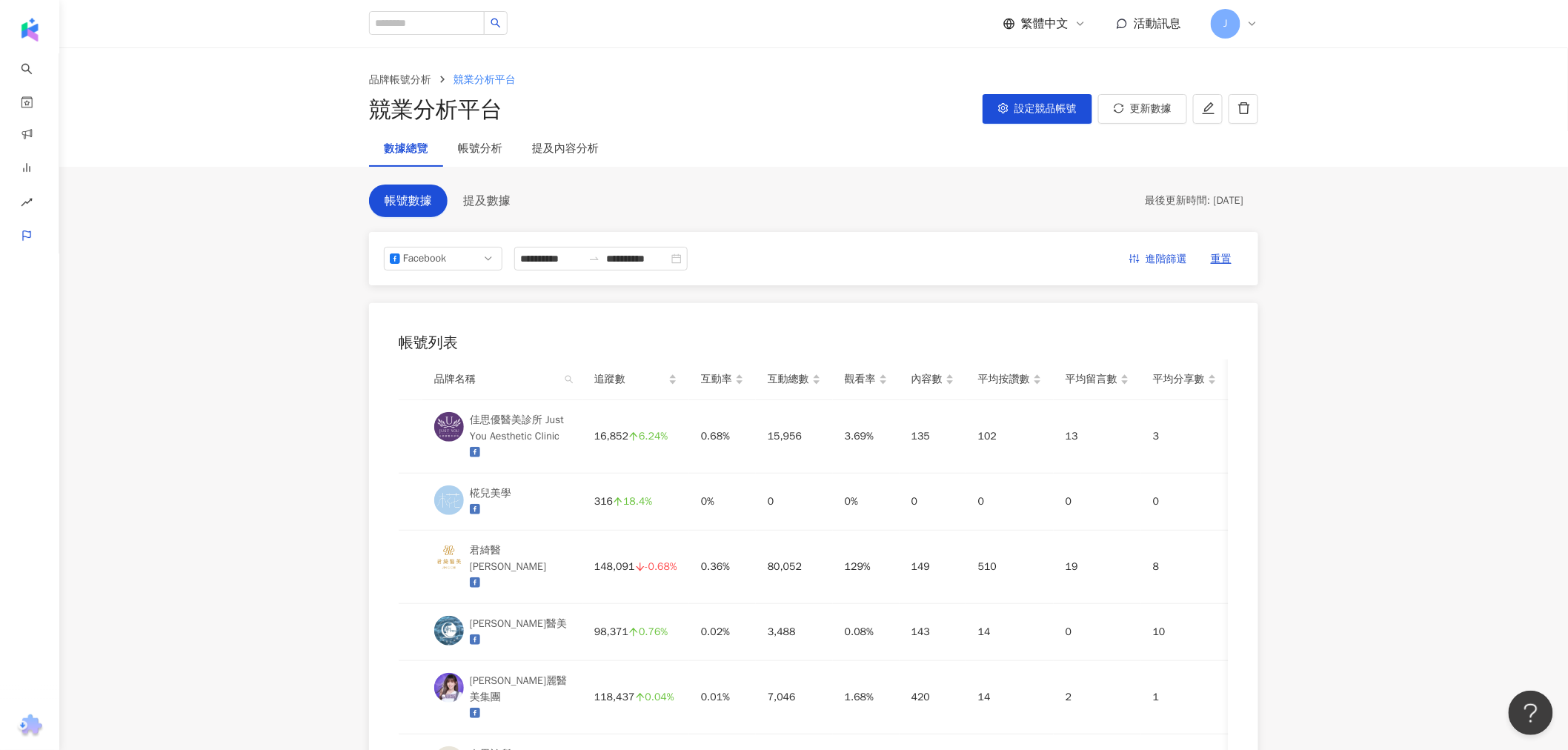 click on "**********" at bounding box center [814, 618] 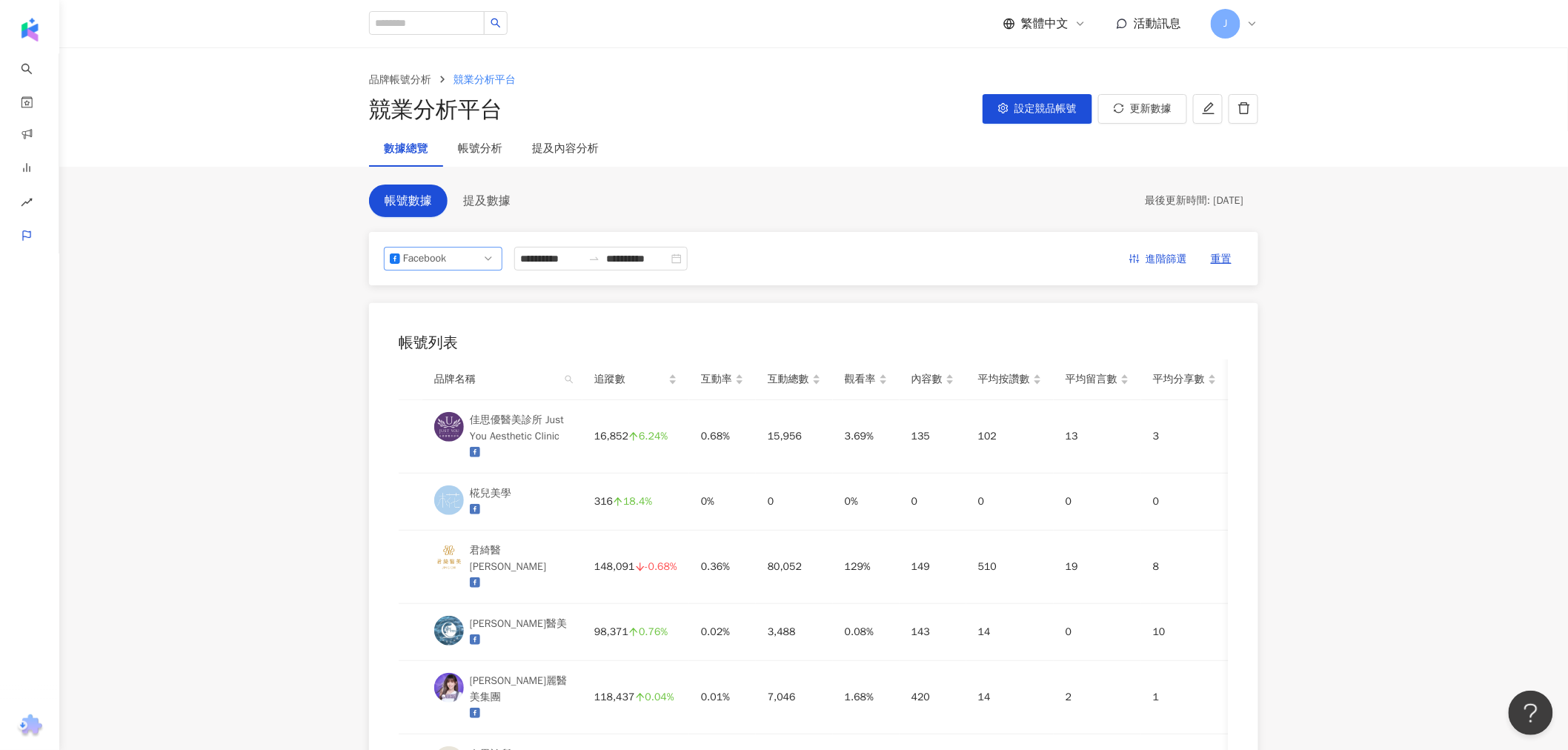 click on "Facebook" at bounding box center (443, 259) 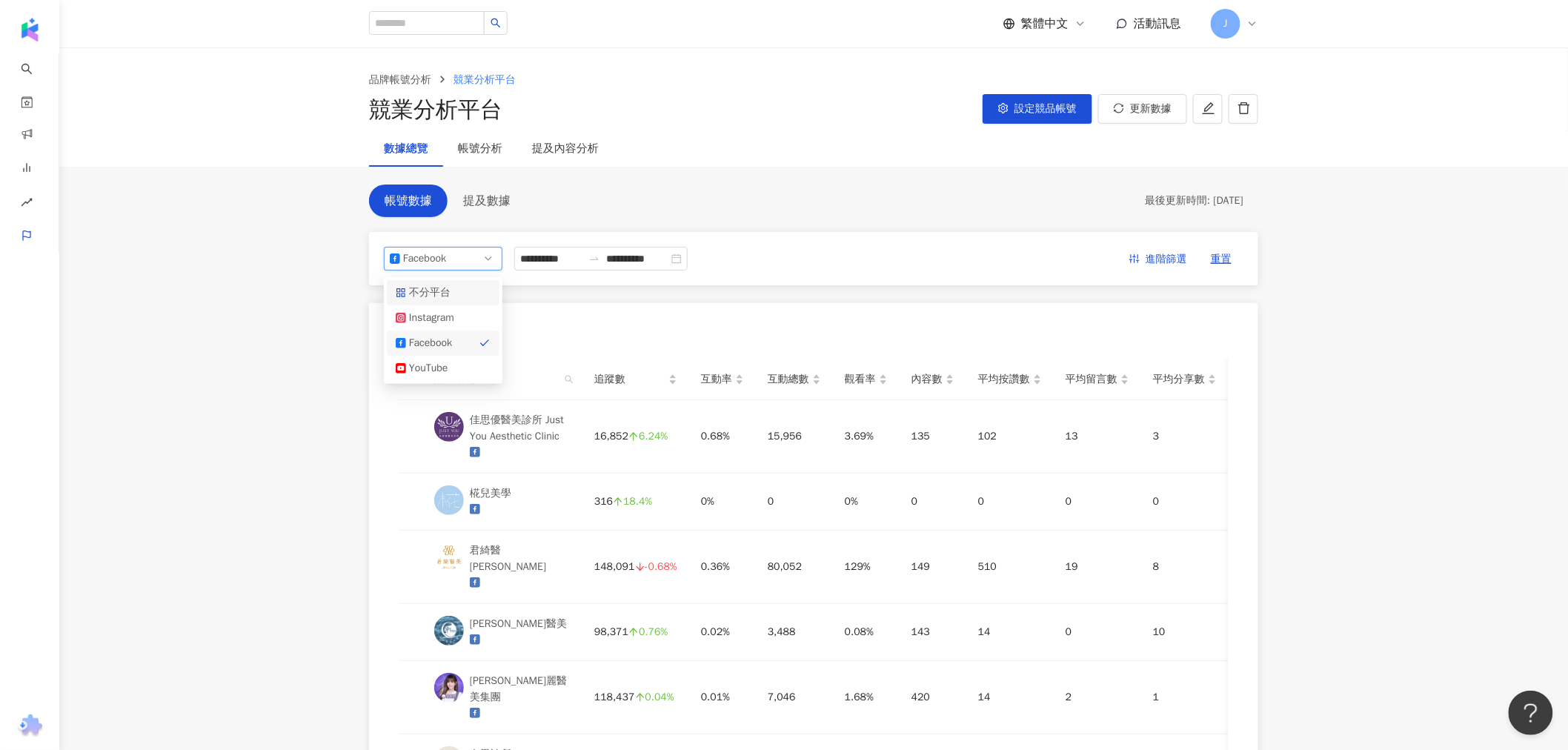 click on "不分平台" at bounding box center [443, 293] 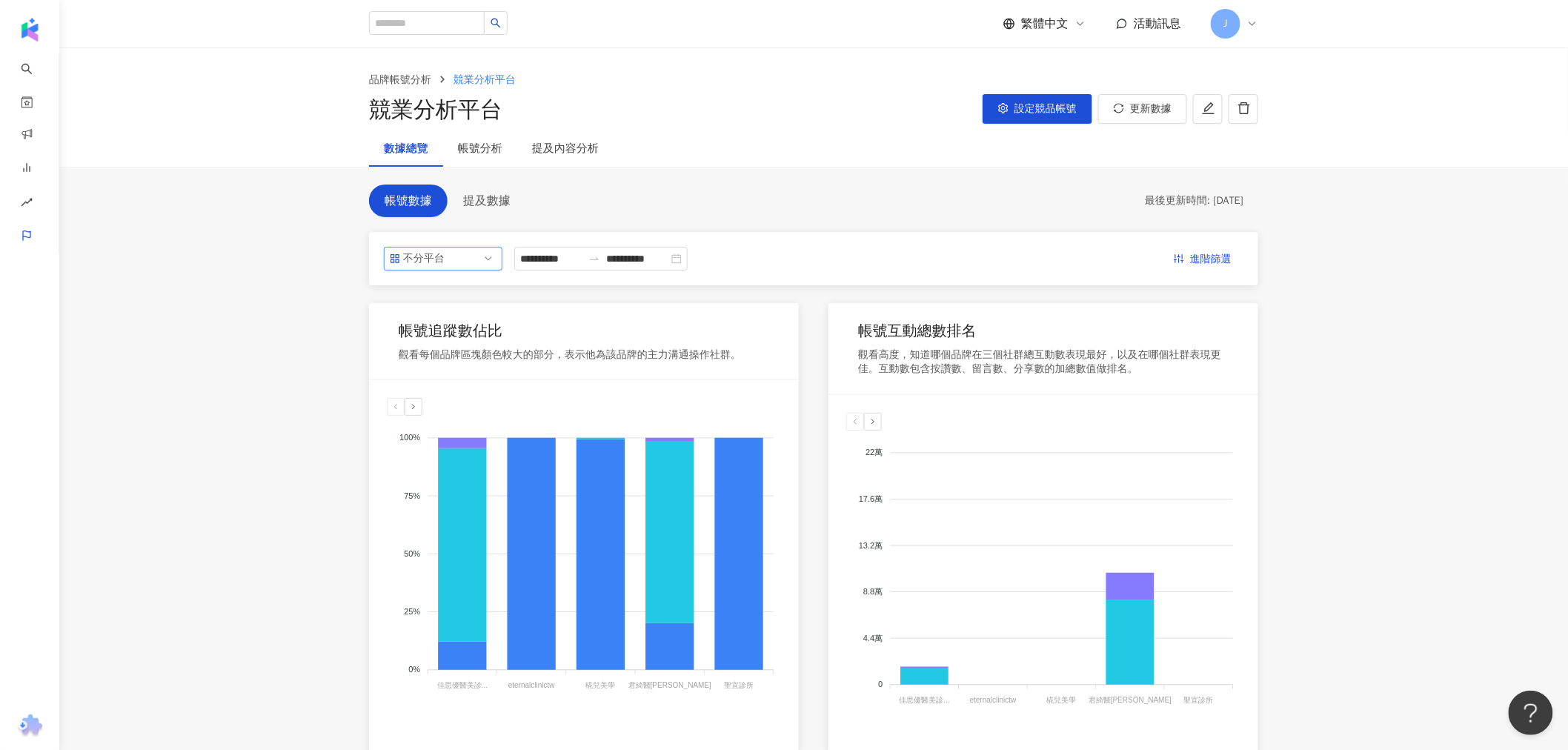 click on "不分平台" at bounding box center (443, 259) 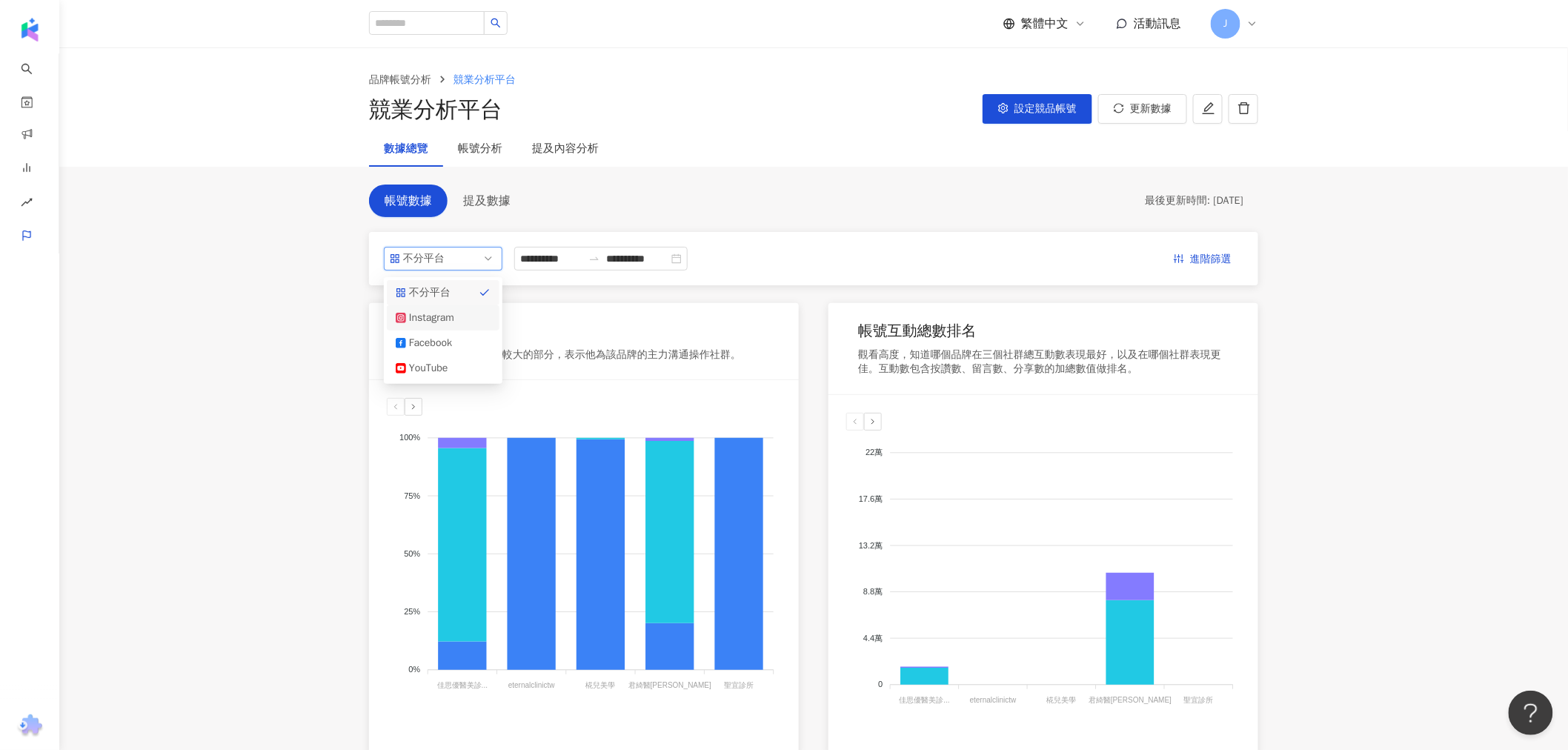 click on "Instagram" at bounding box center [433, 318] 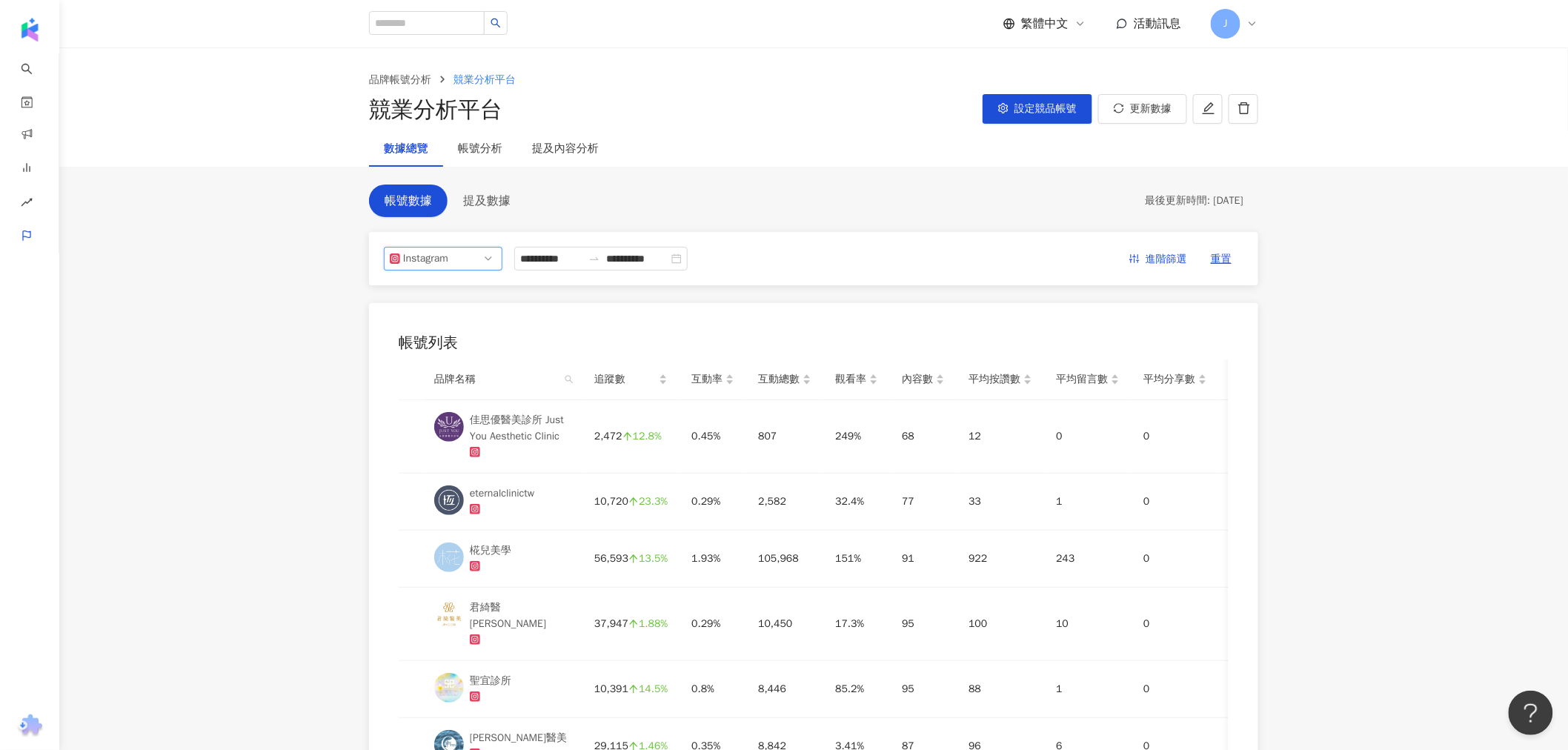 scroll, scrollTop: 165, scrollLeft: 0, axis: vertical 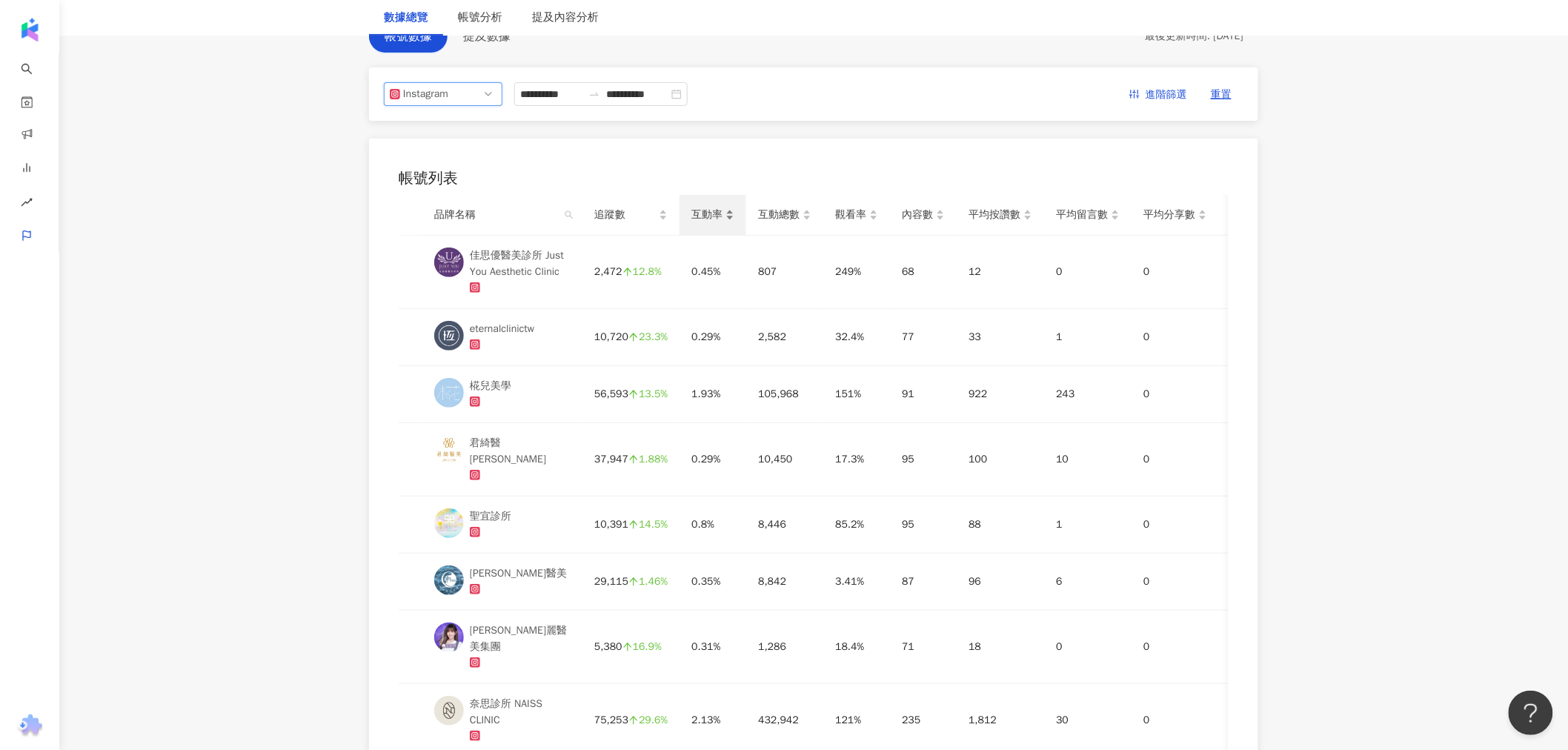 click on "互動率" at bounding box center (707, 215) 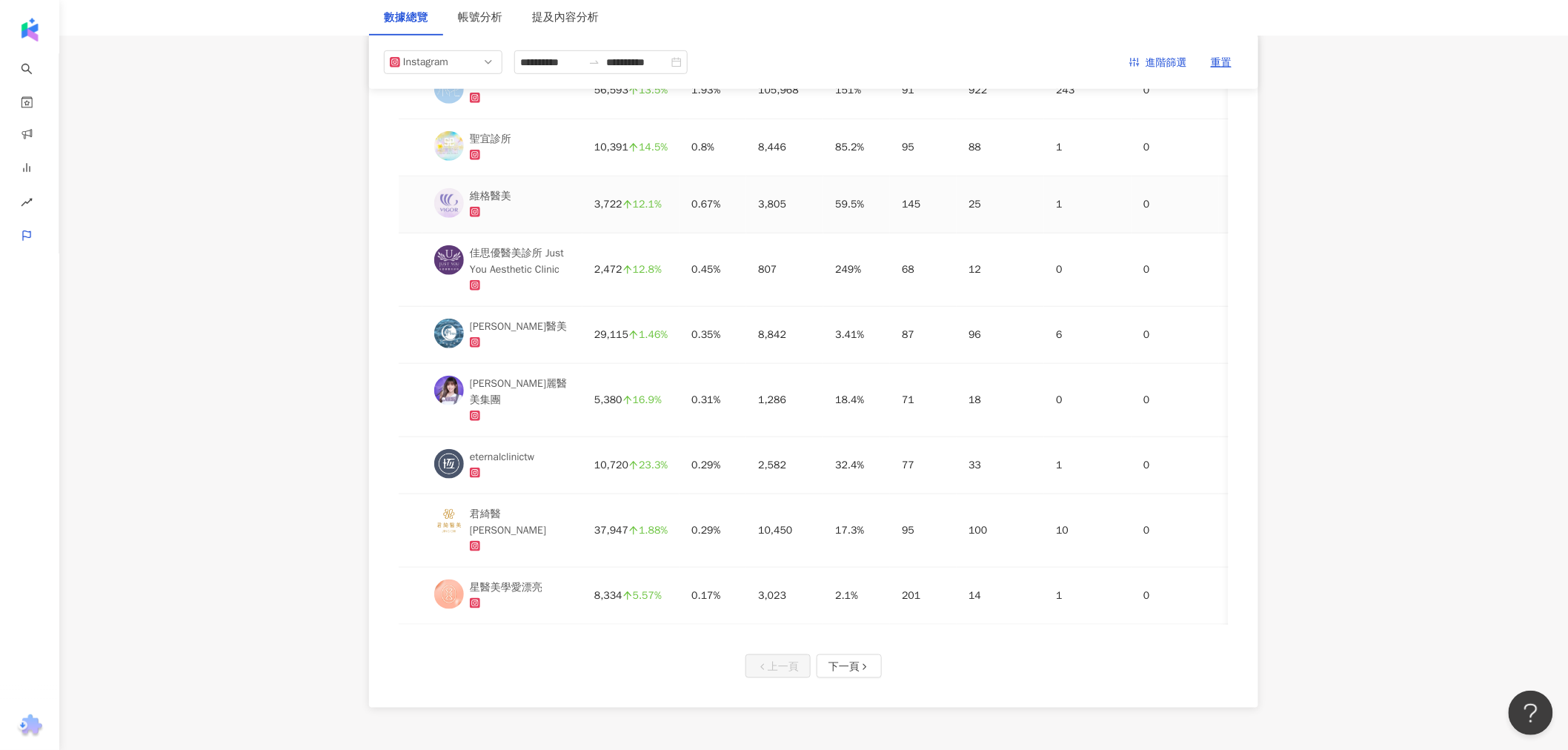 scroll, scrollTop: 0, scrollLeft: 0, axis: both 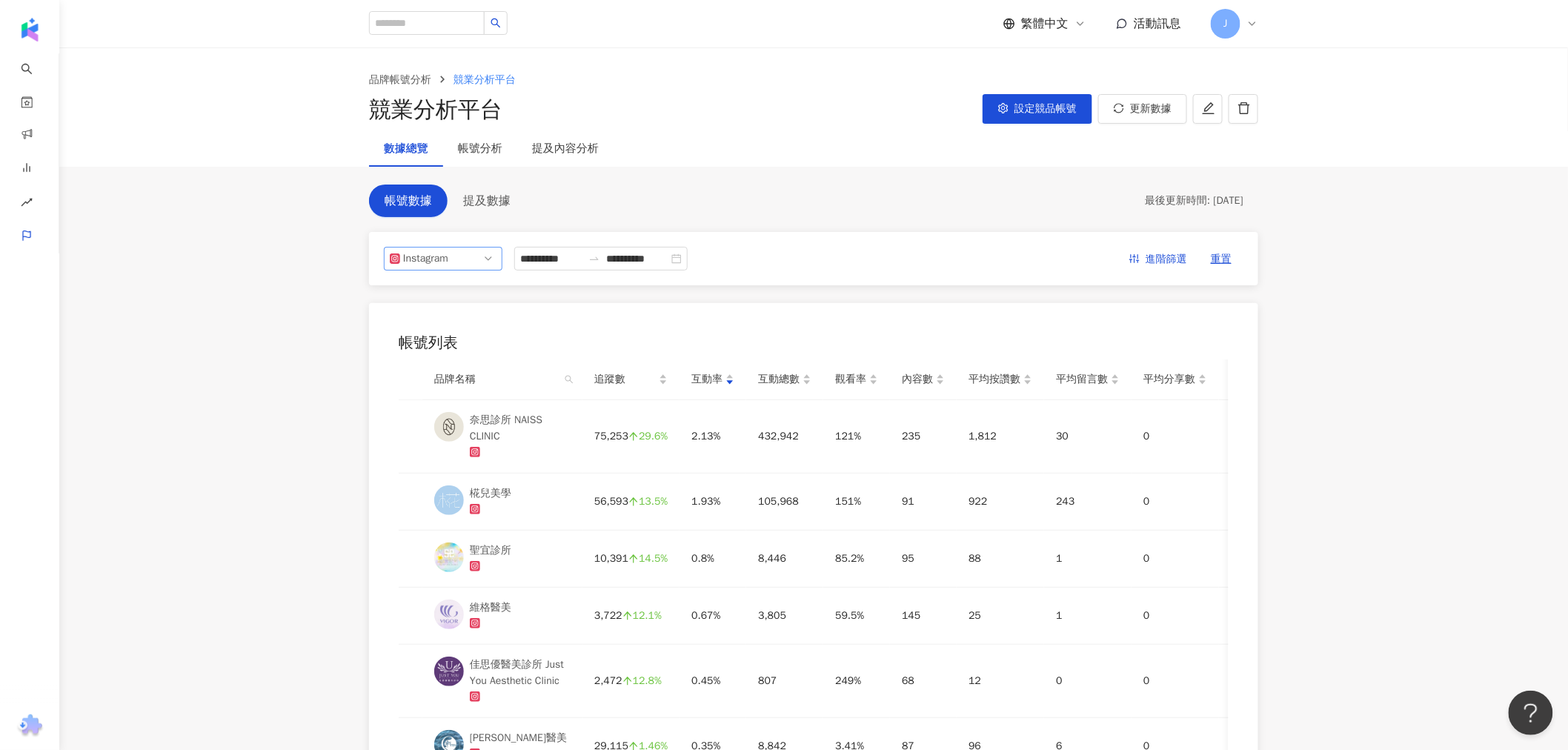 click on "Instagram" at bounding box center (443, 259) 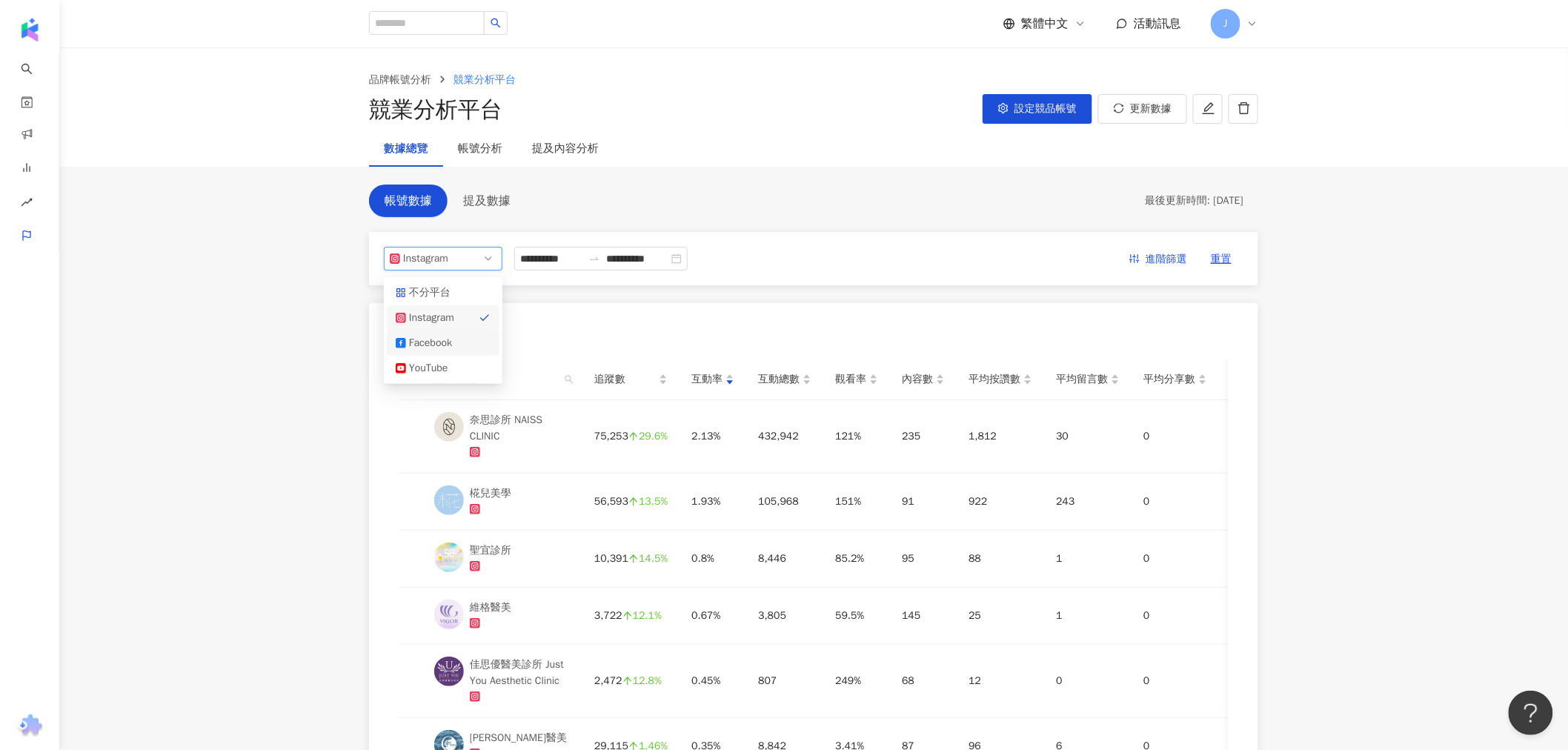 click on "Facebook" at bounding box center (433, 343) 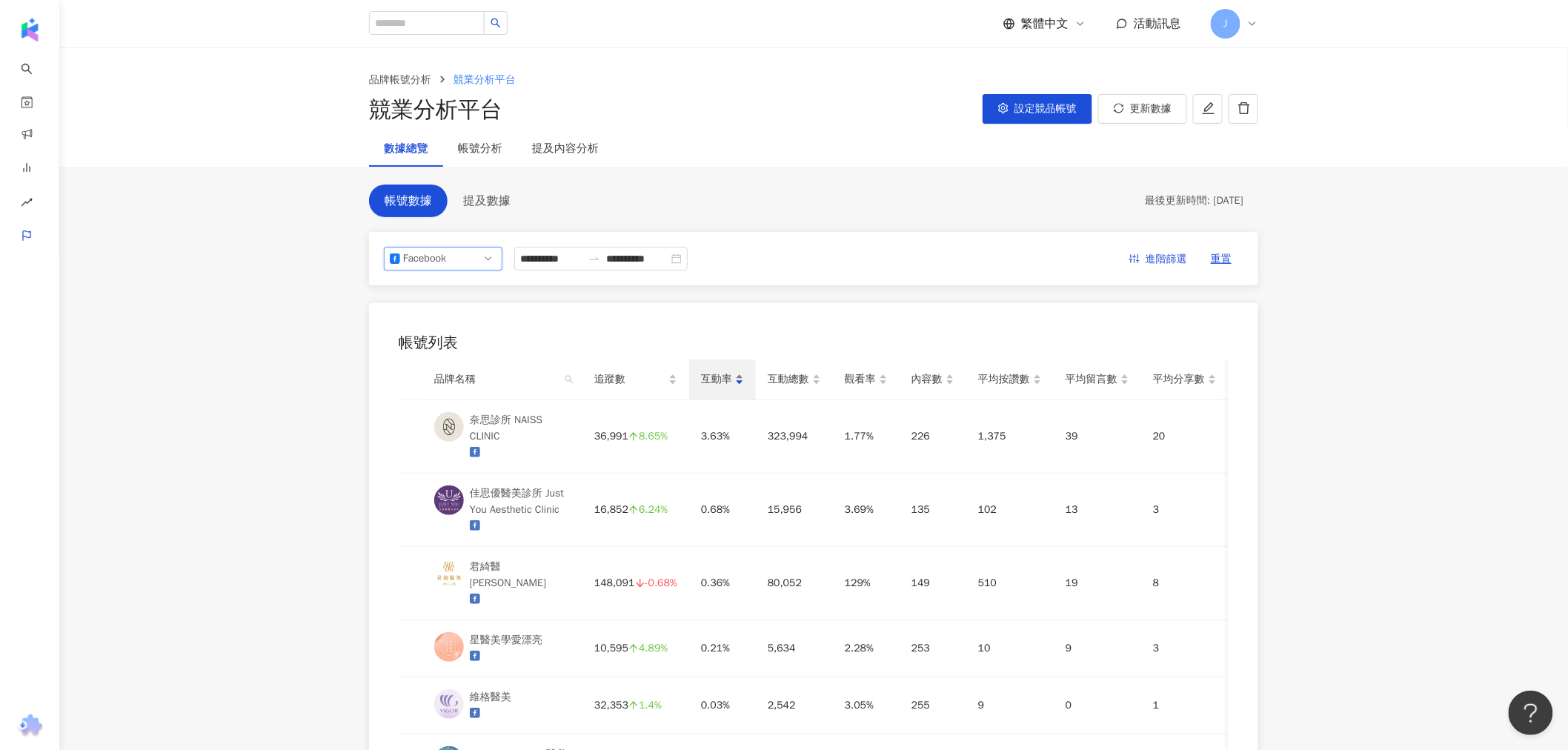 click on "互動率" at bounding box center (717, 379) 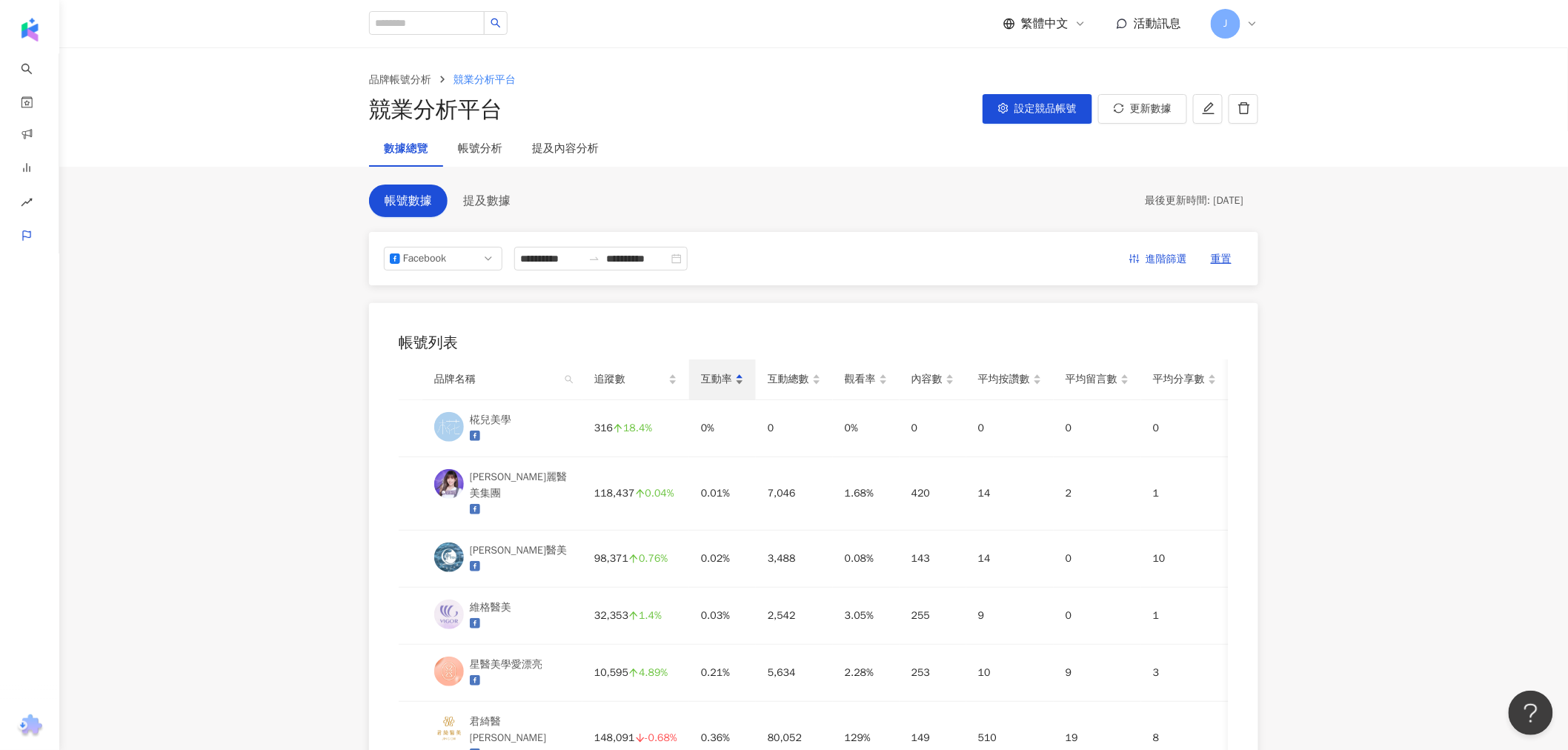 click on "互動率" at bounding box center (717, 379) 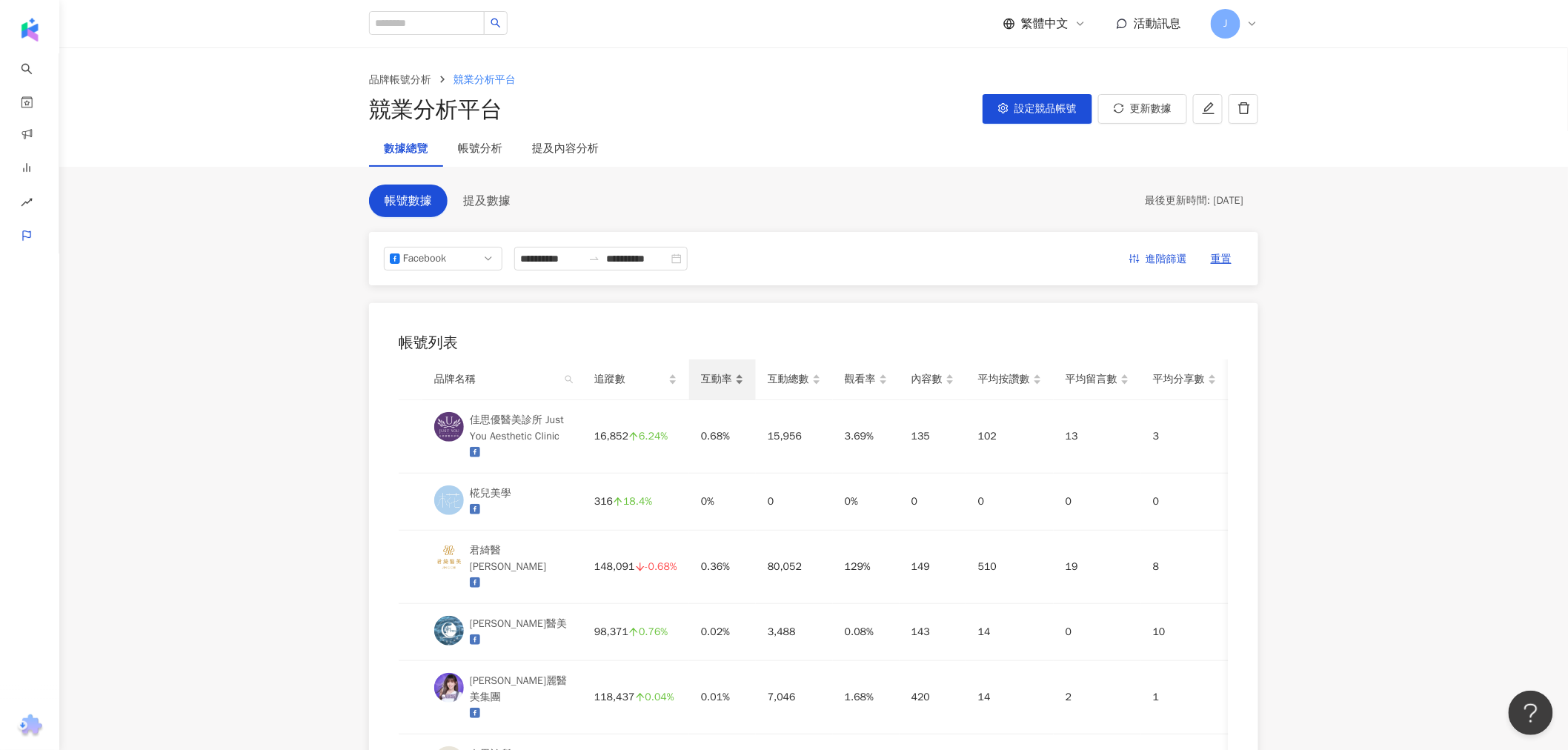 click on "互動率" at bounding box center (717, 379) 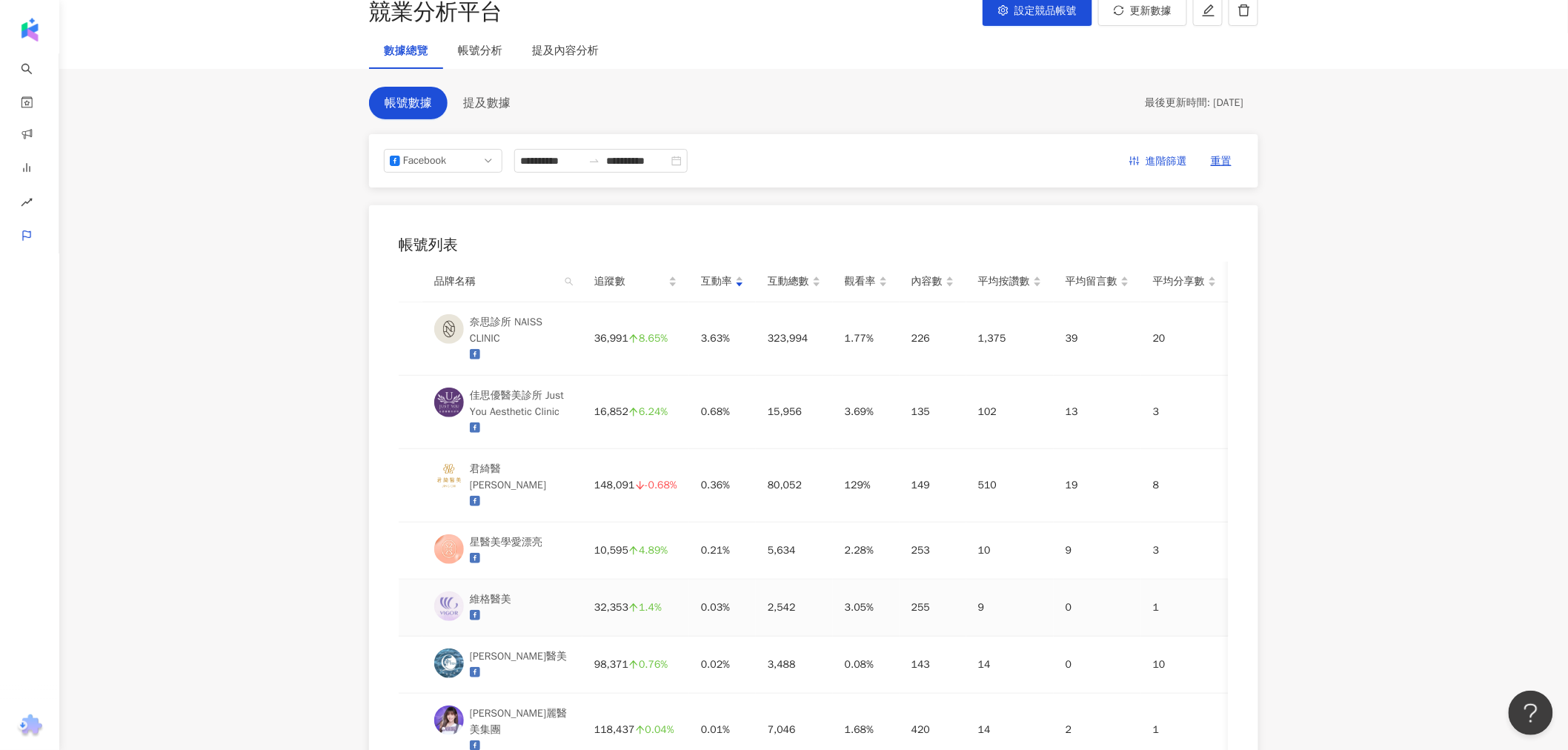 scroll, scrollTop: 82, scrollLeft: 0, axis: vertical 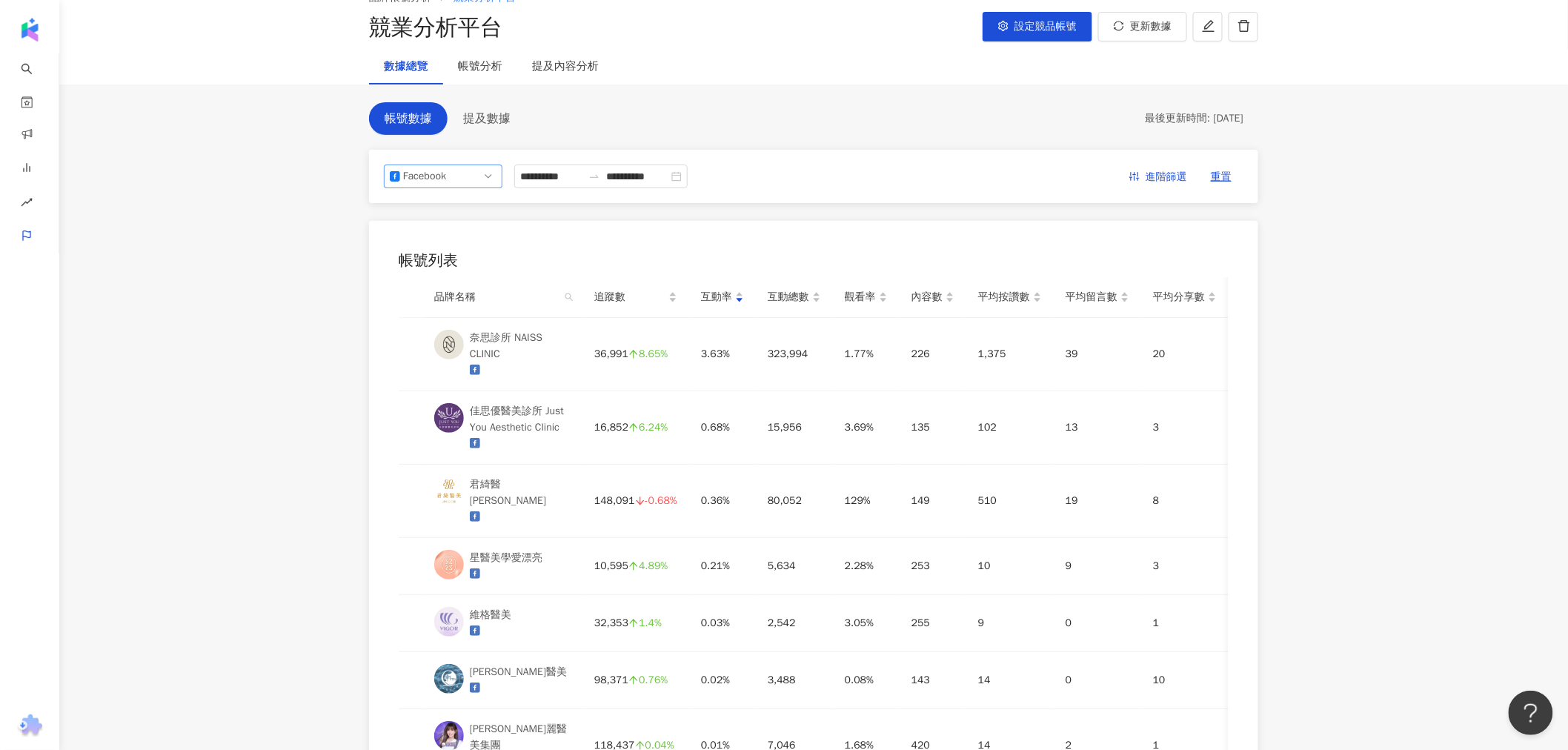 click on "Facebook" at bounding box center (427, 176) 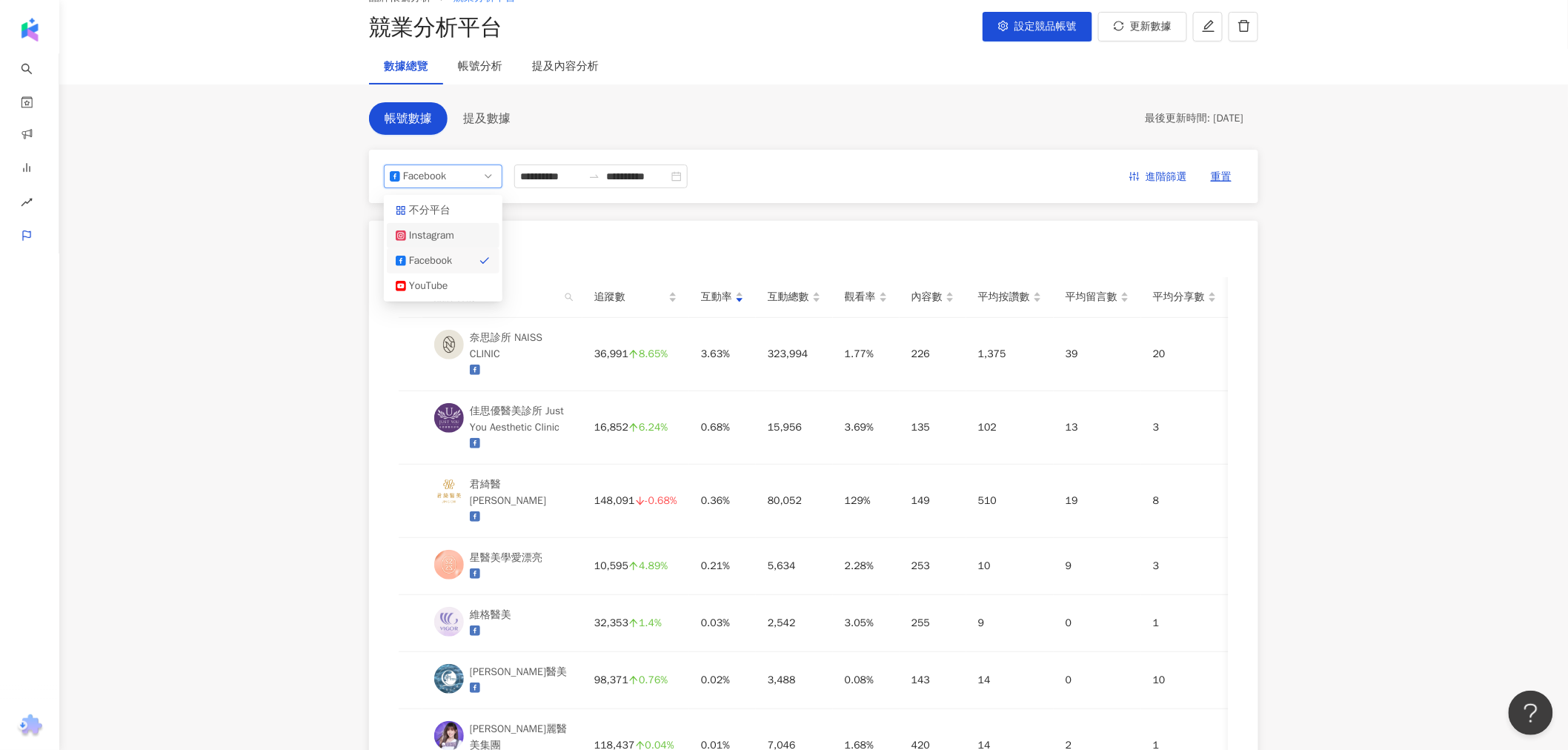 click on "Instagram" at bounding box center [433, 236] 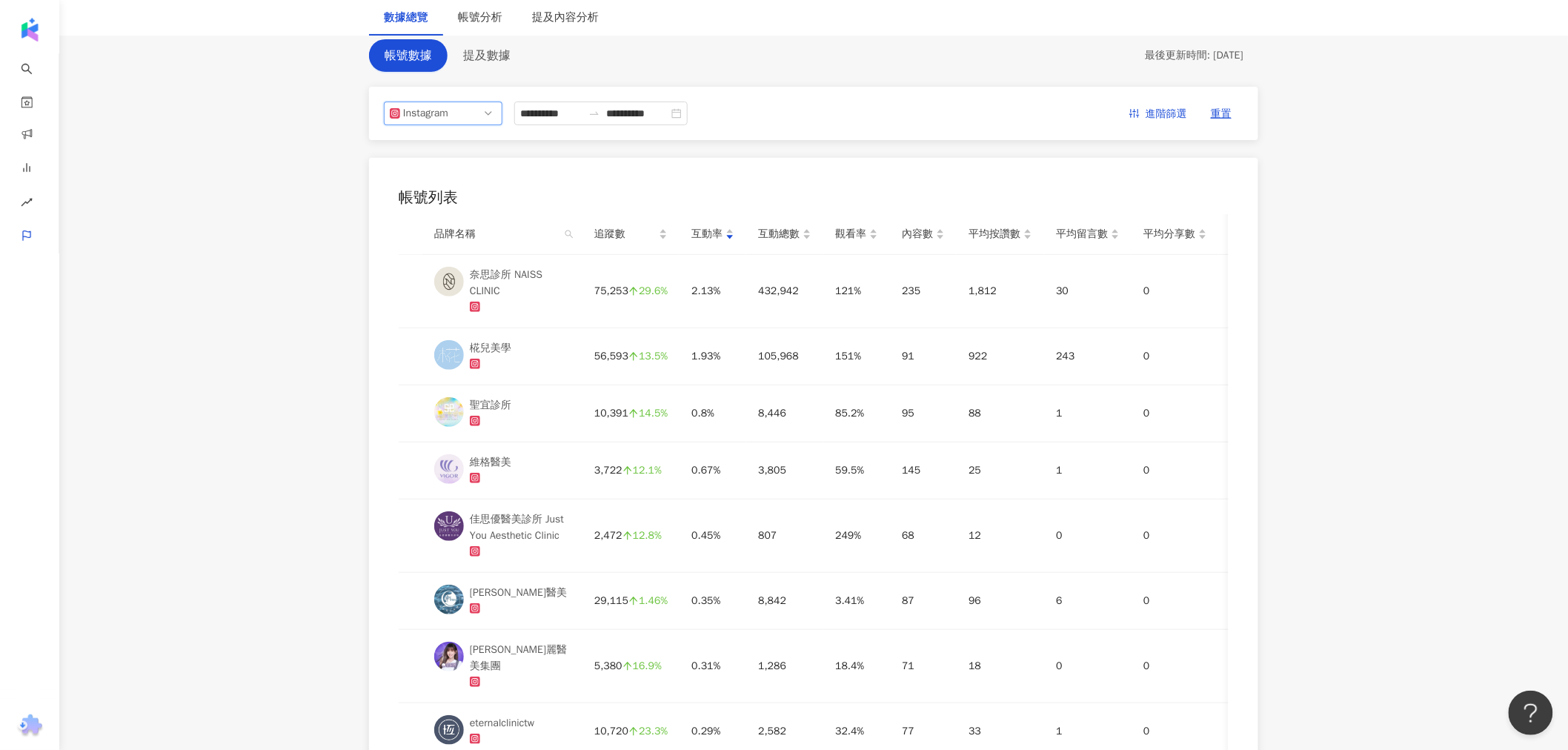 scroll, scrollTop: 165, scrollLeft: 0, axis: vertical 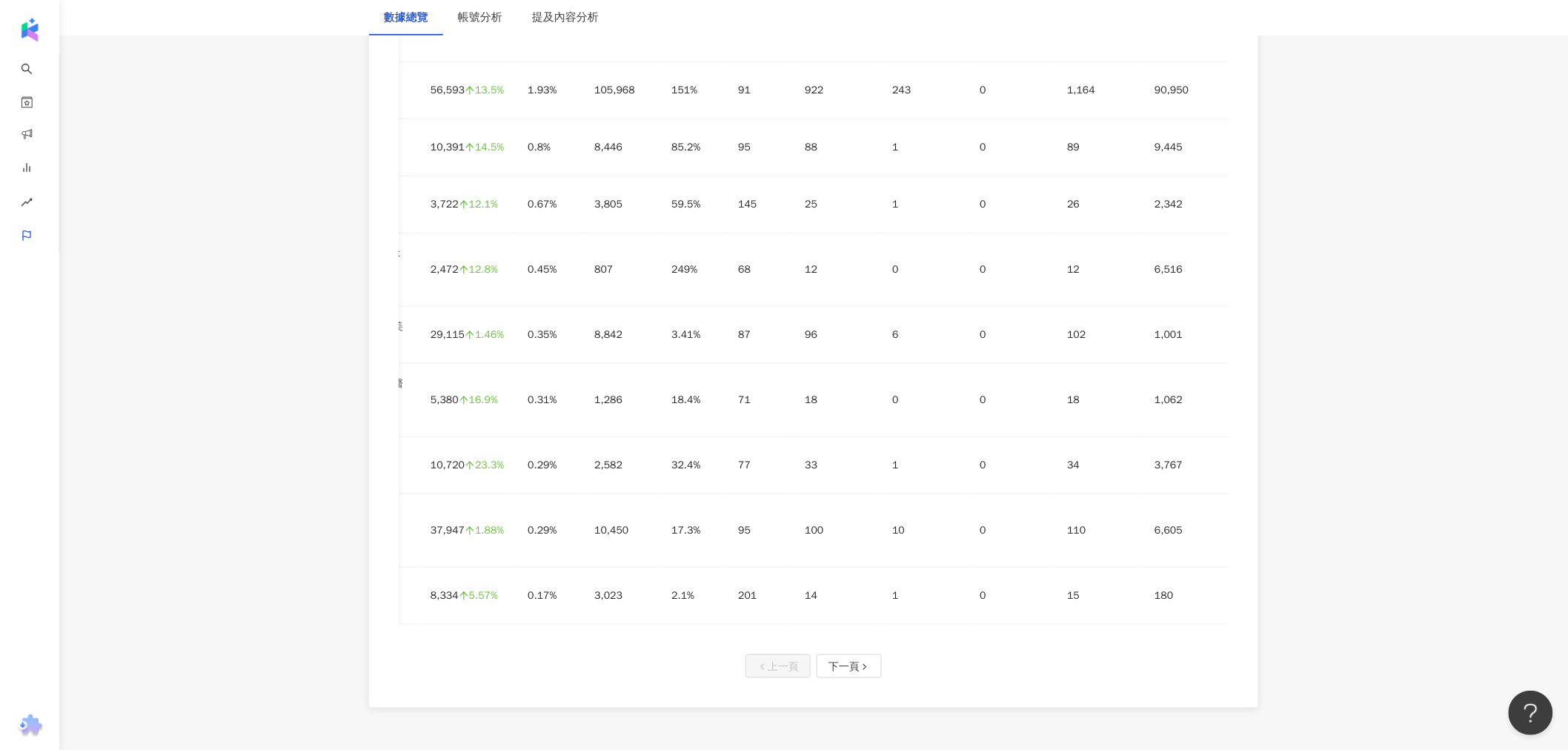 drag, startPoint x: 437, startPoint y: 213, endPoint x: 1239, endPoint y: 567, distance: 876.6527 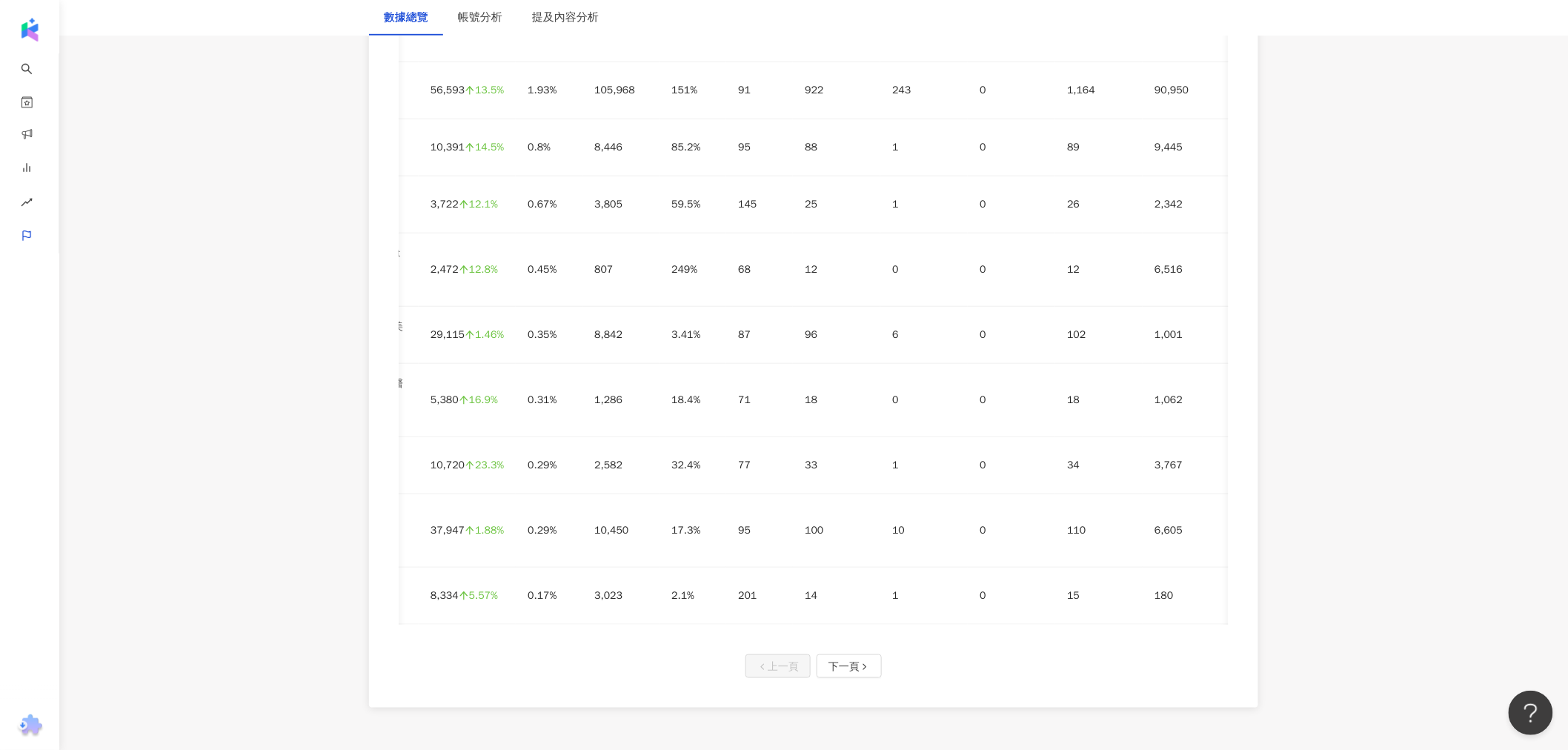 scroll, scrollTop: 0, scrollLeft: 0, axis: both 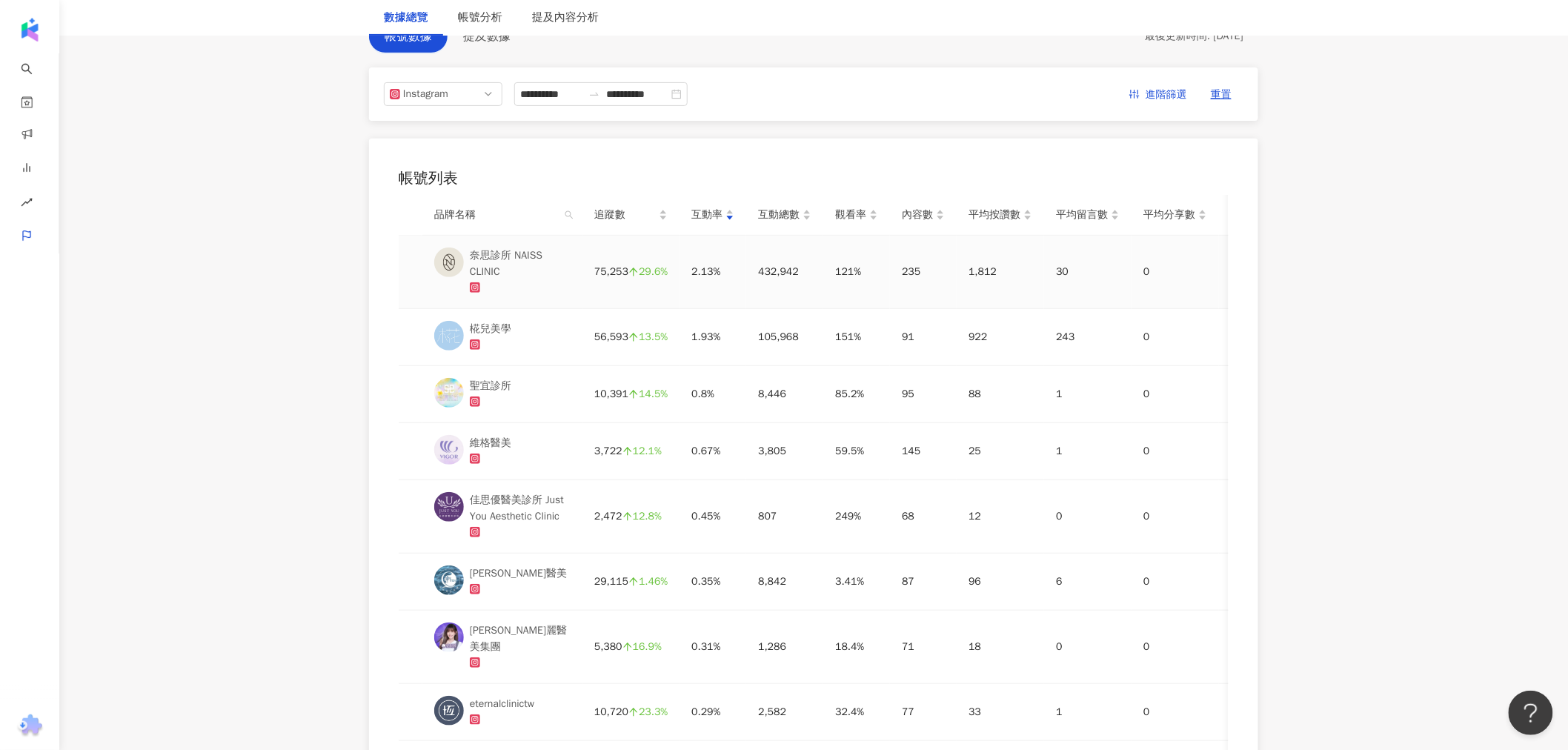 click on "75,253 29.6%" at bounding box center (631, 272) 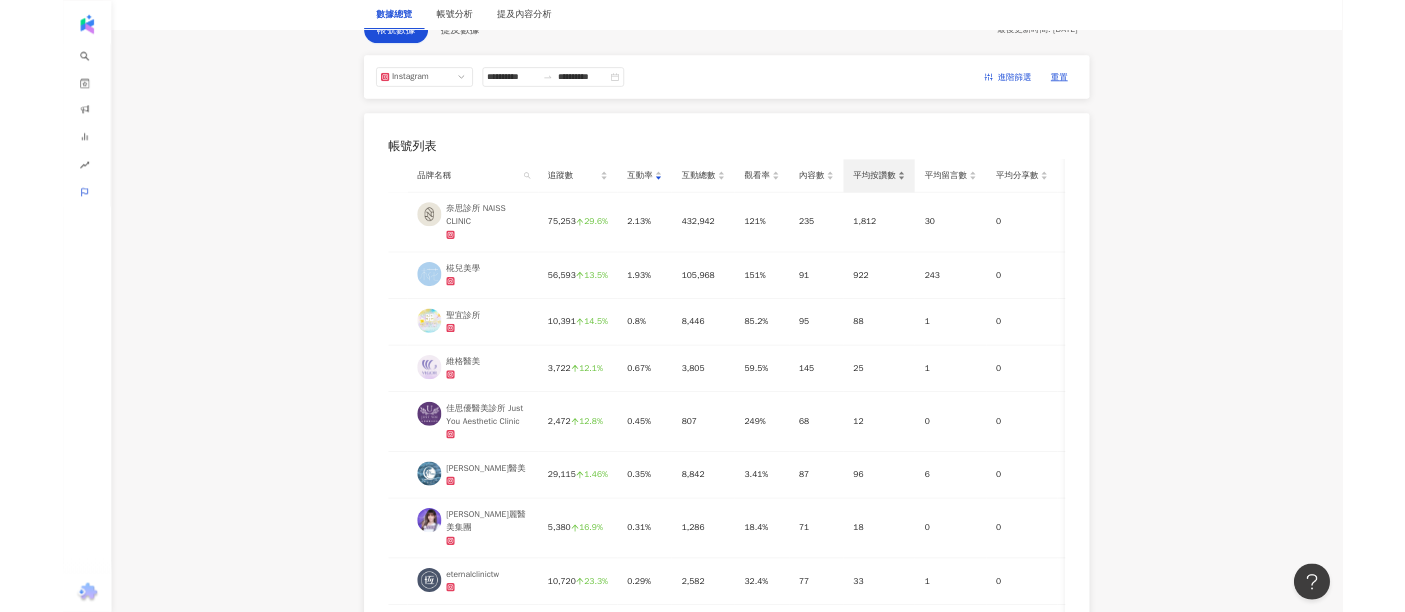 scroll, scrollTop: 222, scrollLeft: 0, axis: vertical 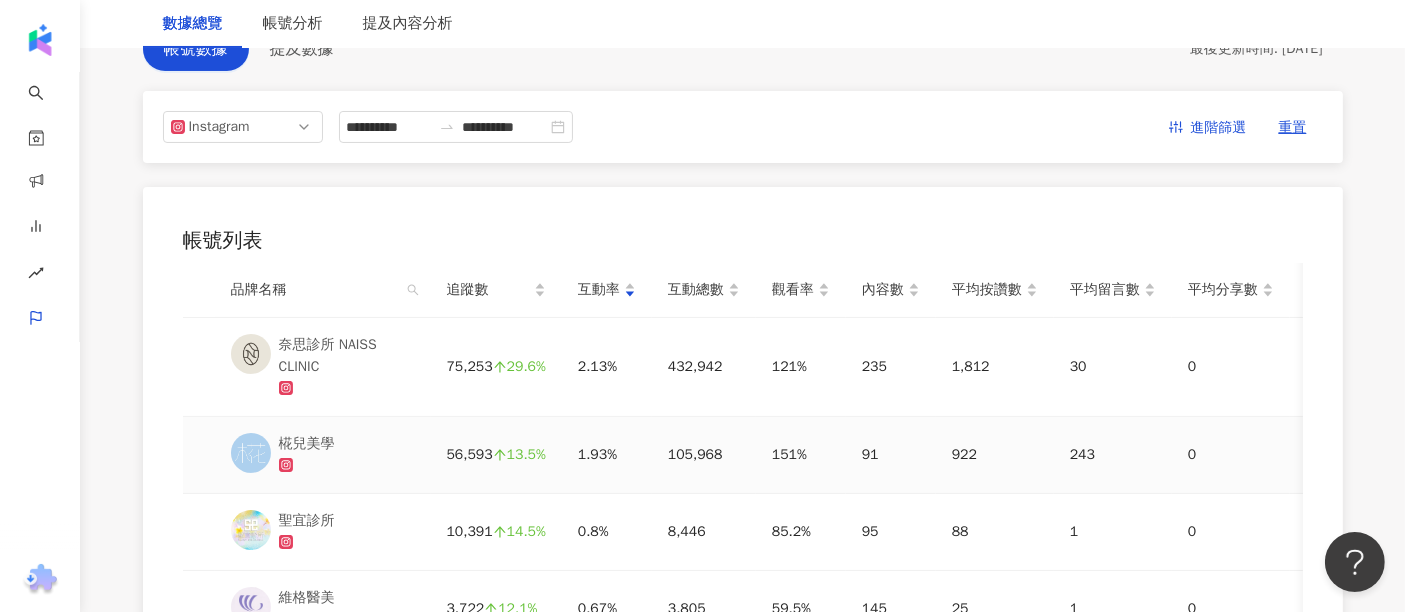 click on "105,968" at bounding box center (704, 455) 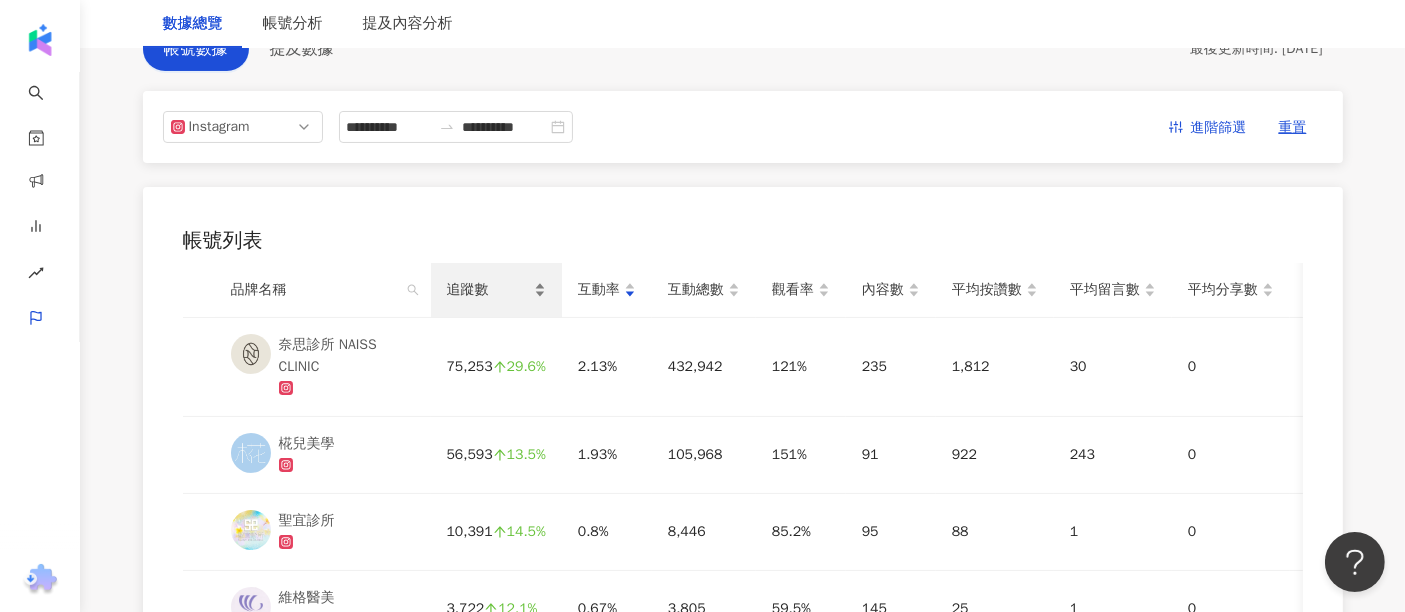 click on "追蹤數" at bounding box center (488, 290) 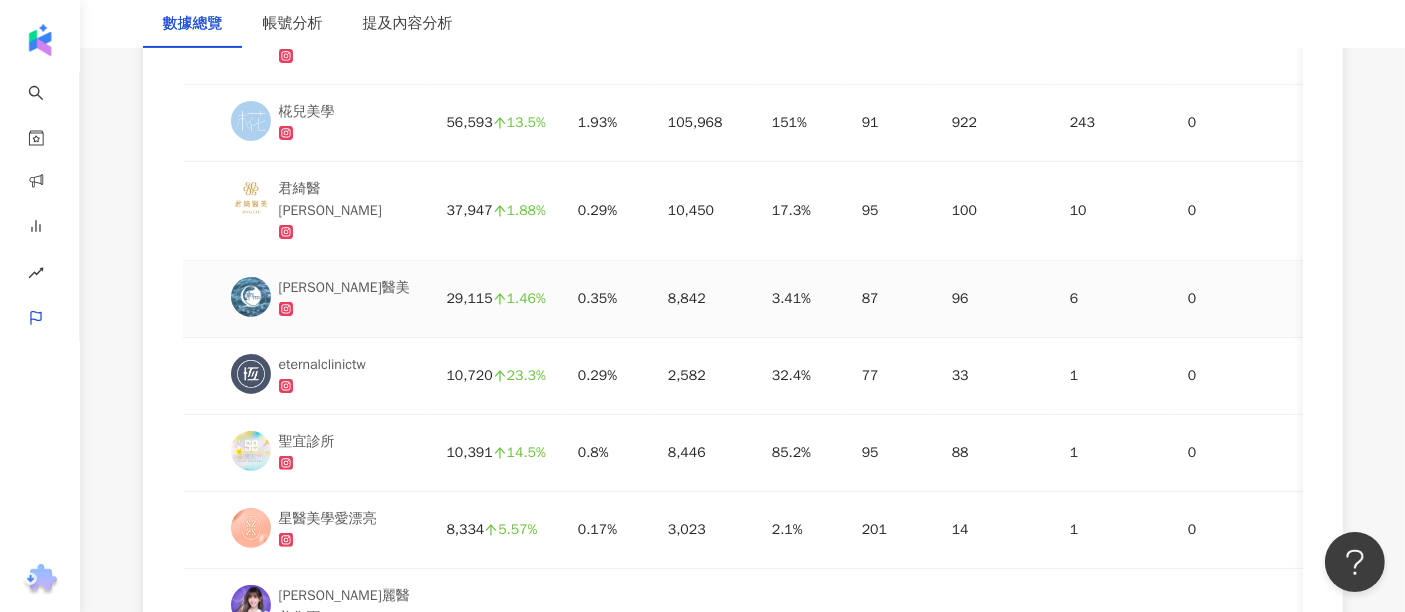 scroll, scrollTop: 555, scrollLeft: 0, axis: vertical 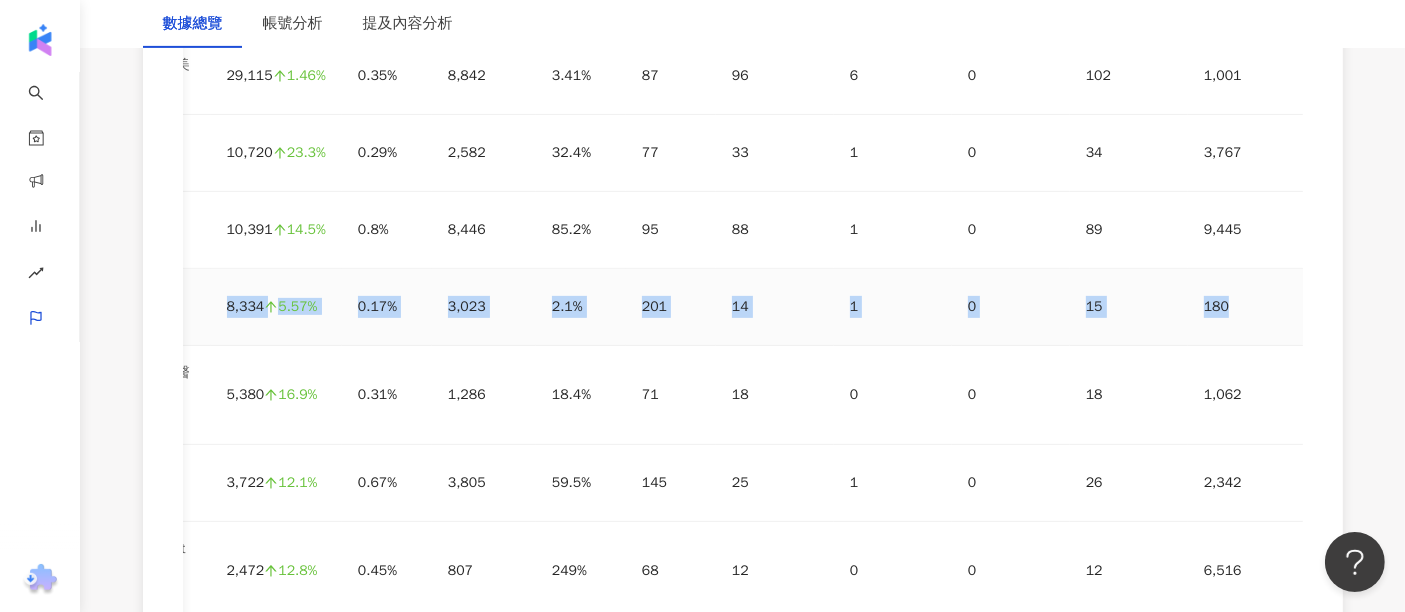 drag, startPoint x: 448, startPoint y: 280, endPoint x: 1236, endPoint y: 281, distance: 788.0006 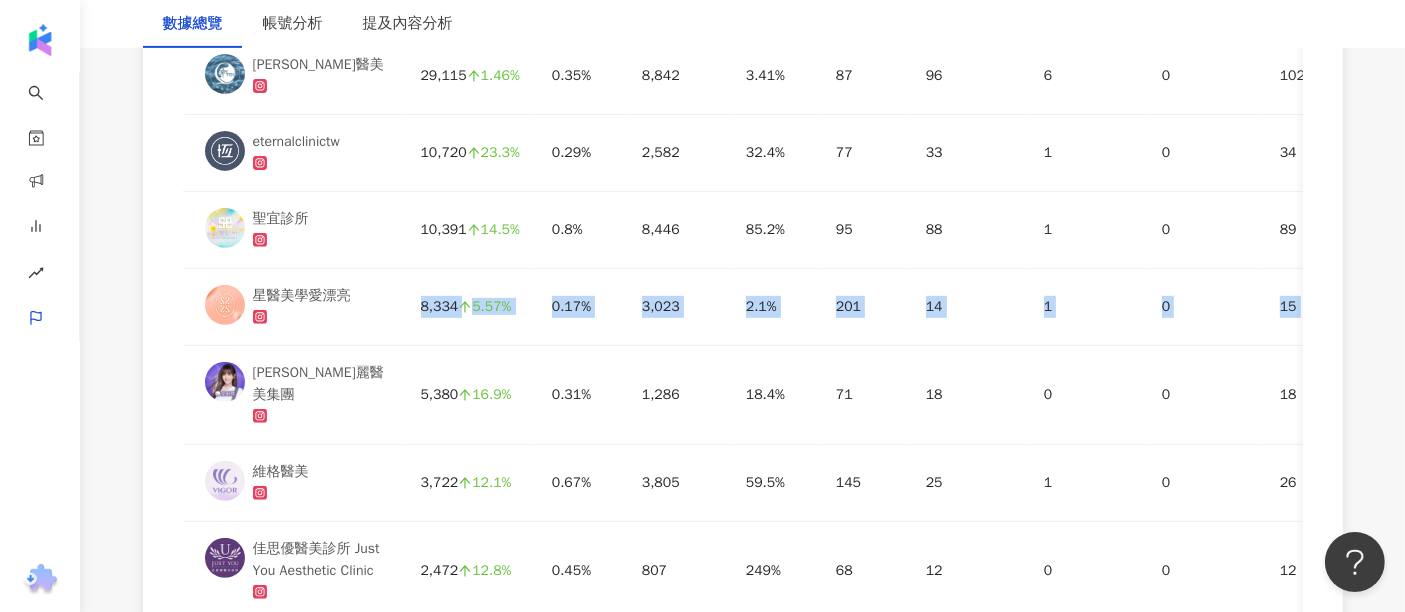 scroll, scrollTop: 0, scrollLeft: 0, axis: both 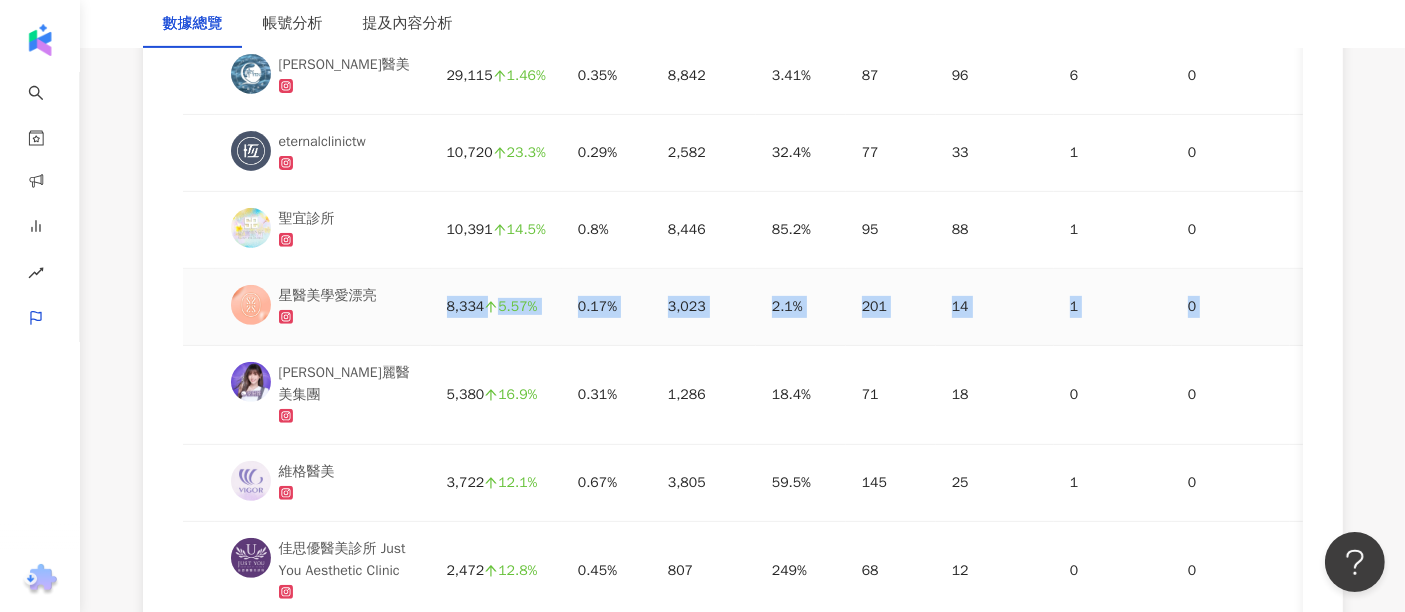 click on "星醫美學愛漂亮" at bounding box center [323, 307] 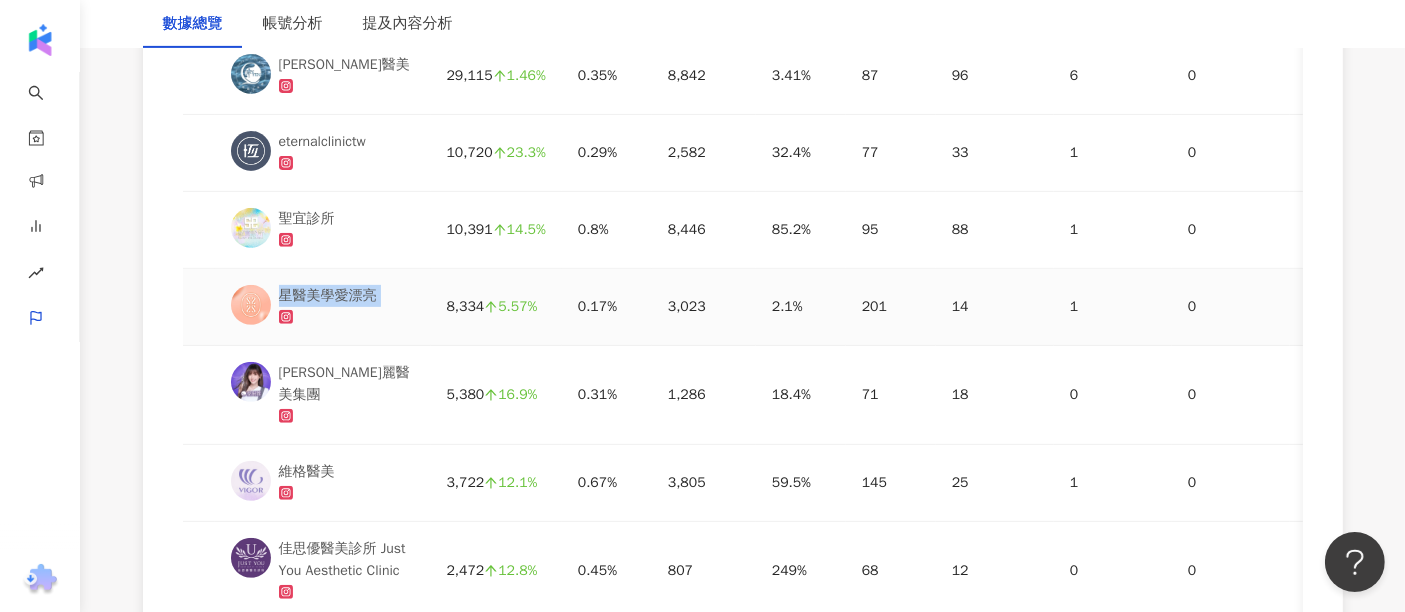 drag, startPoint x: 440, startPoint y: 271, endPoint x: 281, endPoint y: 267, distance: 159.05031 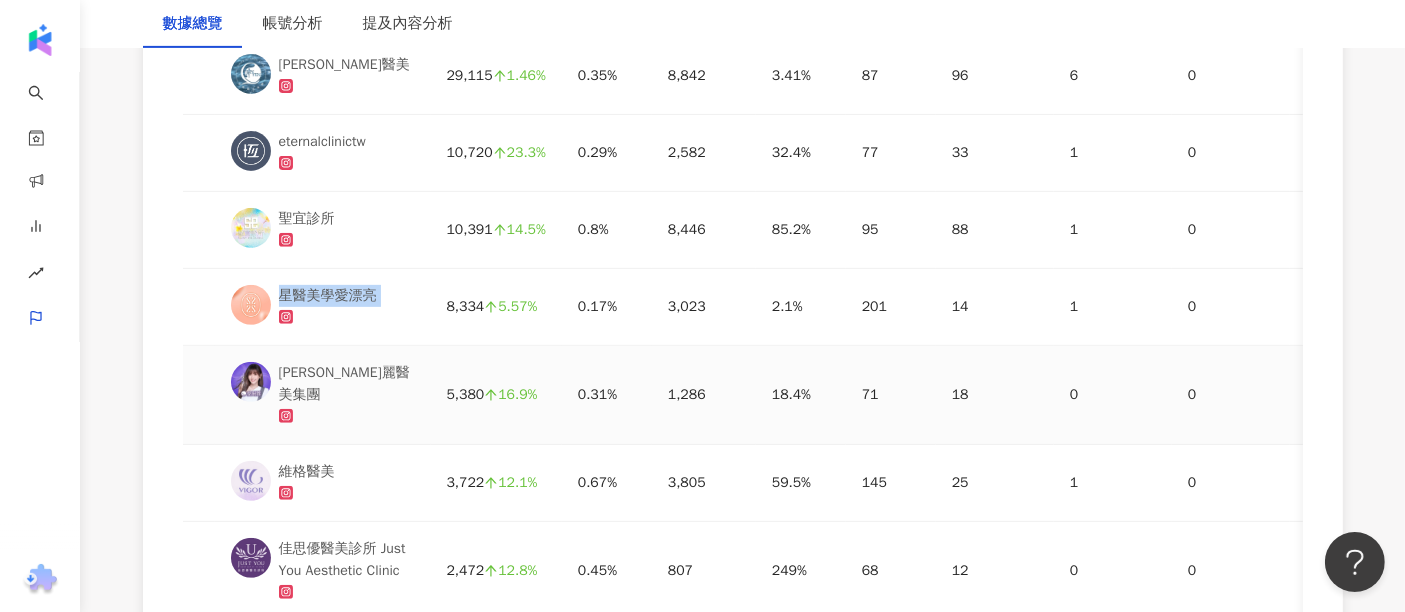 copy on "星醫美學愛漂亮" 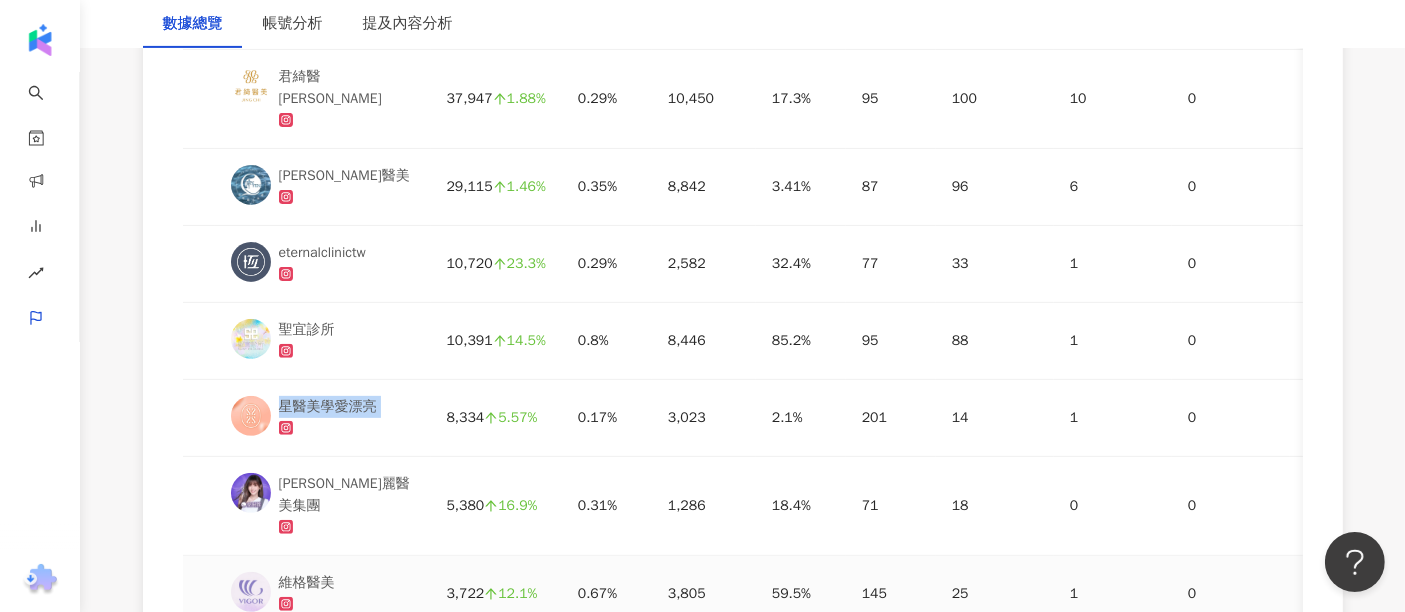 scroll, scrollTop: 777, scrollLeft: 0, axis: vertical 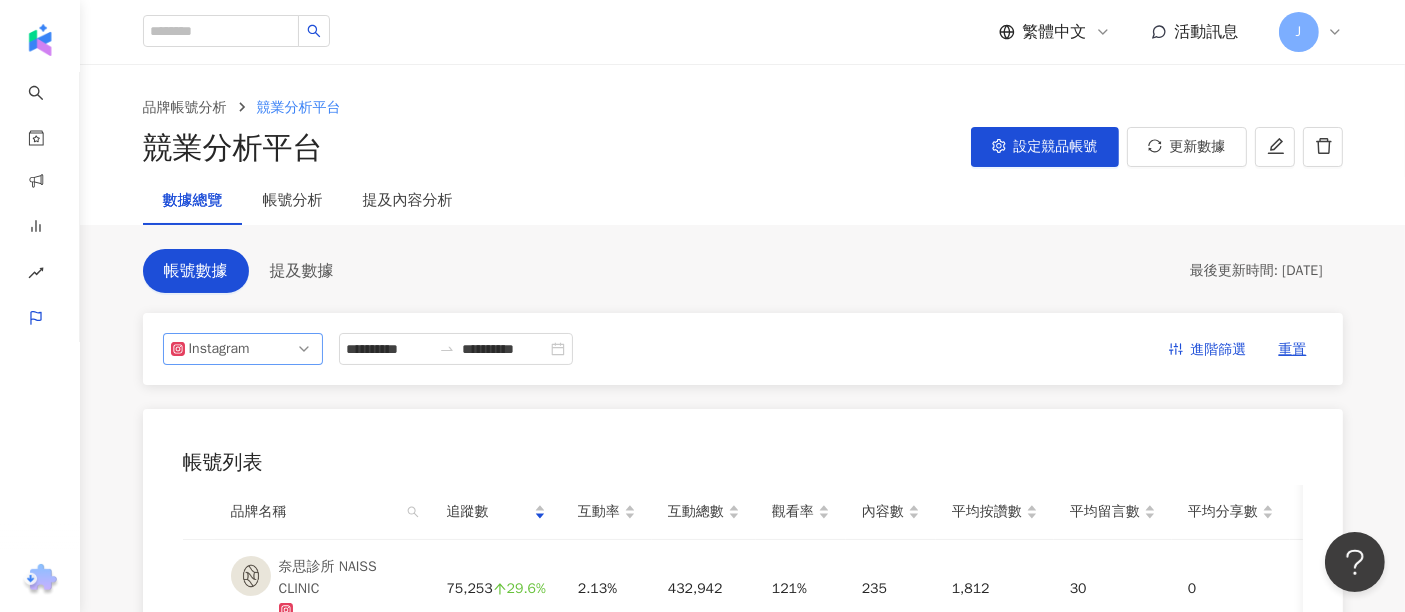 click on "Instagram" at bounding box center (221, 349) 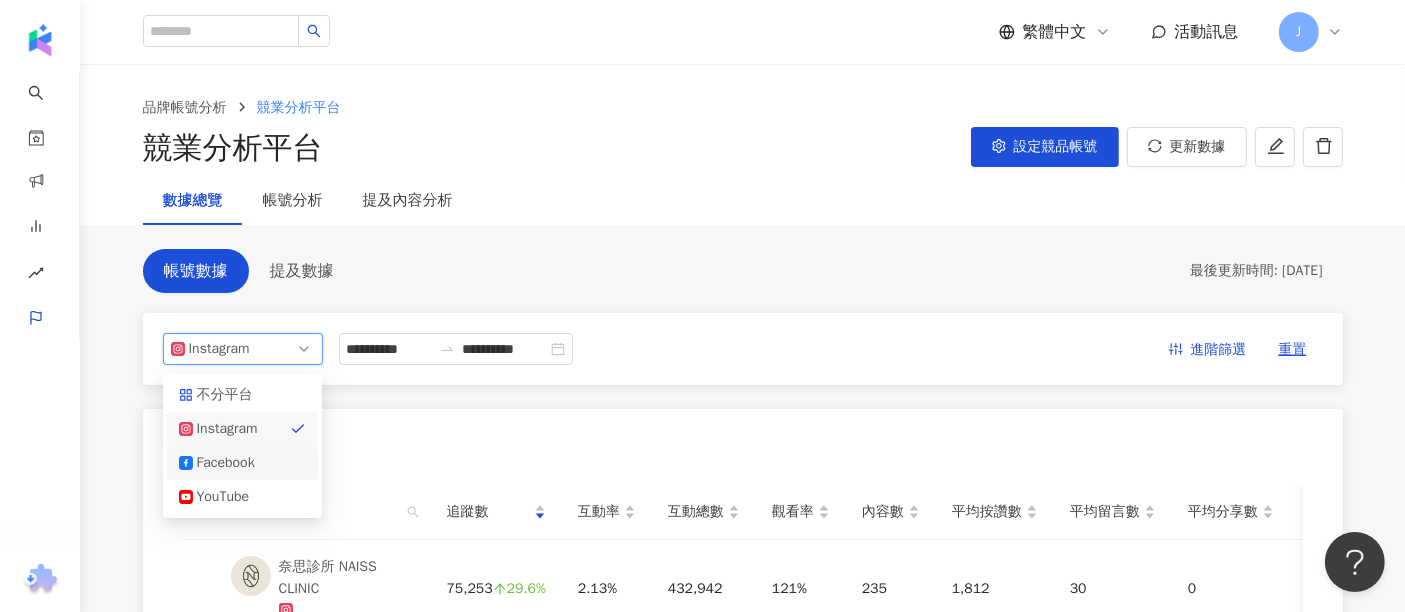 click on "Facebook" at bounding box center (229, 463) 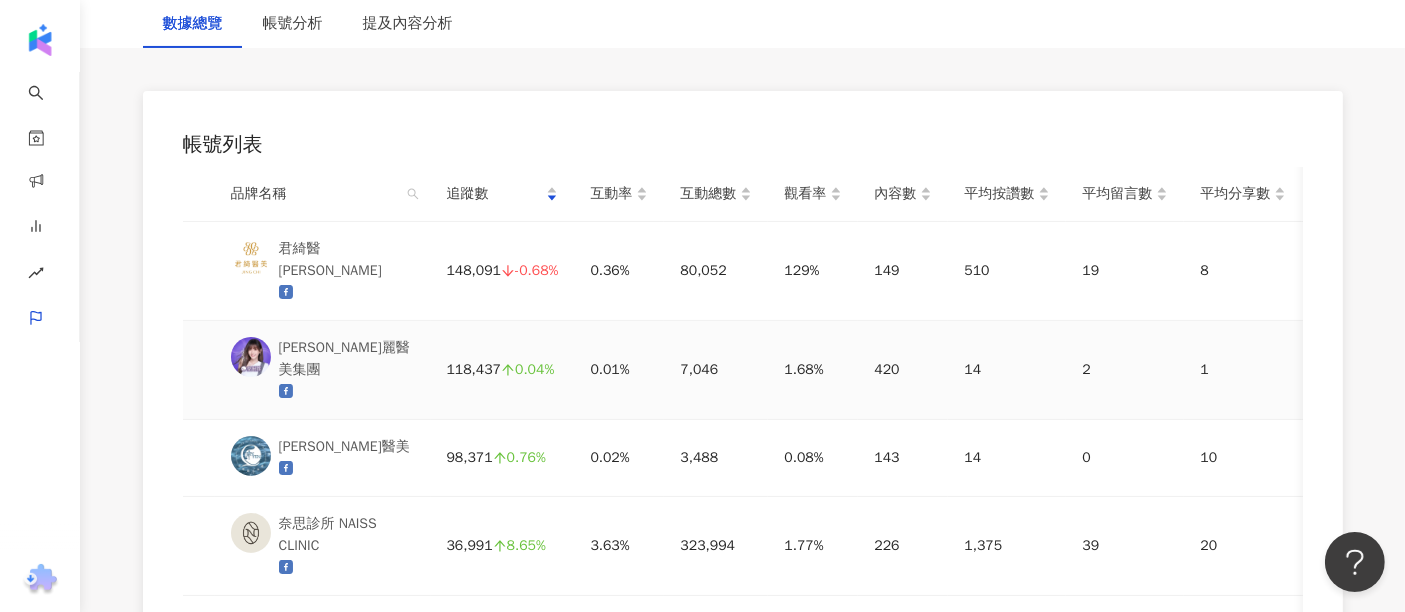 scroll, scrollTop: 333, scrollLeft: 0, axis: vertical 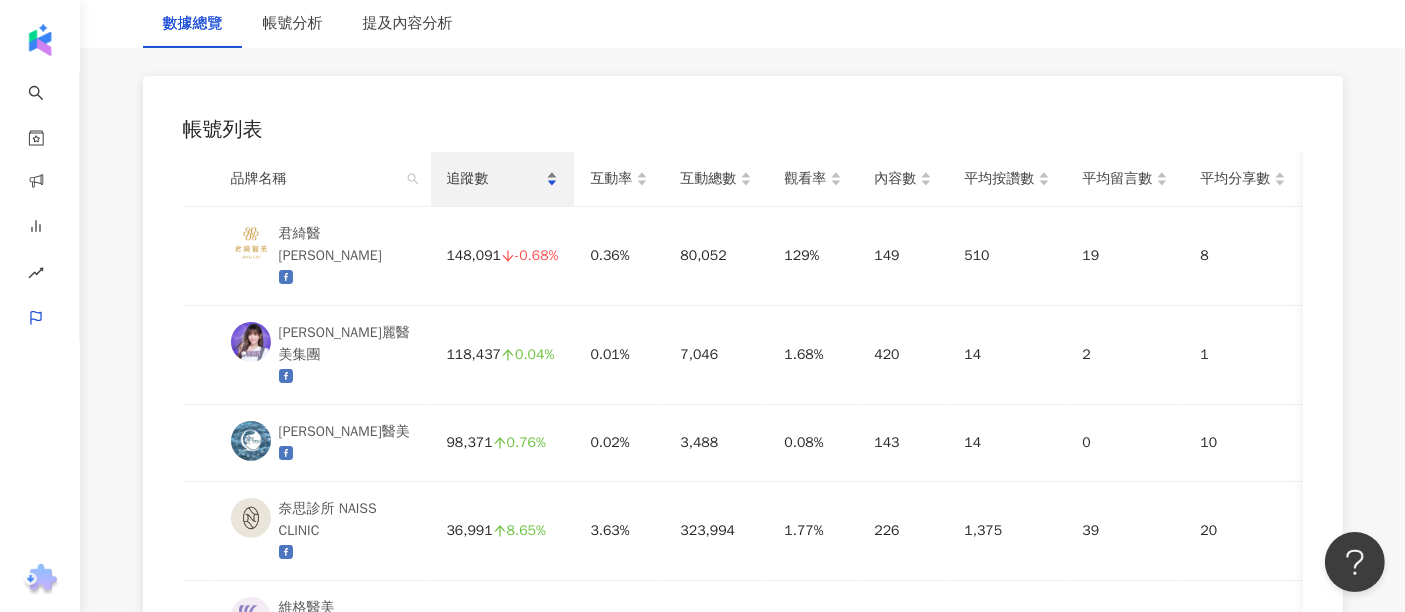 click on "追蹤數" at bounding box center [495, 179] 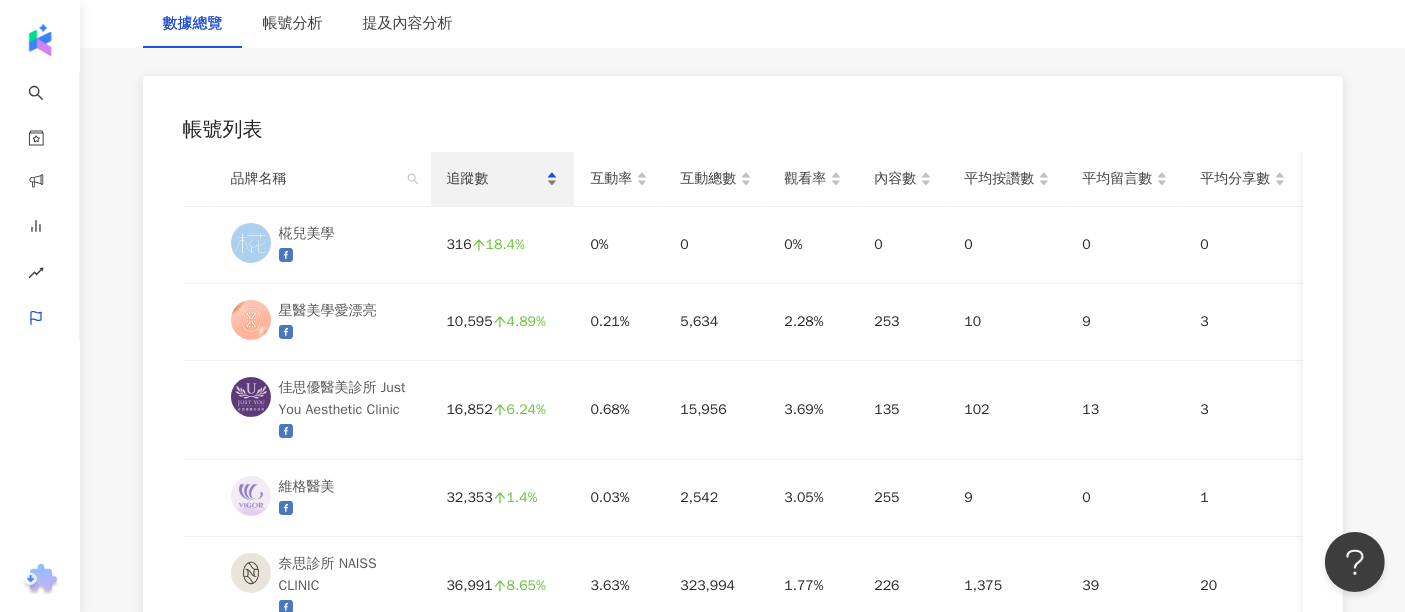 click on "追蹤數" at bounding box center (495, 179) 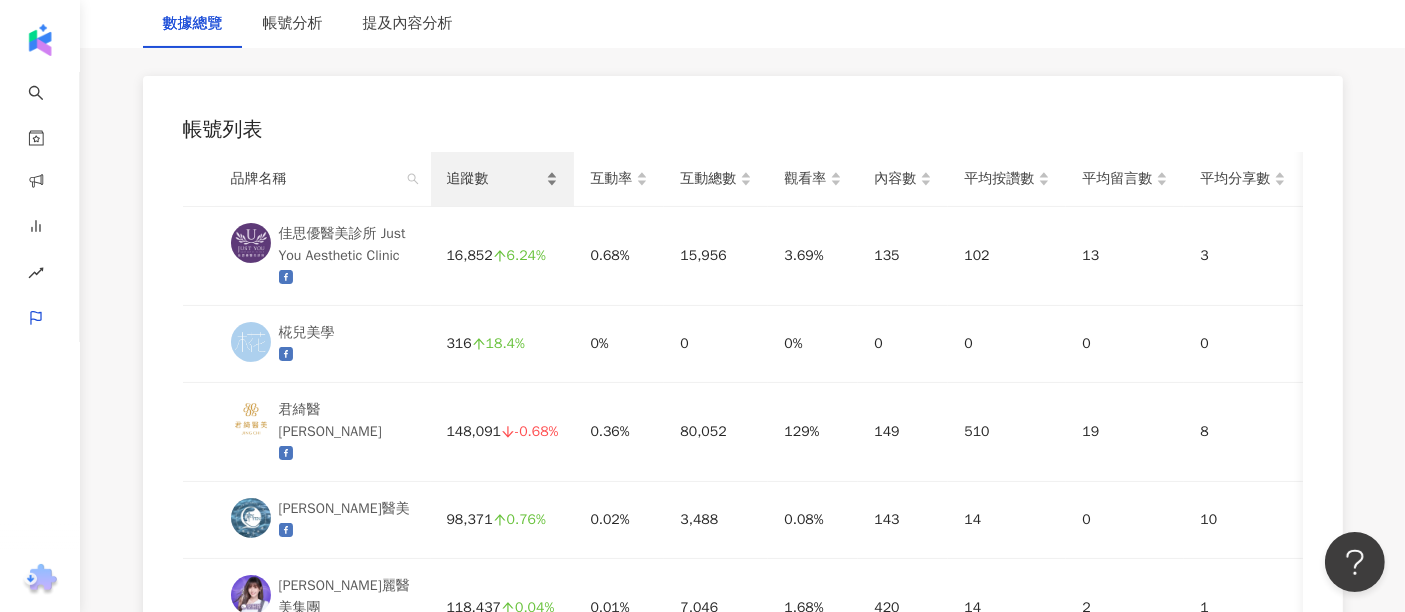 click on "追蹤數" at bounding box center (495, 179) 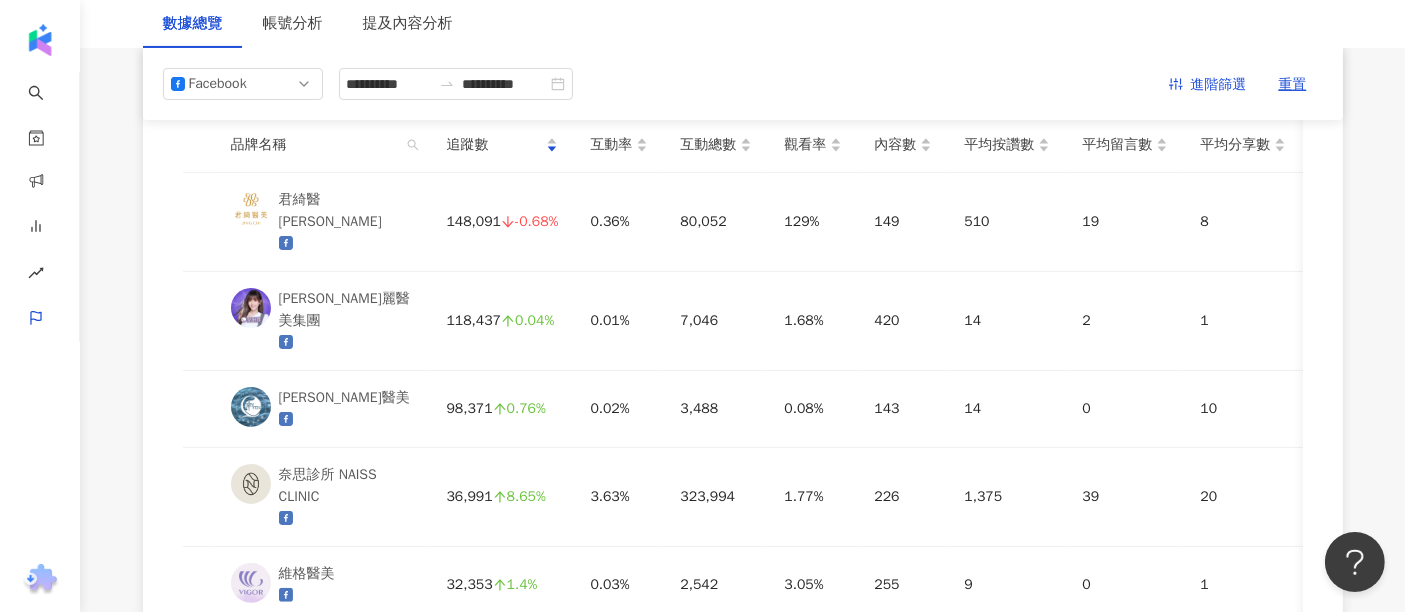scroll, scrollTop: 333, scrollLeft: 0, axis: vertical 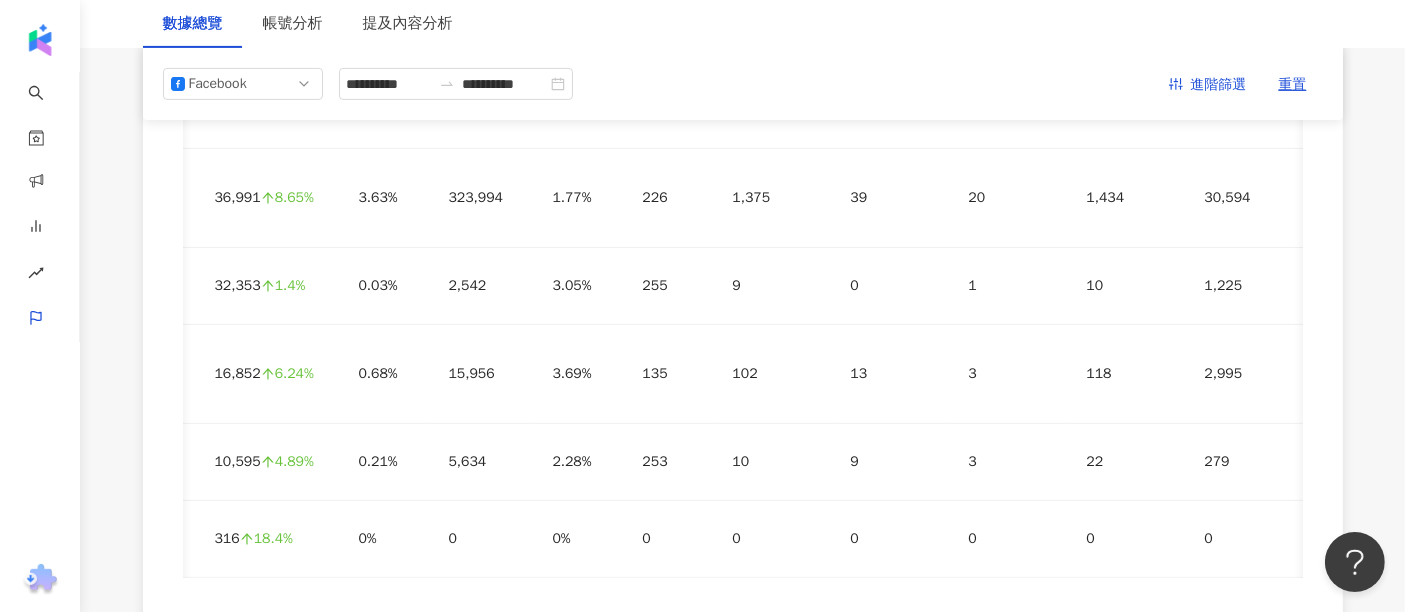 drag, startPoint x: 197, startPoint y: 210, endPoint x: 1334, endPoint y: 501, distance: 1173.6482 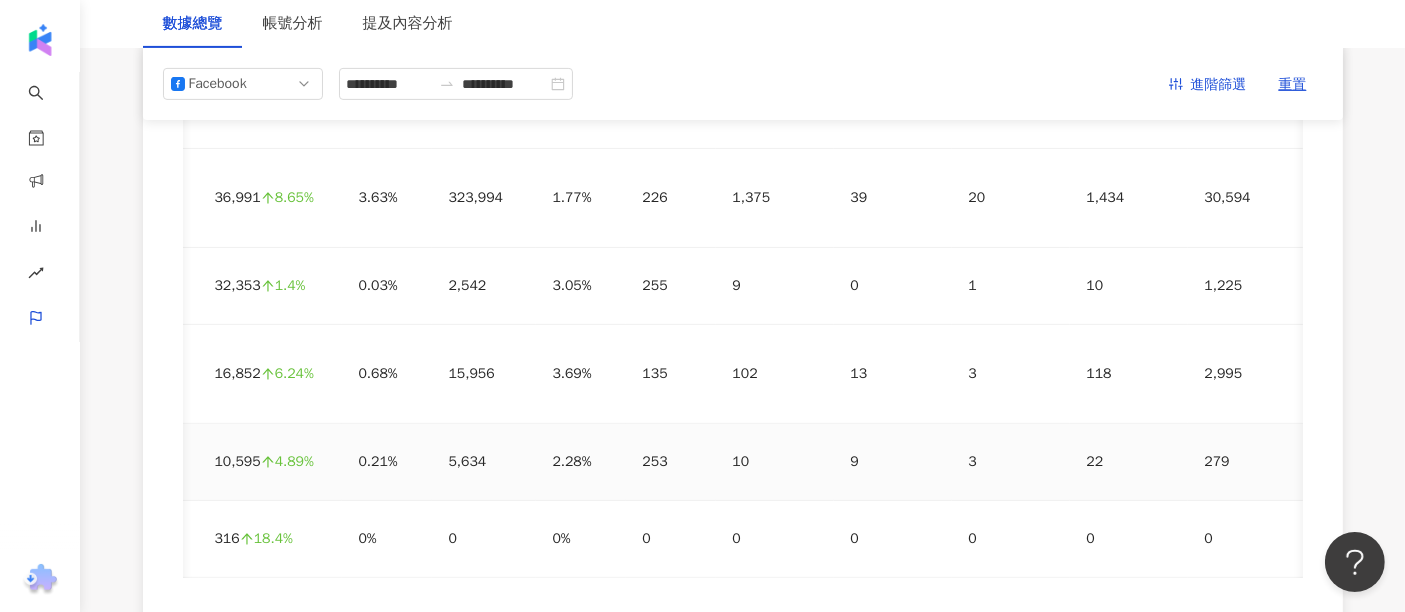 copy on "品牌名稱 追蹤數 互動率 互動總數 觀看率 內容數 平均按讚數 平均留言數 平均分享數 平均互動數 平均觀看數" 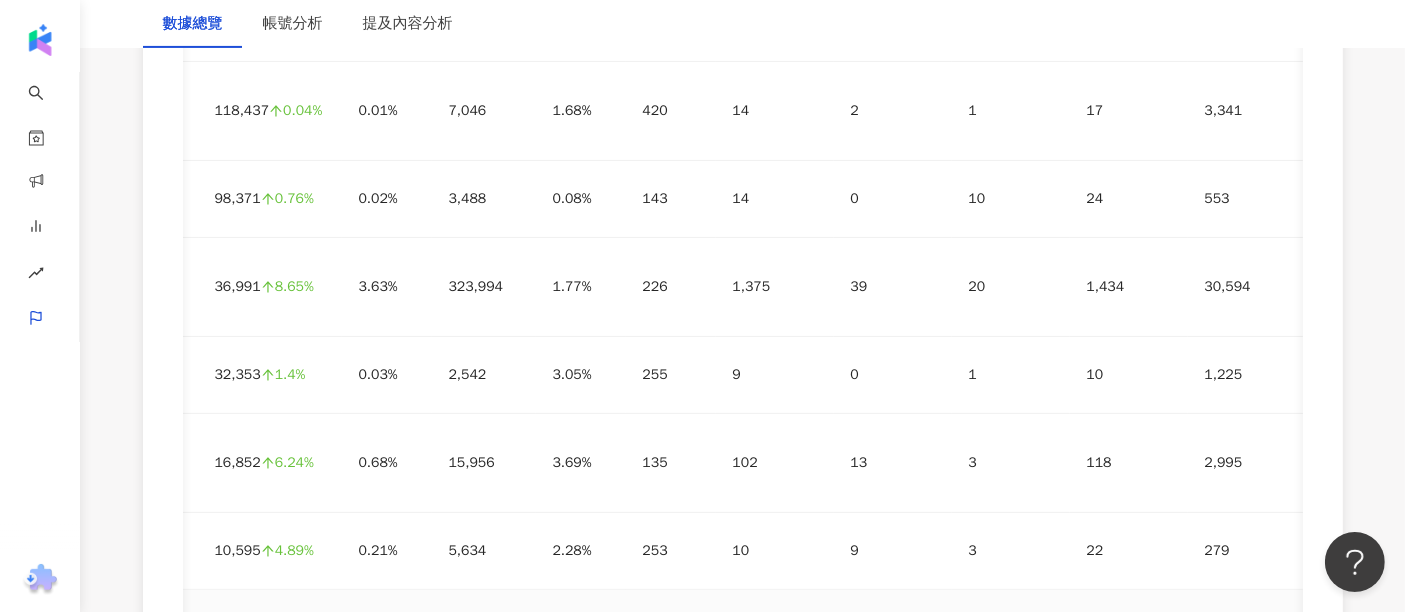 scroll, scrollTop: 666, scrollLeft: 0, axis: vertical 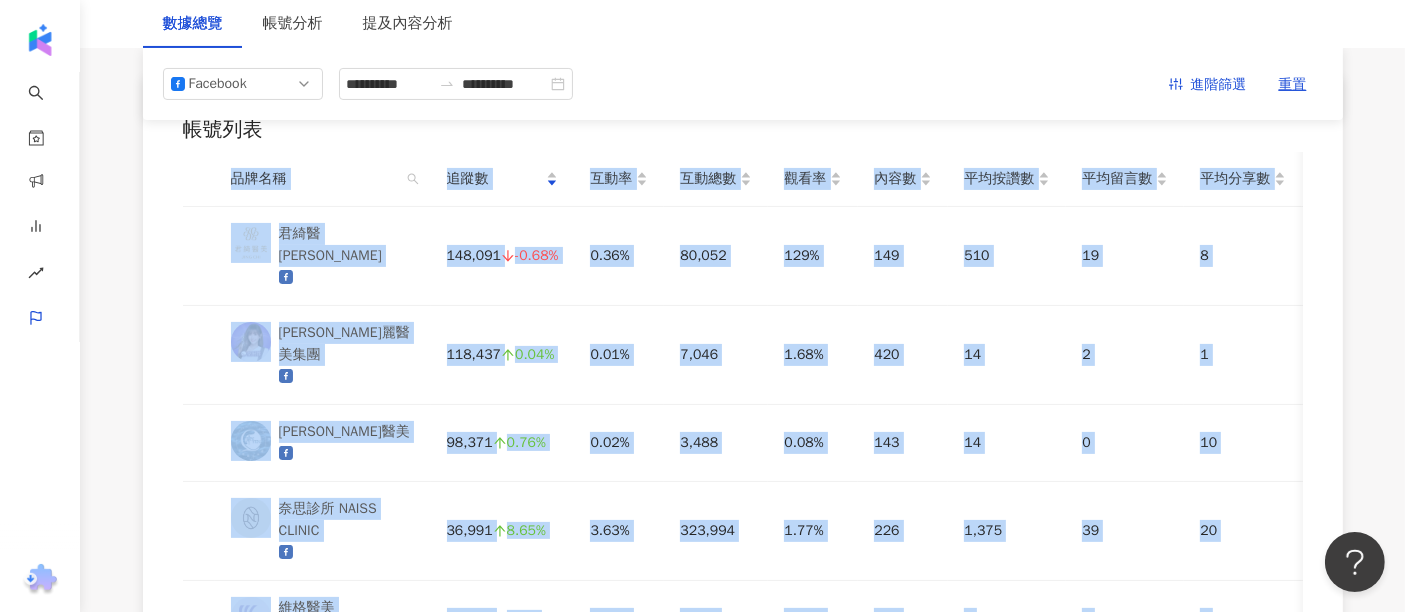 drag, startPoint x: 1138, startPoint y: 487, endPoint x: 222, endPoint y: 176, distance: 967.35565 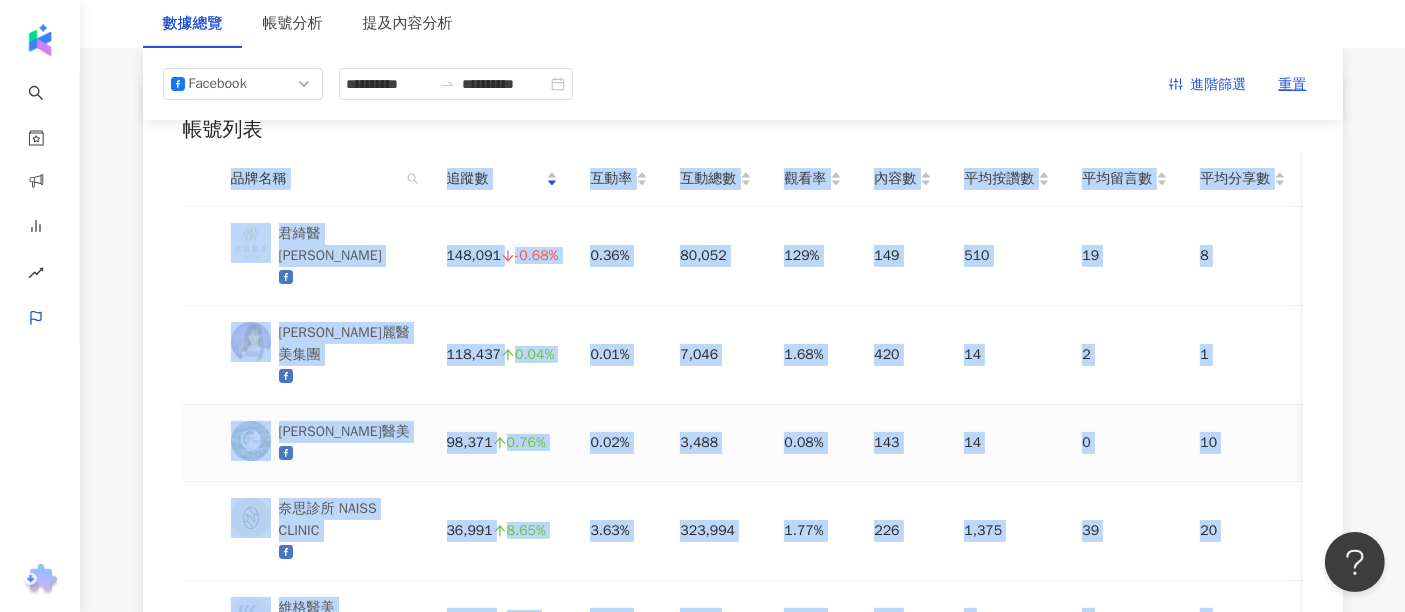 copy on "品牌名稱 追蹤數 互動率 互動總數 觀看率 內容數 平均按讚數 平均留言數 平均分享數 平均互動數 平均觀看數                         君綺醫美 148,091 -0.68% 0.36% 80,052 129% 149 510 19 8 537 189,665 愛爾麗醫美集團 118,437 0.04% 0.01% 7,046 1.68% 420 14 2 1 17 3,341 淨妍醫美 98,371 0.76% 0.02% 3,488 0.08% 143 14 0 10 24 553 奈思診所 NAISS CLINIC 36,991 8.65% 3.63% 323,994 1.77% 226 1,375 39 20 1,434 30,594 維格醫美 32,353 1.4% 0.03% 2,542 3.05% 255 9 0 1 10 1,225 佳思優醫美診所 Just You Aesthetic Clinic 16,852 6.24% 0.68% 15,956 3.69% 135 102 13 3 118 2,995 星醫美學愛漂亮 10,595 4.89% 0.21% 5,634 2.28% 253 10 9 3 22 279 椛兒美學 316 18.4% 0% 0 0% 0 0 0 0 0 0" 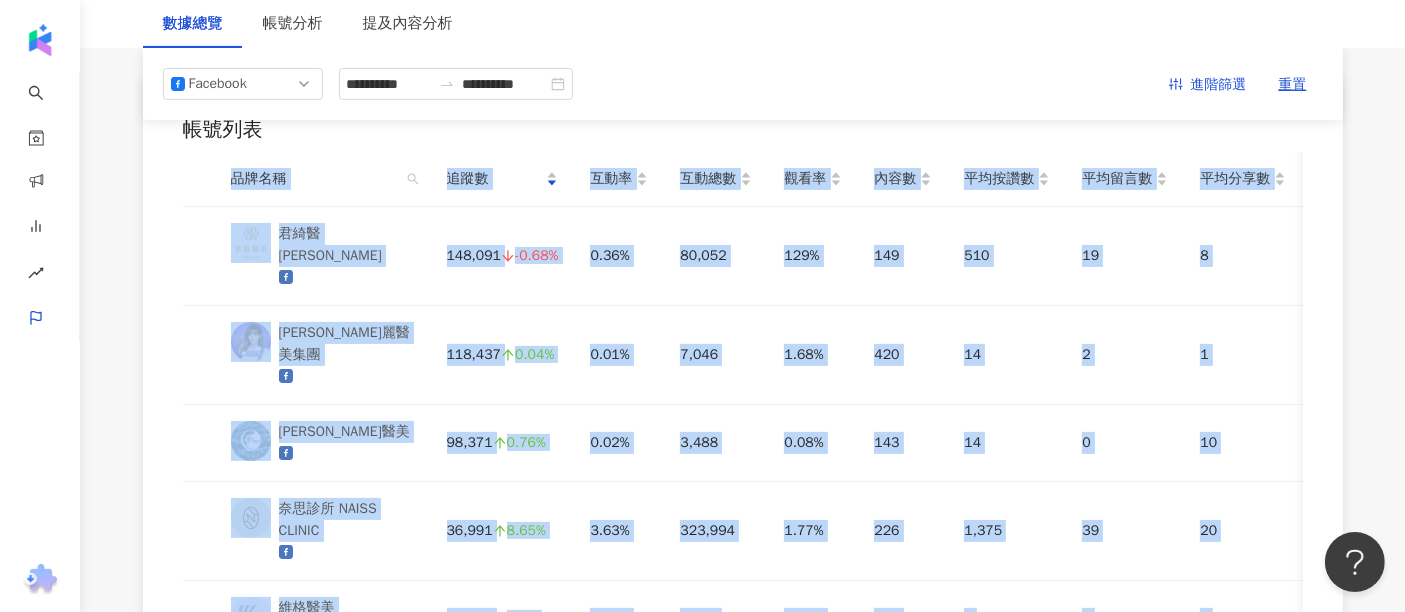 click on "品牌名稱" at bounding box center [323, 179] 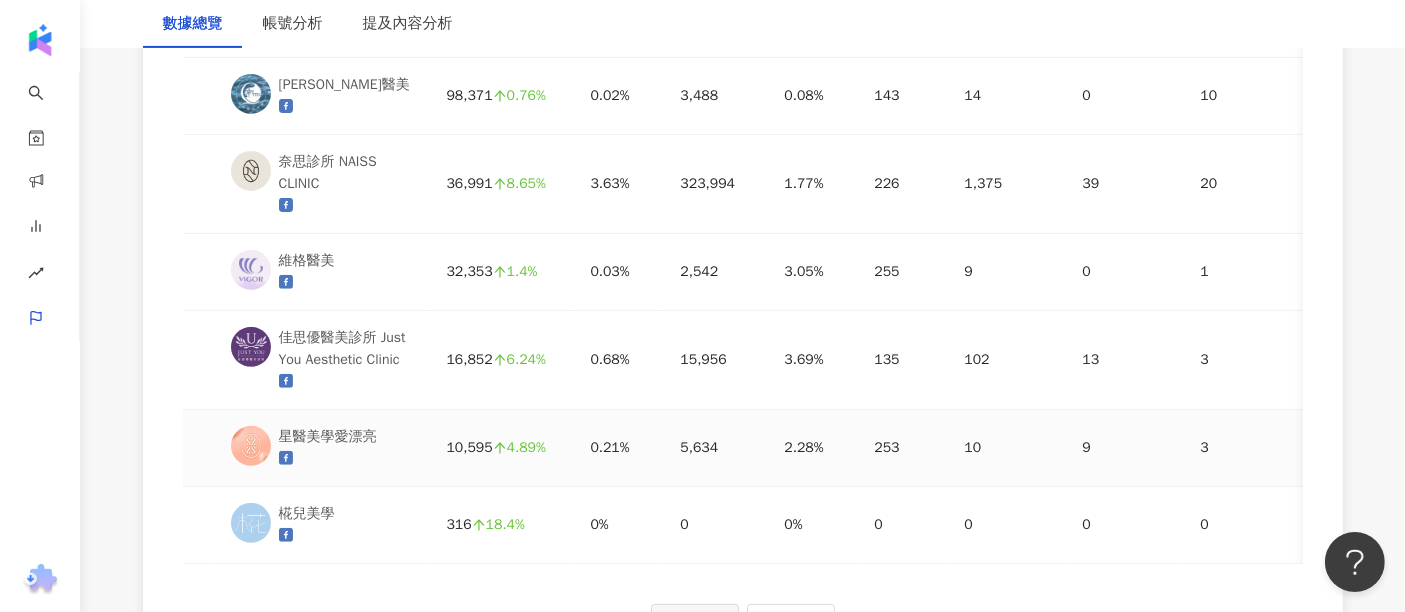 scroll, scrollTop: 777, scrollLeft: 0, axis: vertical 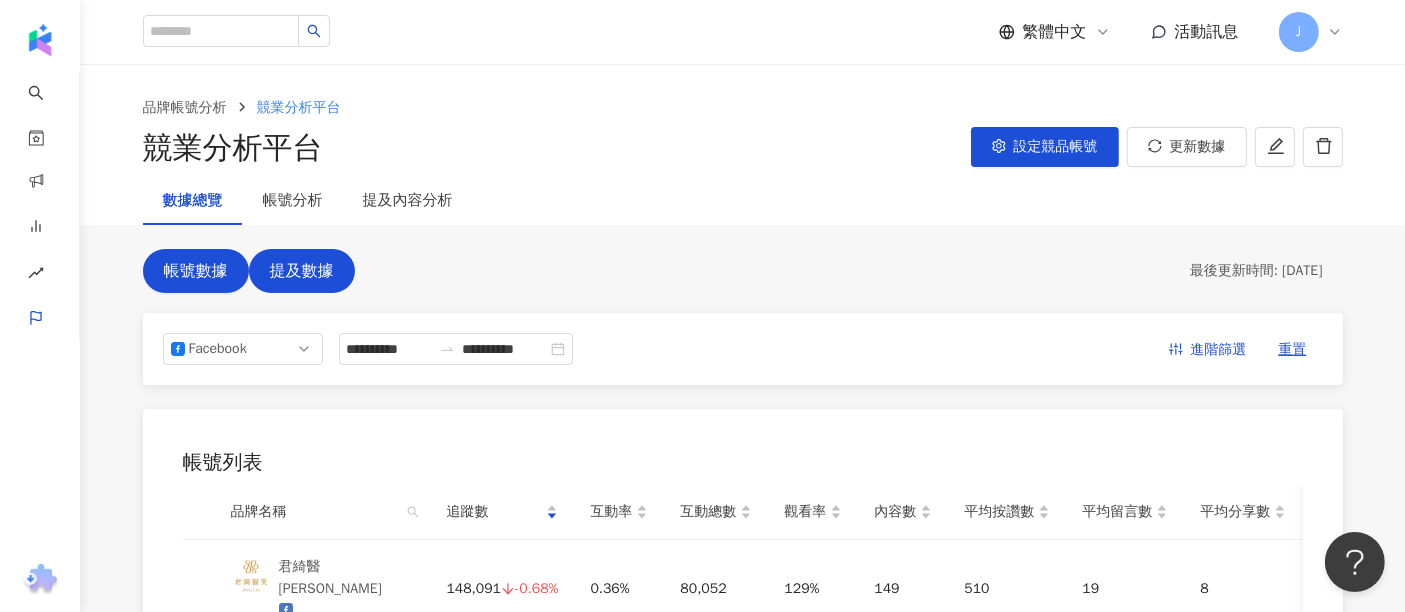 click on "提及數據" at bounding box center (302, 271) 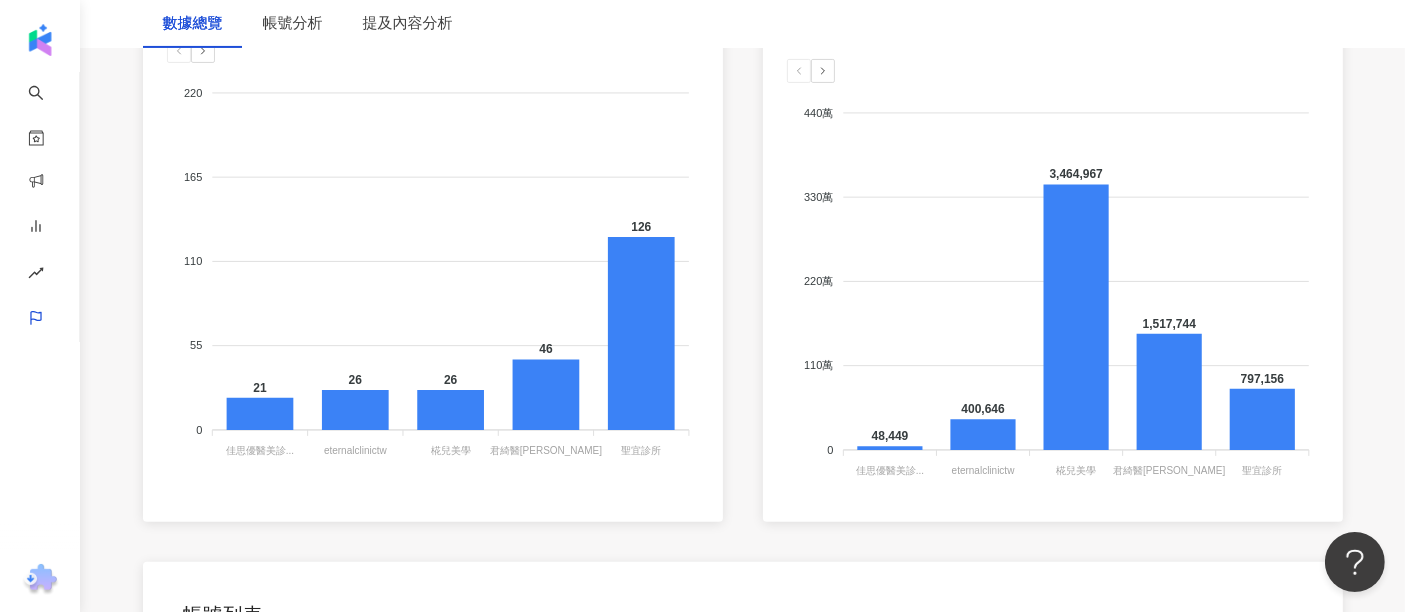 scroll, scrollTop: 532, scrollLeft: 0, axis: vertical 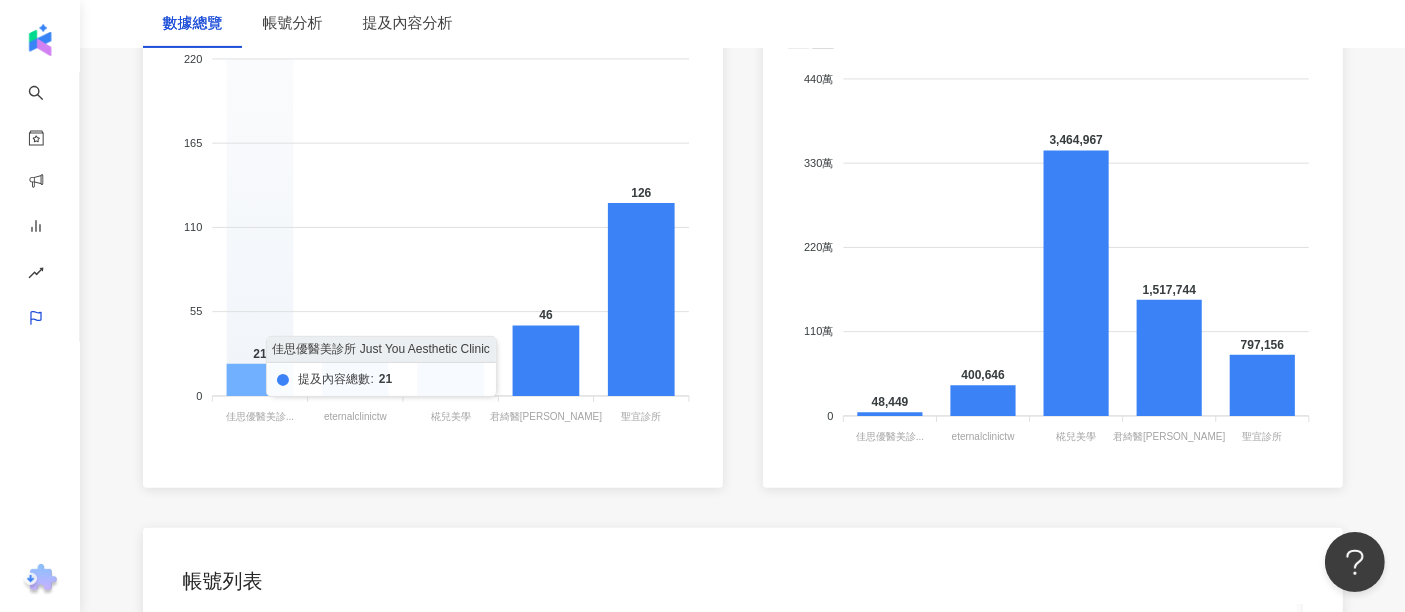 click 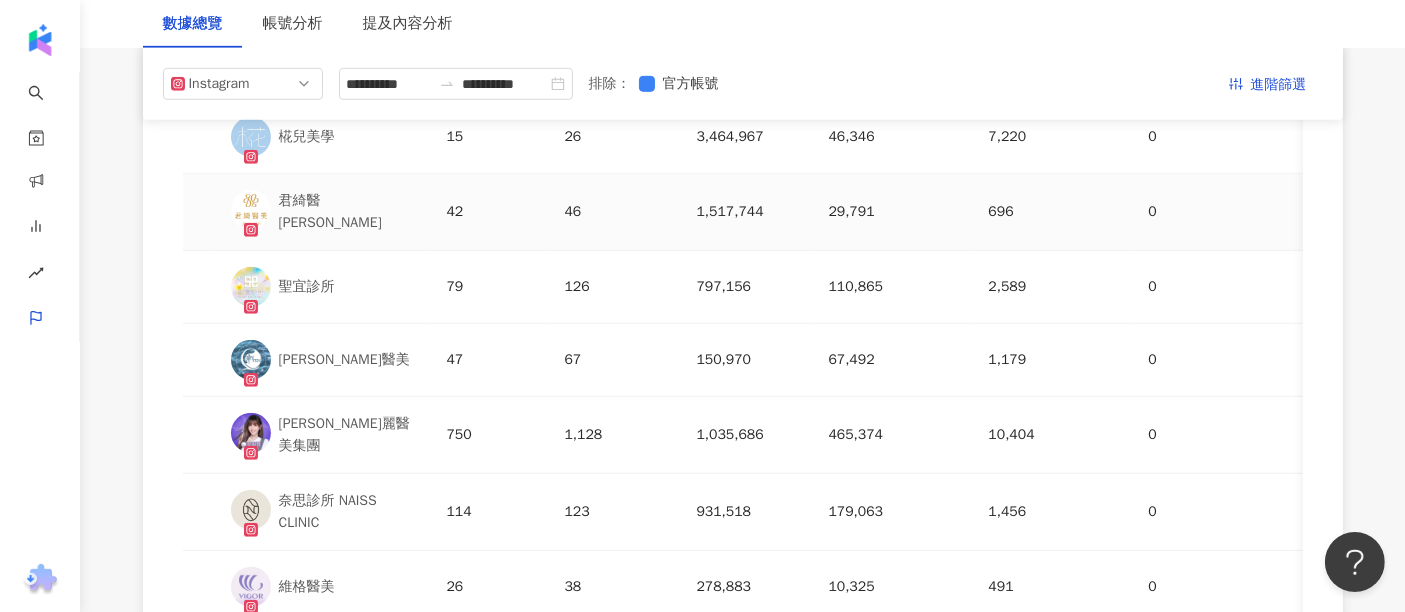 scroll, scrollTop: 977, scrollLeft: 0, axis: vertical 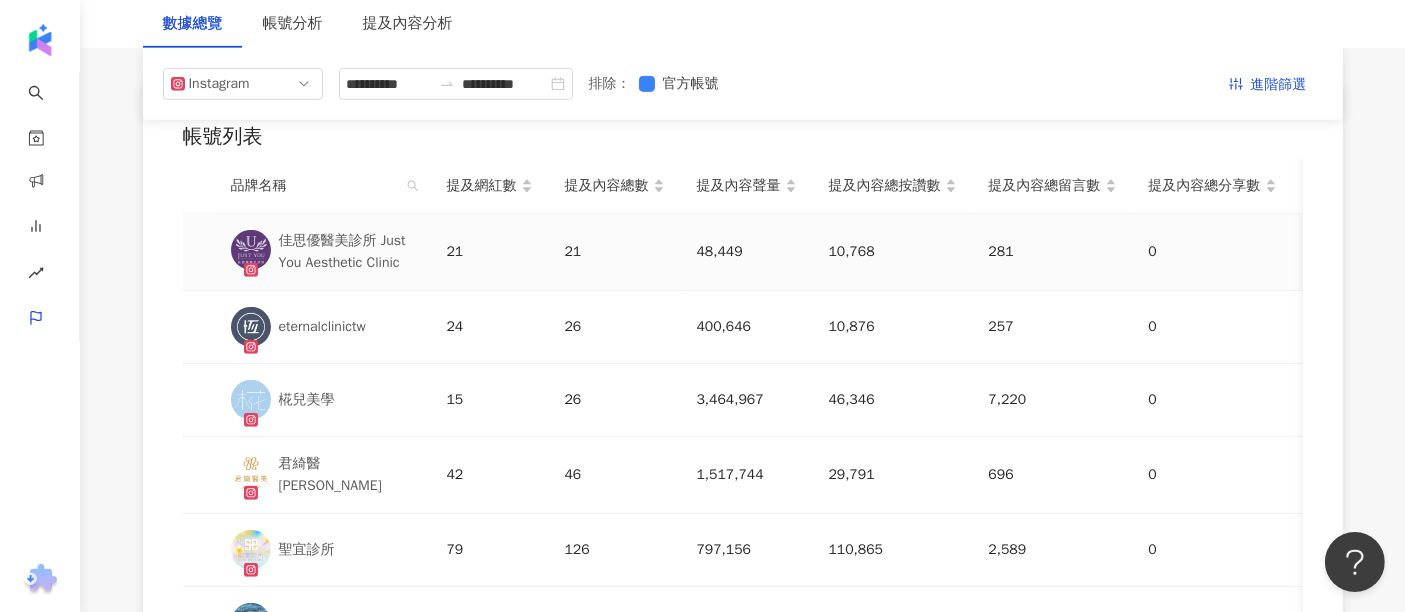 click on "佳思優醫美診所 Just You Aesthetic Clinic" at bounding box center [347, 252] 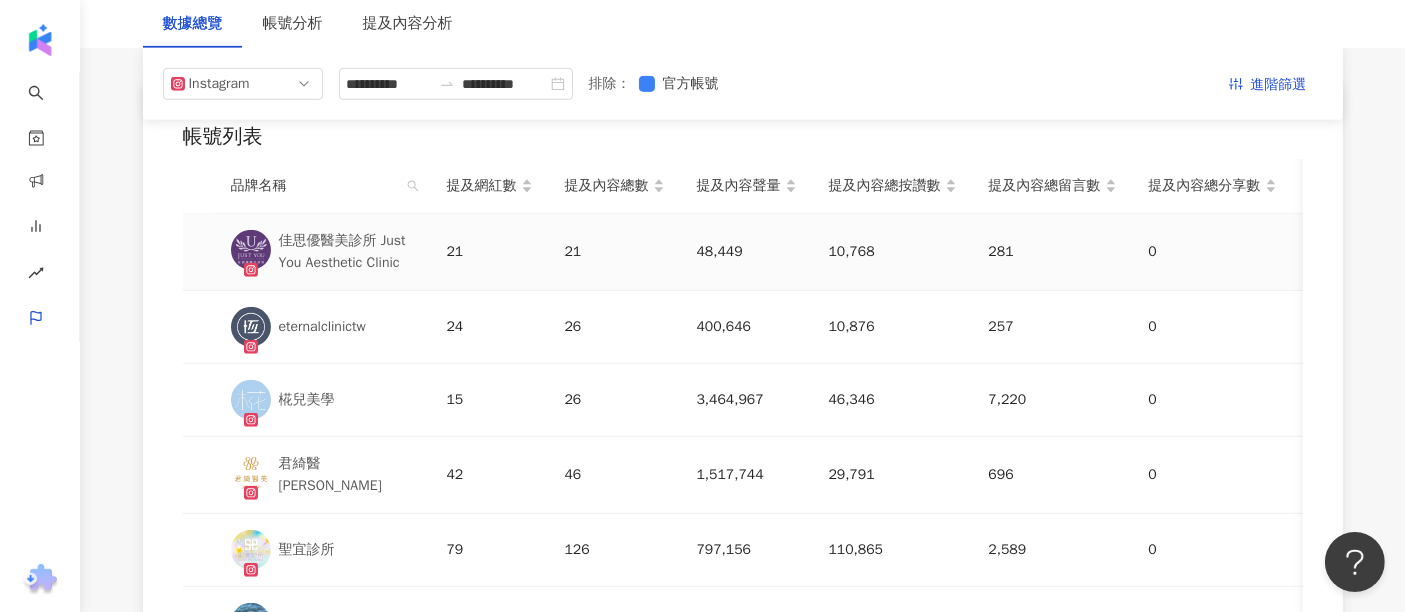click on "0" at bounding box center [1213, 252] 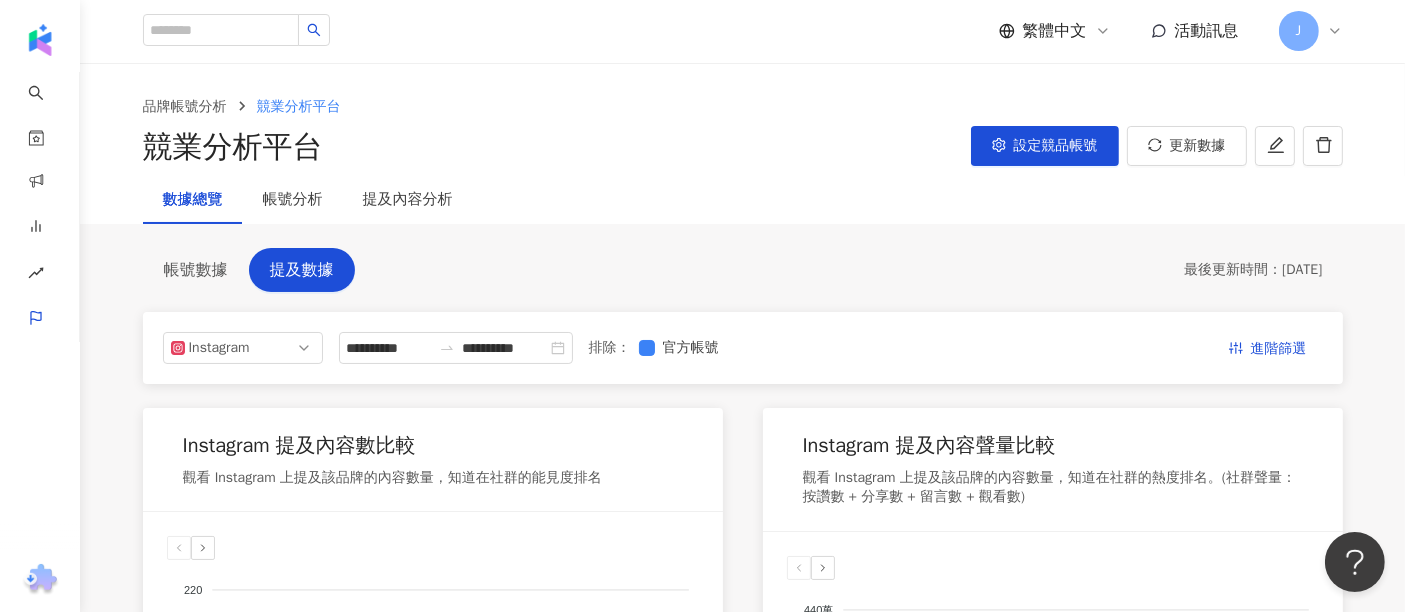scroll, scrollTop: 0, scrollLeft: 0, axis: both 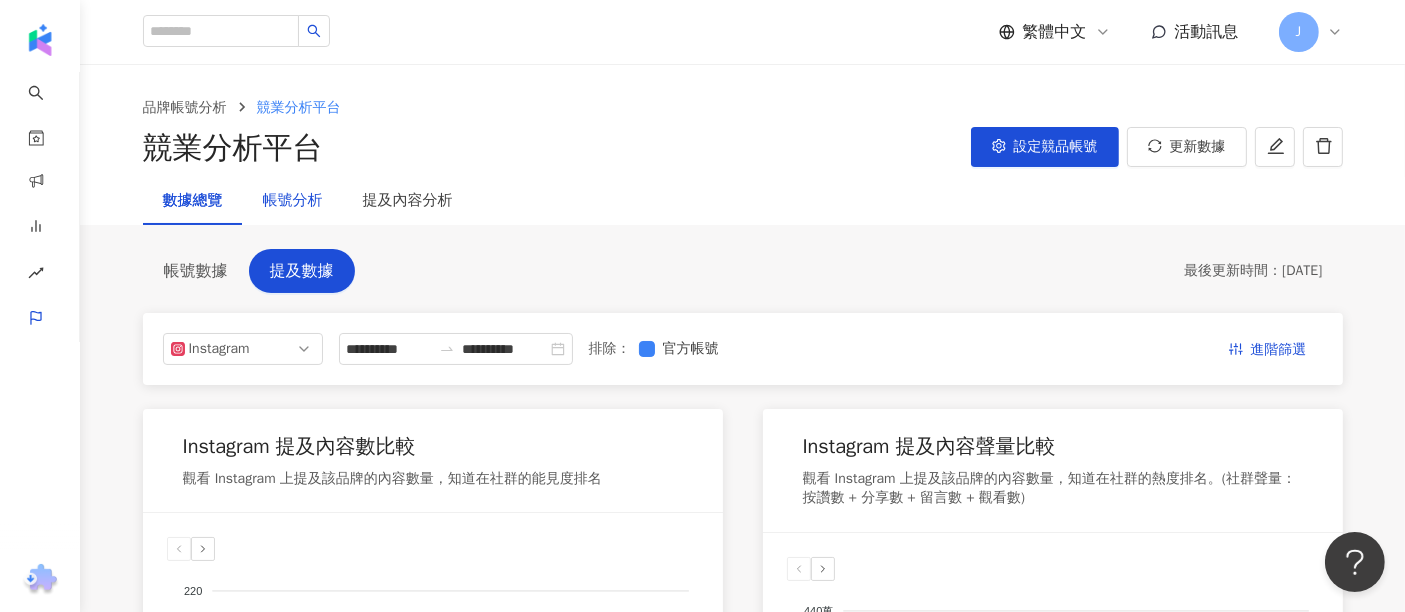 click on "帳號分析" at bounding box center [293, 201] 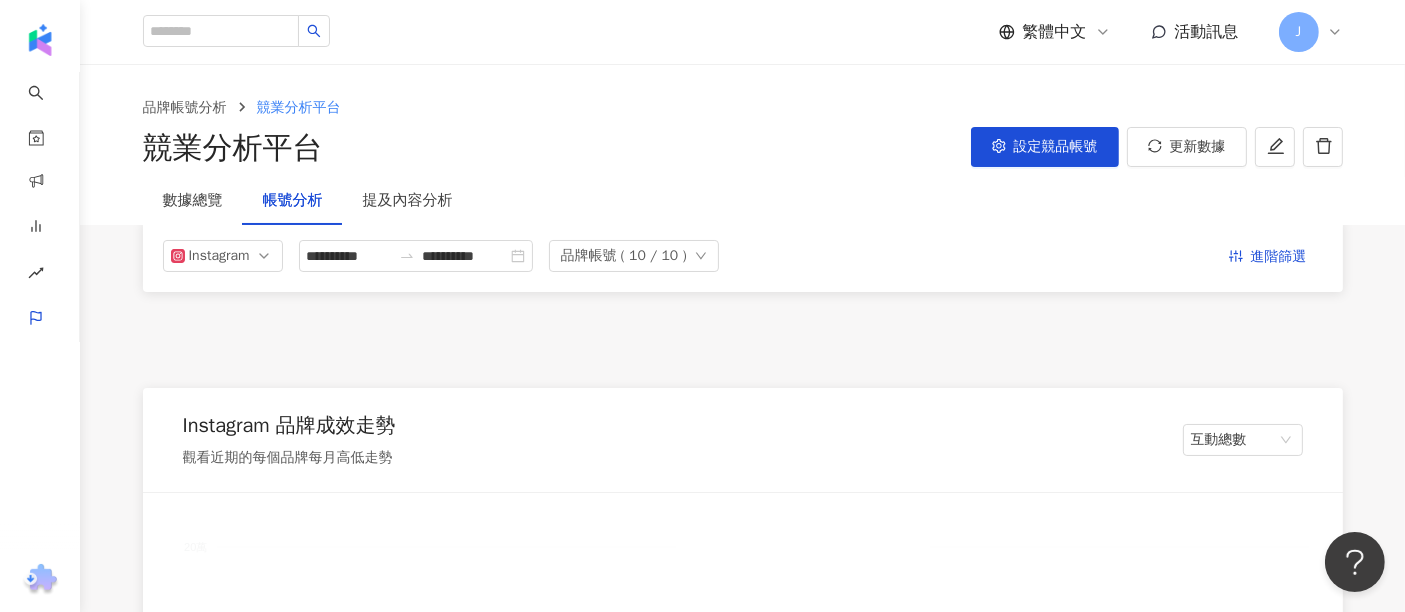 scroll, scrollTop: 333, scrollLeft: 0, axis: vertical 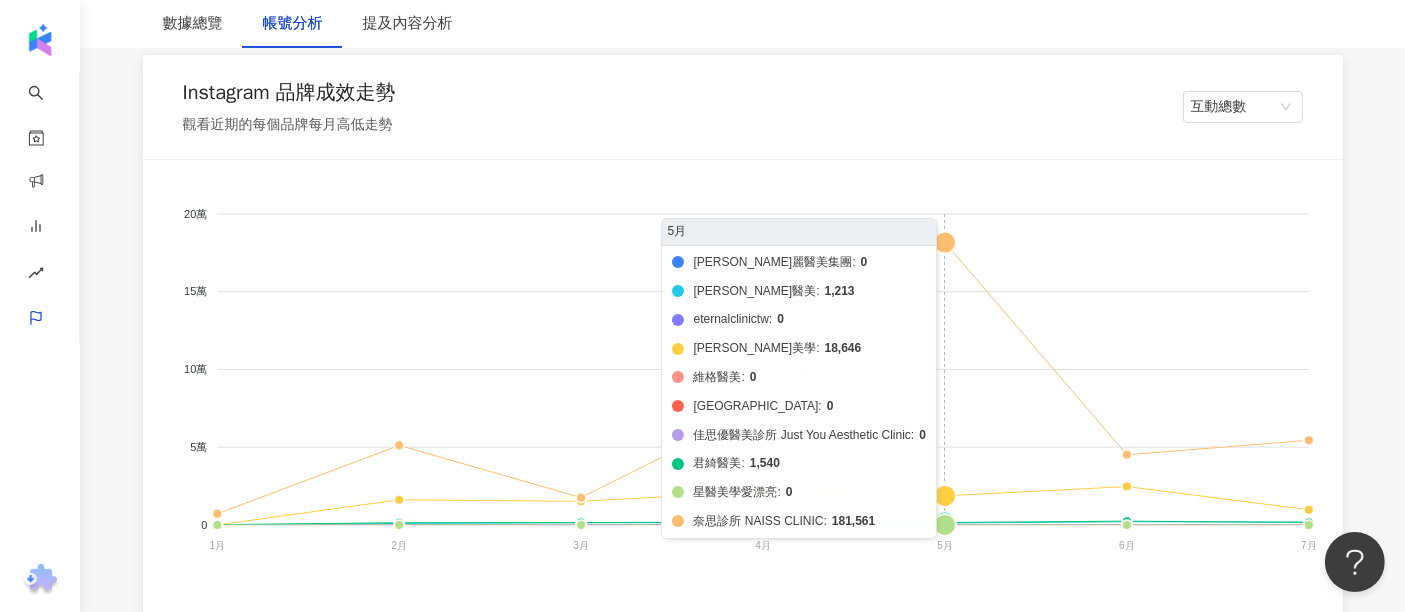 click on "愛爾麗醫美集團 淨妍醫美 eternalclinictw 椛兒美學 維格醫美 聖宜診所 佳思優醫美診所 Just You Aesthetic Clinic 君綺醫美 星醫美學愛漂亮 奈思診所 NAISS CLINIC" 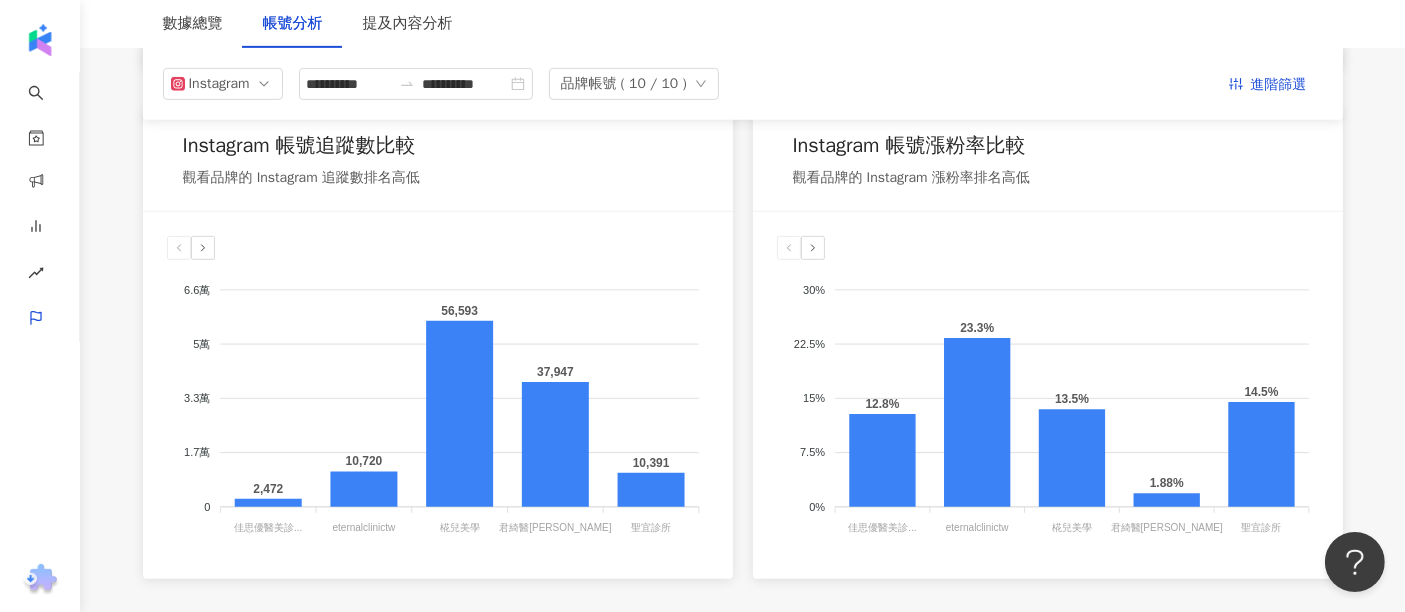 scroll, scrollTop: 444, scrollLeft: 0, axis: vertical 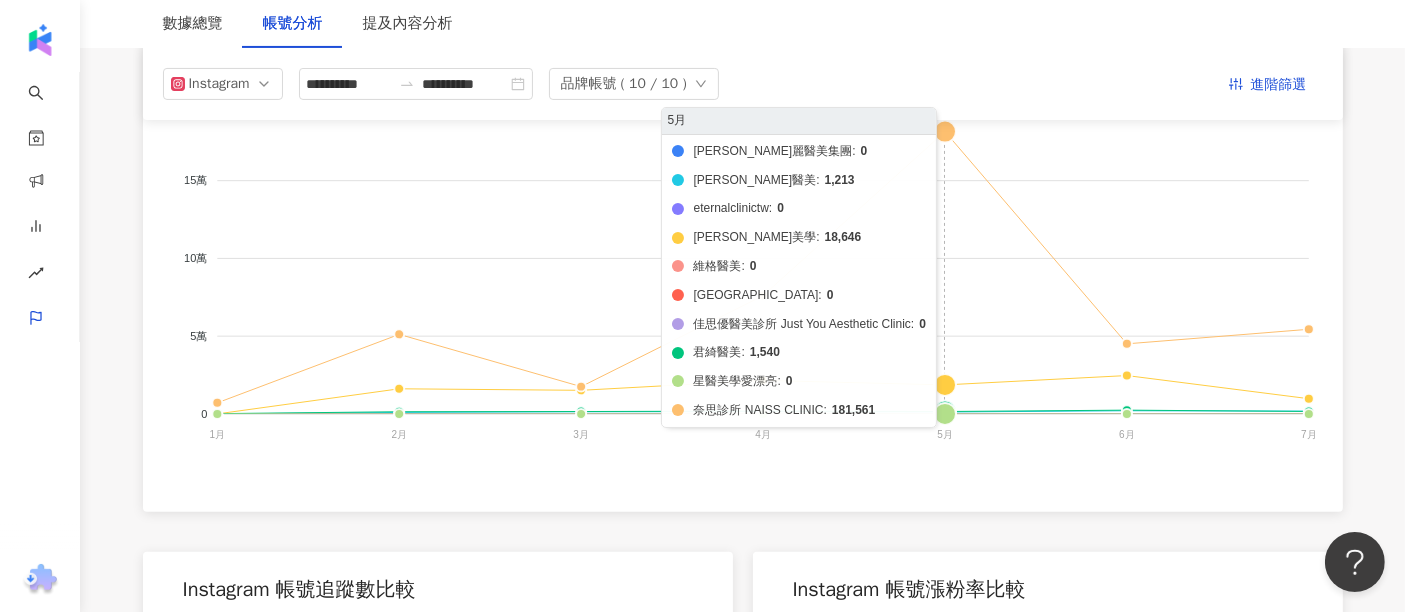 click on "愛爾麗醫美集團 淨妍醫美 eternalclinictw 椛兒美學 維格醫美 聖宜診所 佳思優醫美診所 Just You Aesthetic Clinic 君綺醫美 星醫美學愛漂亮 奈思診所 NAISS CLINIC" 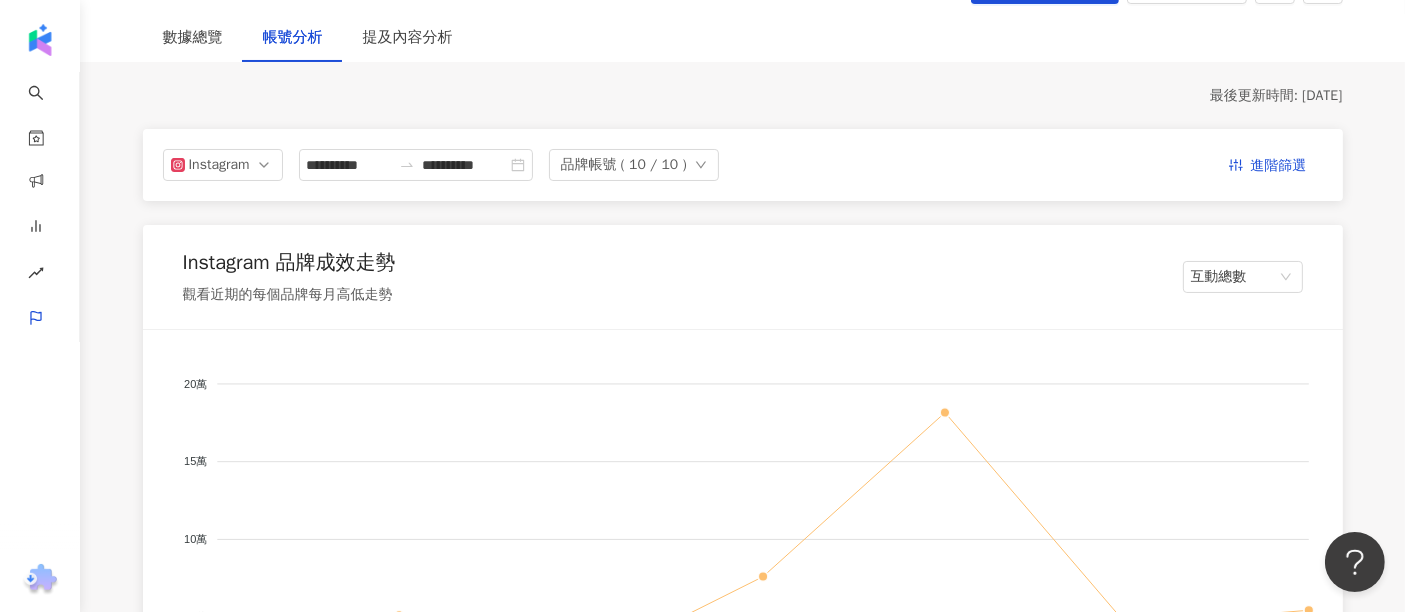 scroll, scrollTop: 100, scrollLeft: 0, axis: vertical 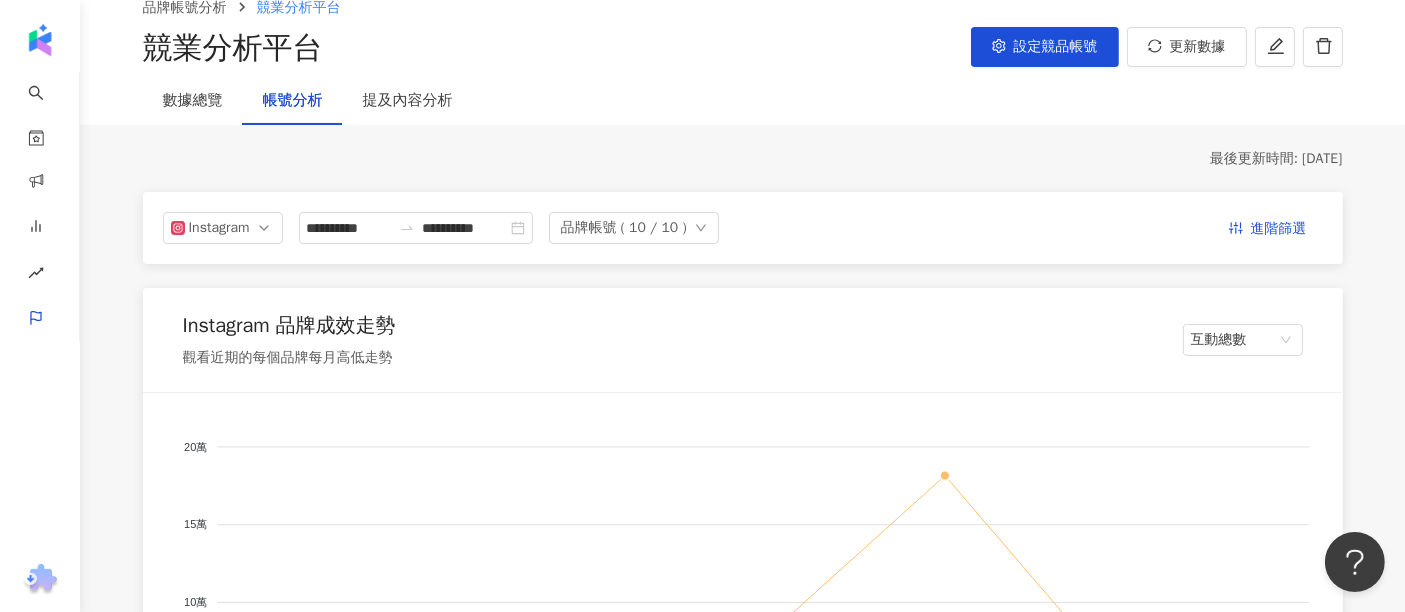 click on "品牌帳號
( 10 / 10 )" at bounding box center (624, 228) 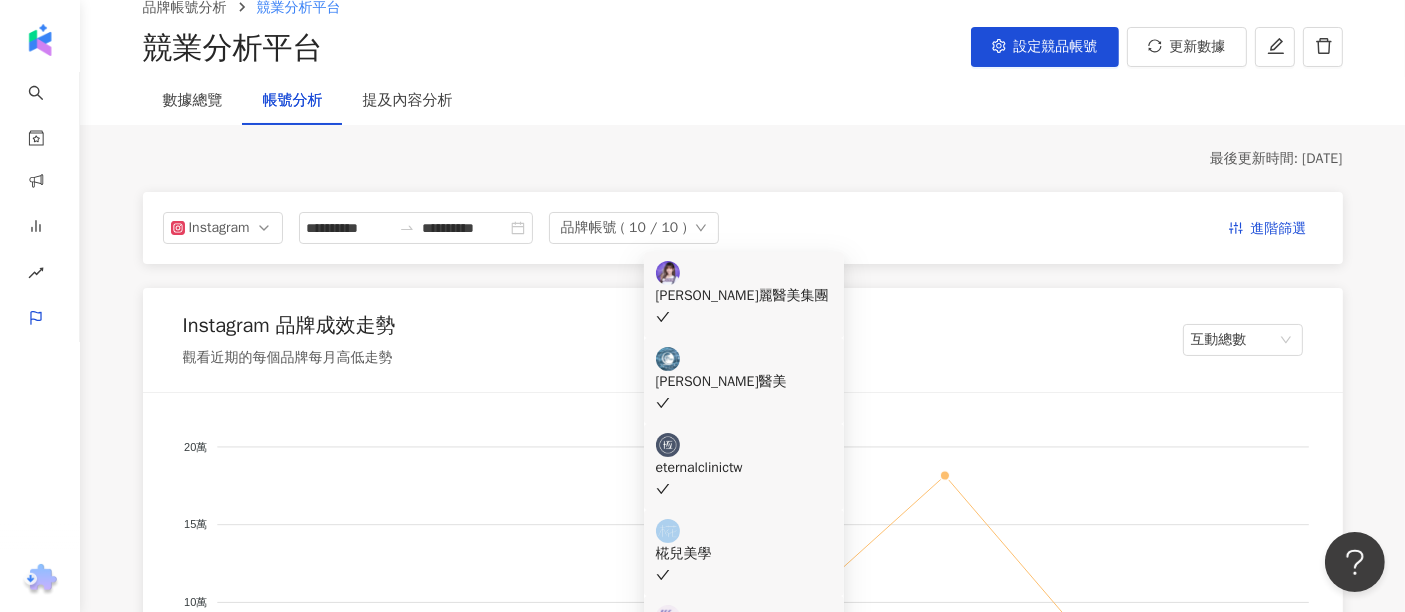 click on "**********" at bounding box center [743, 228] 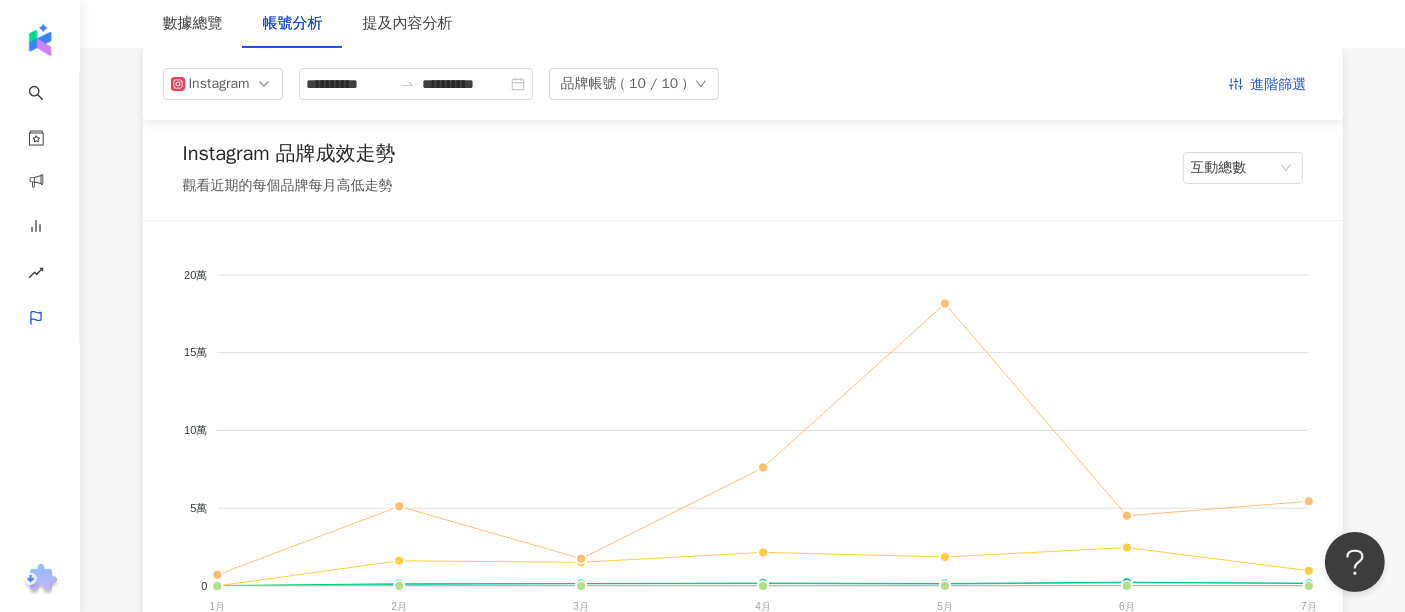 scroll, scrollTop: 545, scrollLeft: 0, axis: vertical 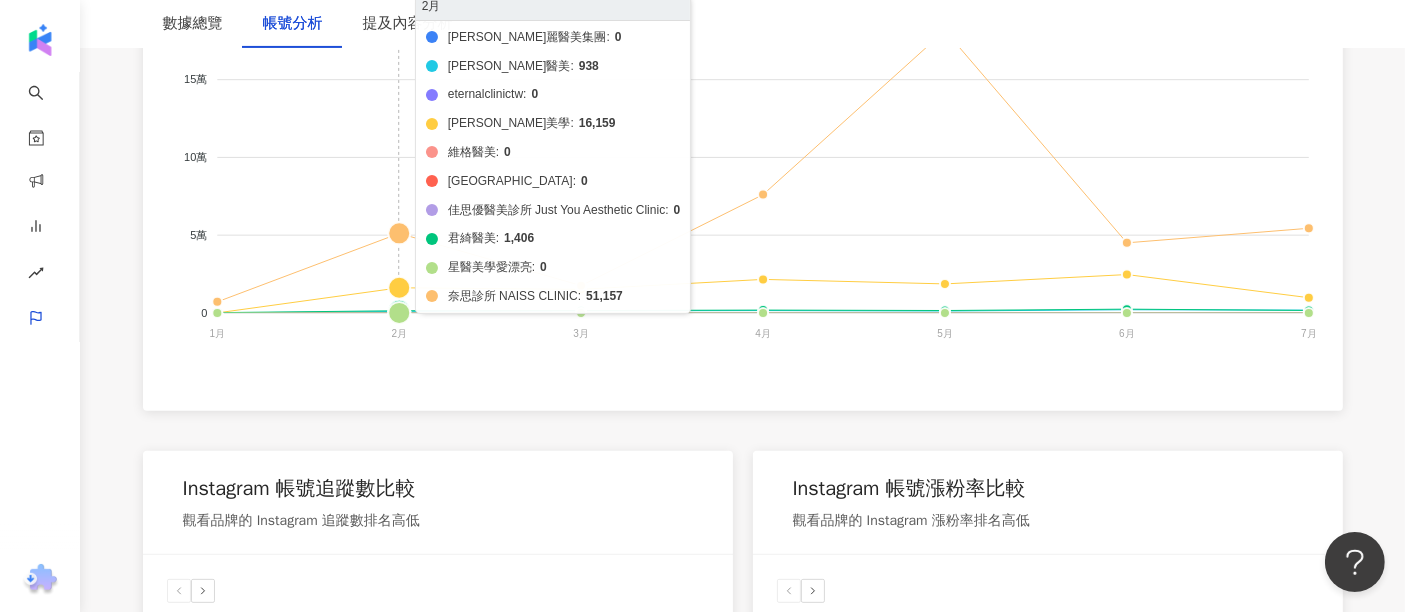click on "愛爾麗醫美集團 淨妍醫美 eternalclinictw 椛兒美學 維格醫美 聖宜診所 佳思優醫美診所 Just You Aesthetic Clinic 君綺醫美 星醫美學愛漂亮 奈思診所 NAISS CLINIC" 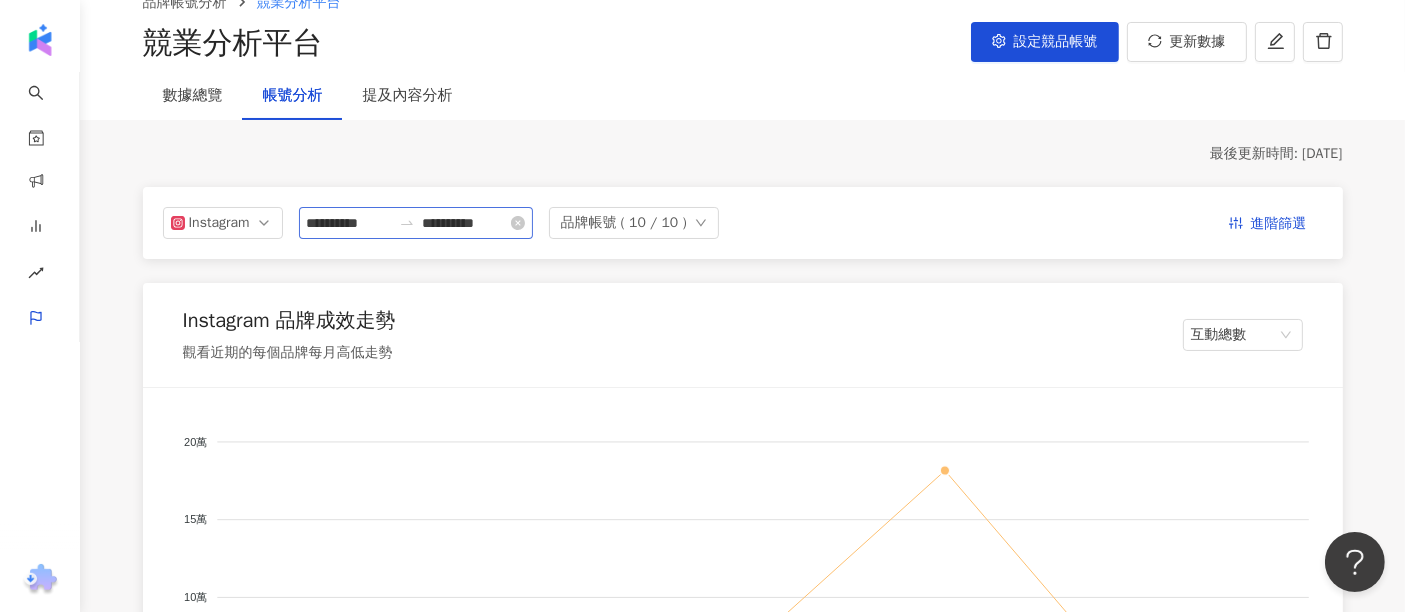 scroll, scrollTop: 100, scrollLeft: 0, axis: vertical 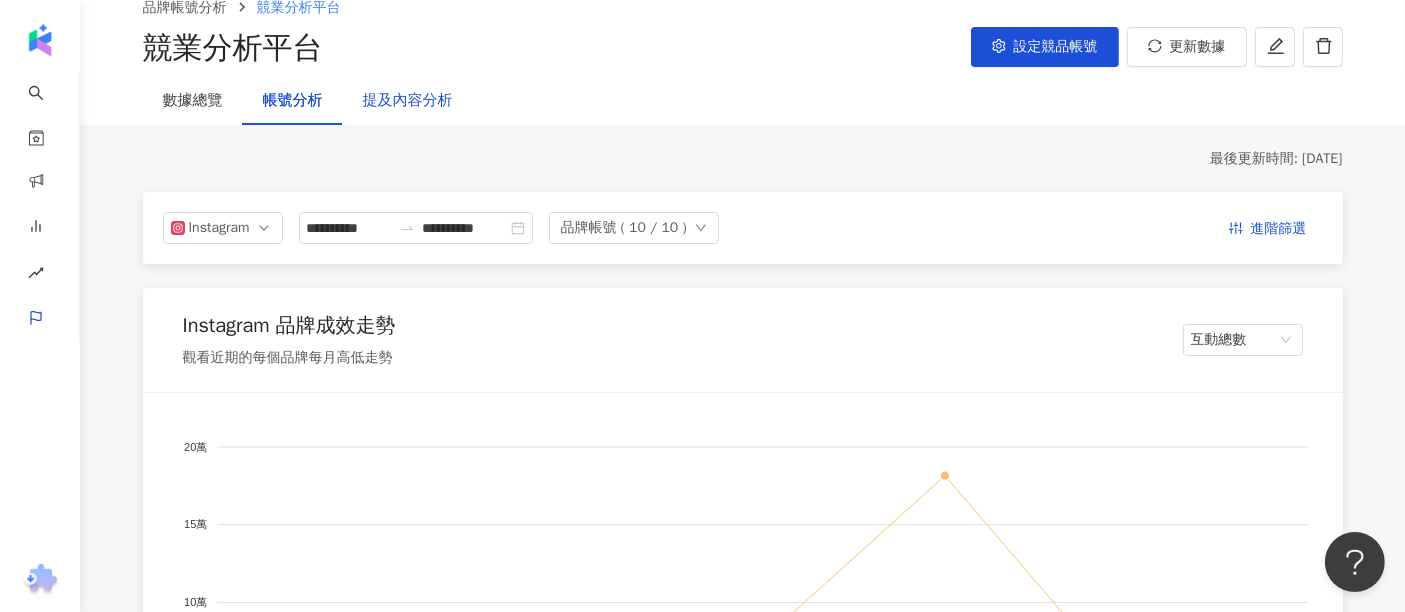 click on "提及內容分析" at bounding box center (408, 101) 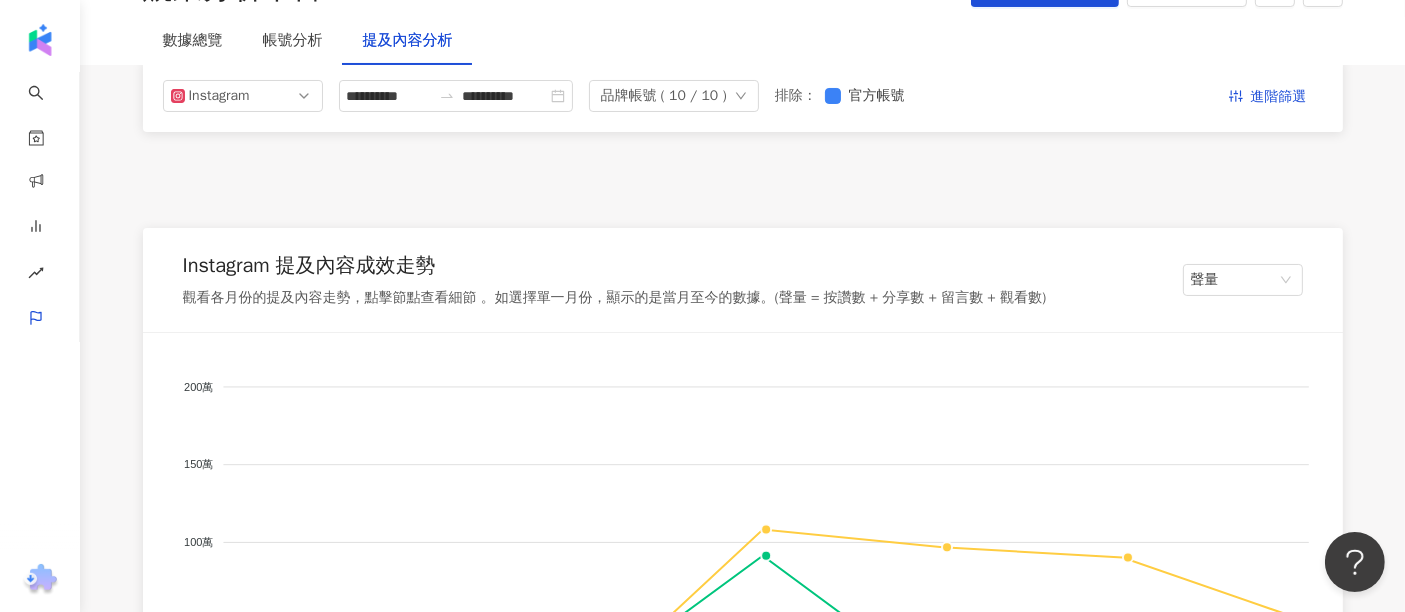 scroll, scrollTop: 382, scrollLeft: 0, axis: vertical 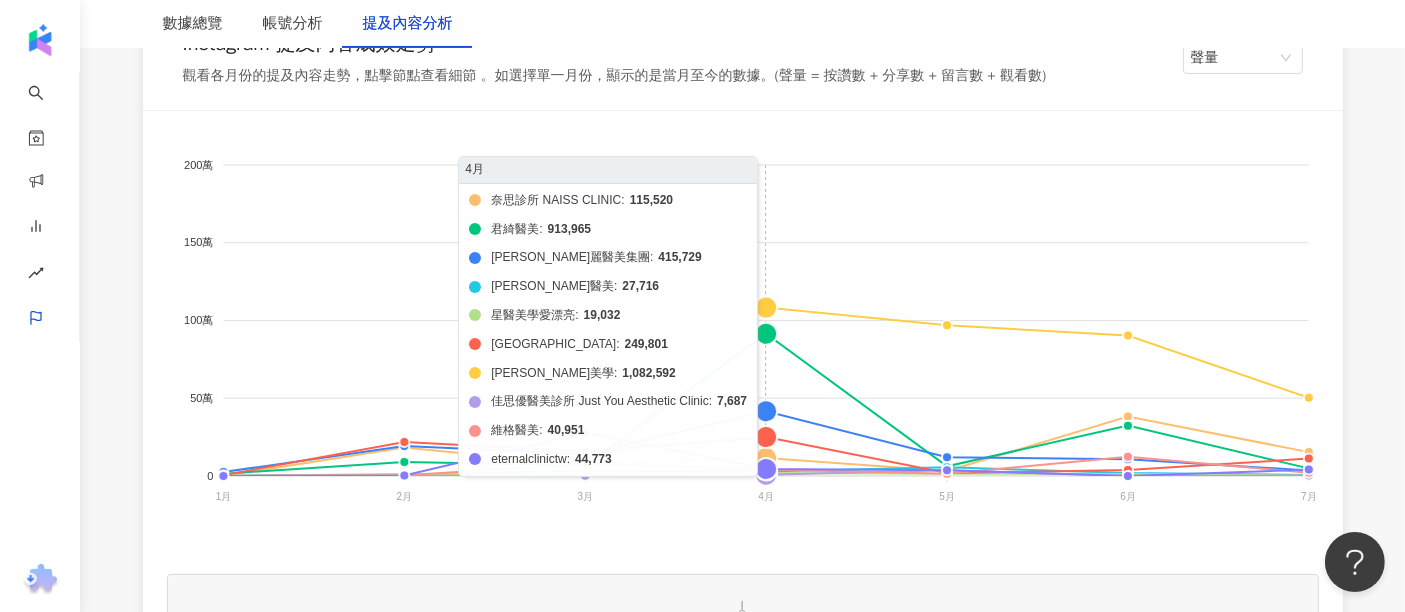click on "奈思診所 NAISS CLINIC 君綺醫美 愛爾麗醫美集團 淨妍醫美 星醫美學愛漂亮 聖宜診所 椛兒美學 佳思優醫美診所 Just You Aesthetic Clinic 維格醫美 eternalclinictw" 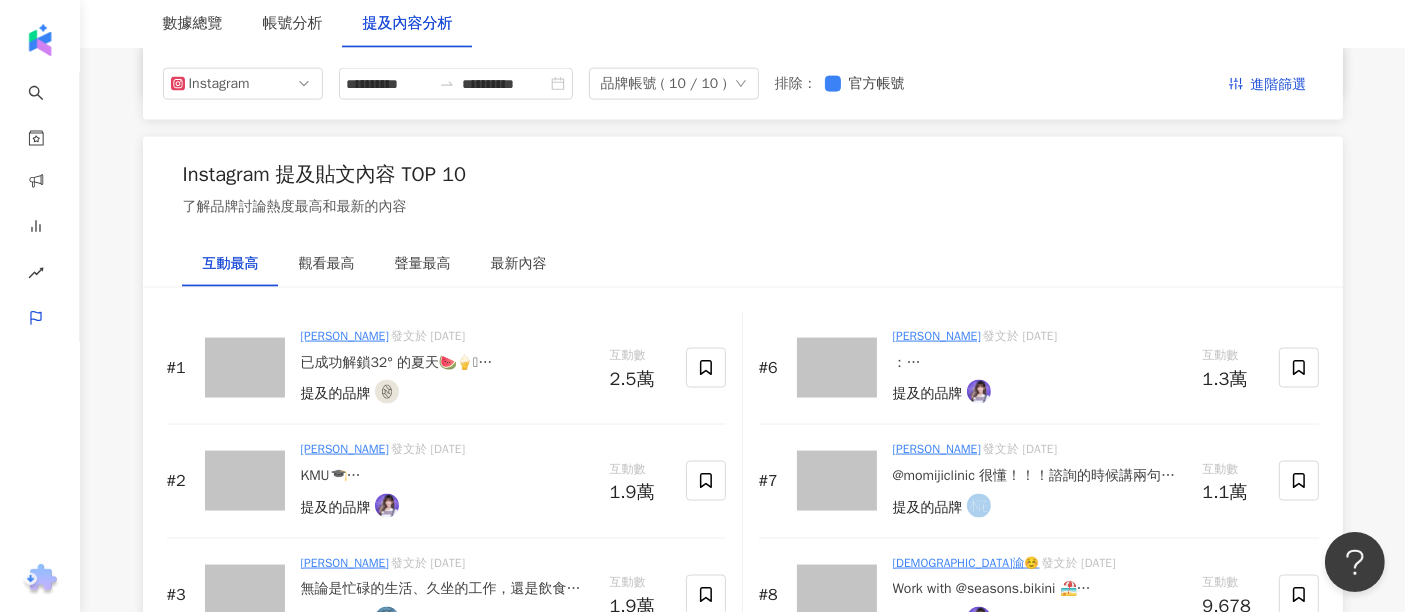scroll, scrollTop: 2888, scrollLeft: 0, axis: vertical 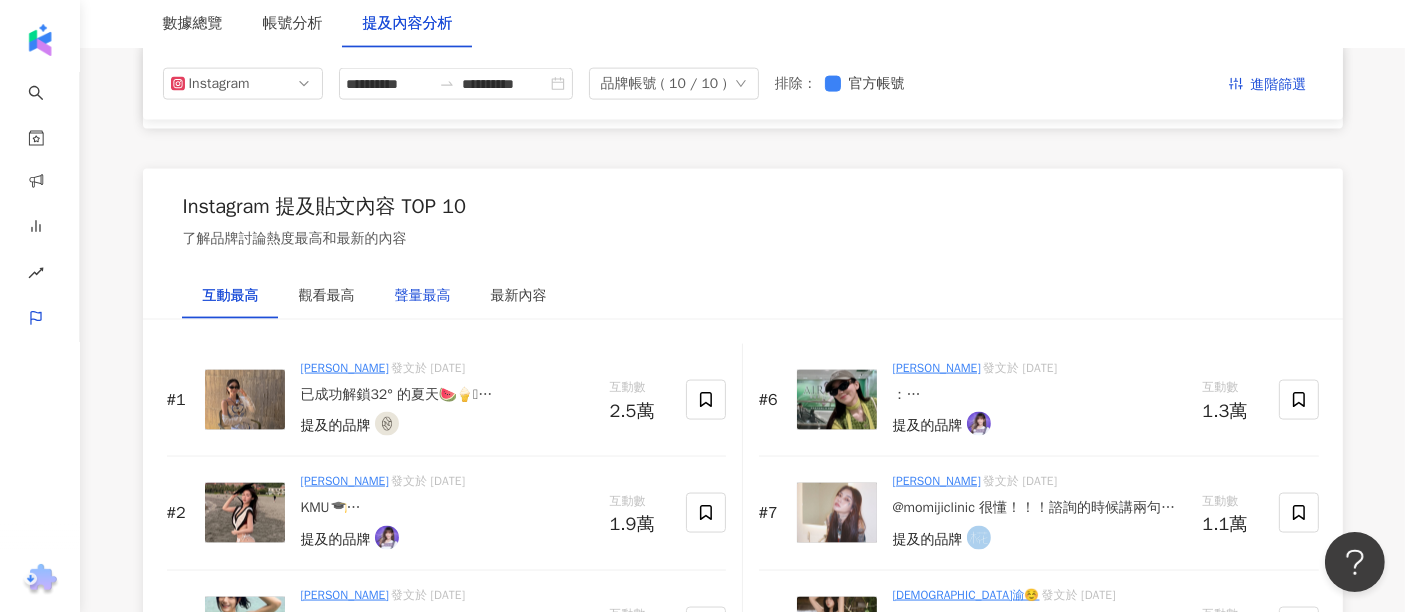 click on "聲量最高" at bounding box center [423, 296] 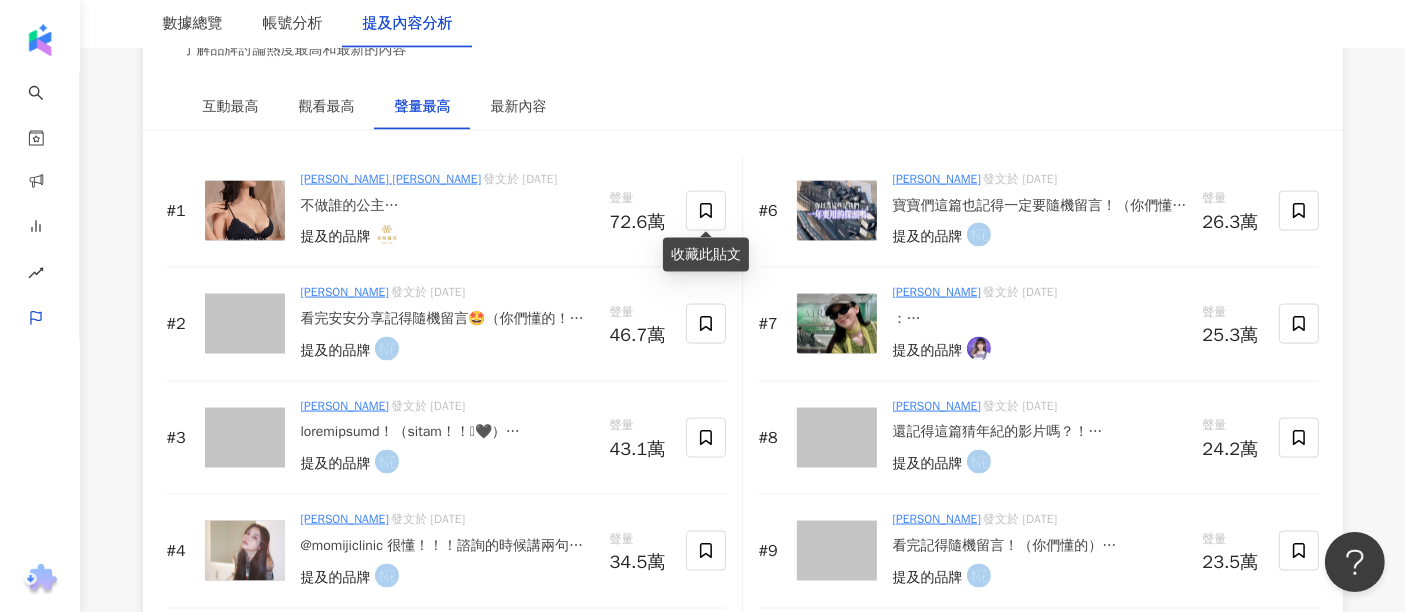 scroll, scrollTop: 3111, scrollLeft: 0, axis: vertical 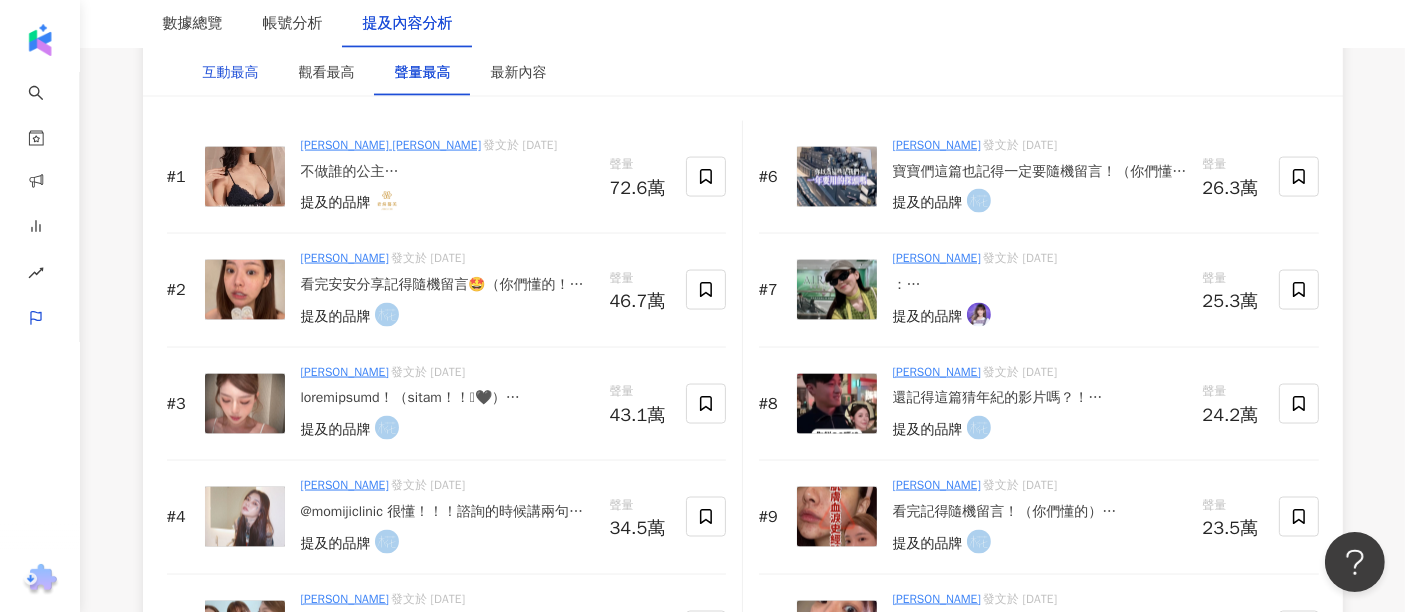 click on "互動最高" at bounding box center (231, 73) 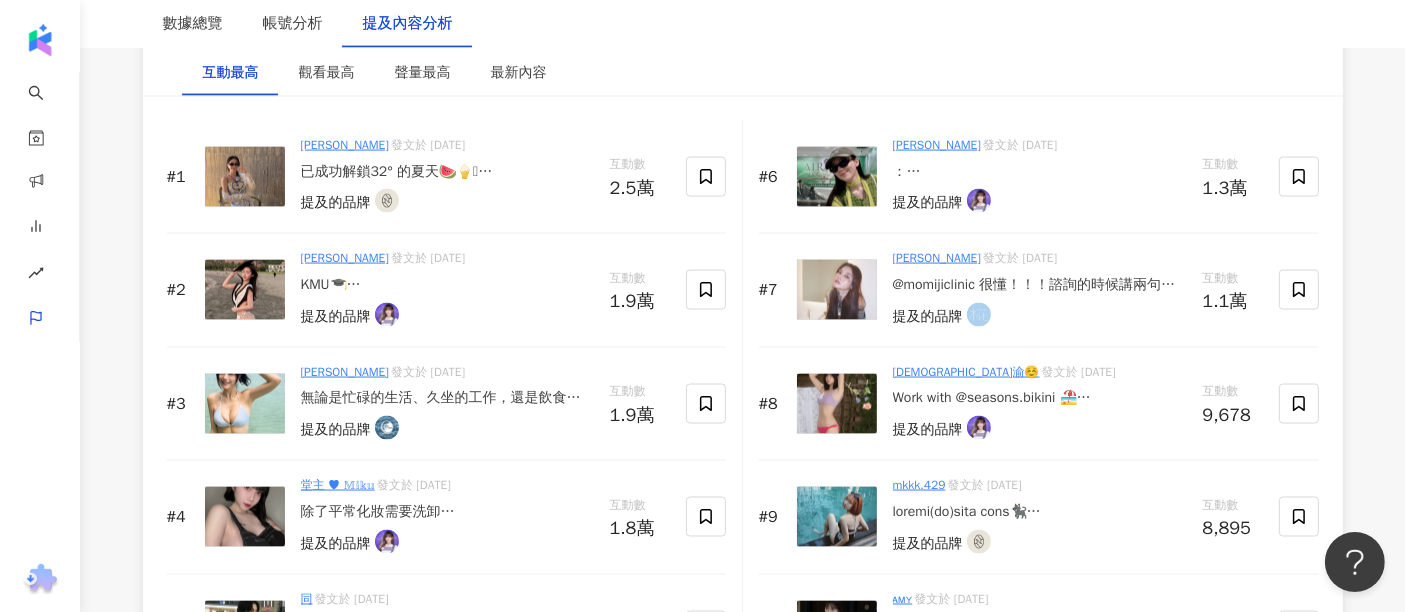 click on "陳華 發文於 2025/7/3 已成功解鎖32° 的夏天🍉🍦🛝
還是我就往成為小黑炭算惹 不美白了🤣🤣🤣
btw三個月前為了保持我的美貌打了coolfase電波
有興趣的口以私訊 @mynaissclinic 有小驚喜💕 提及的品牌" at bounding box center [447, 177] 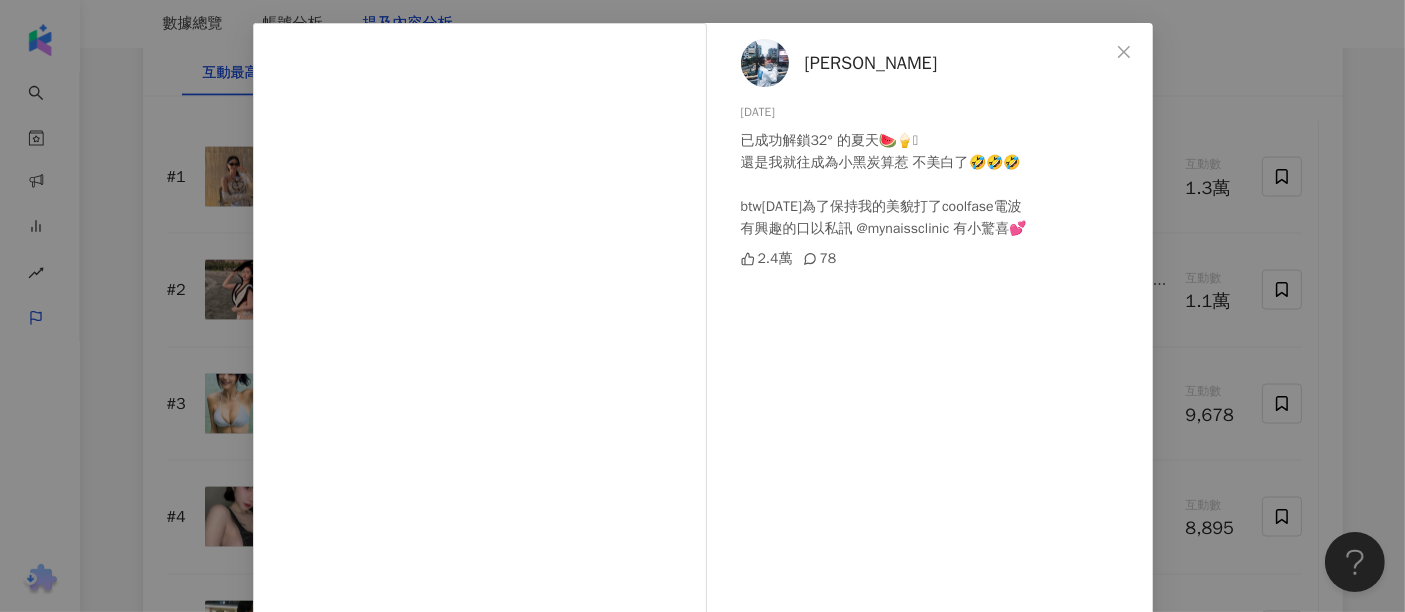 scroll, scrollTop: 111, scrollLeft: 0, axis: vertical 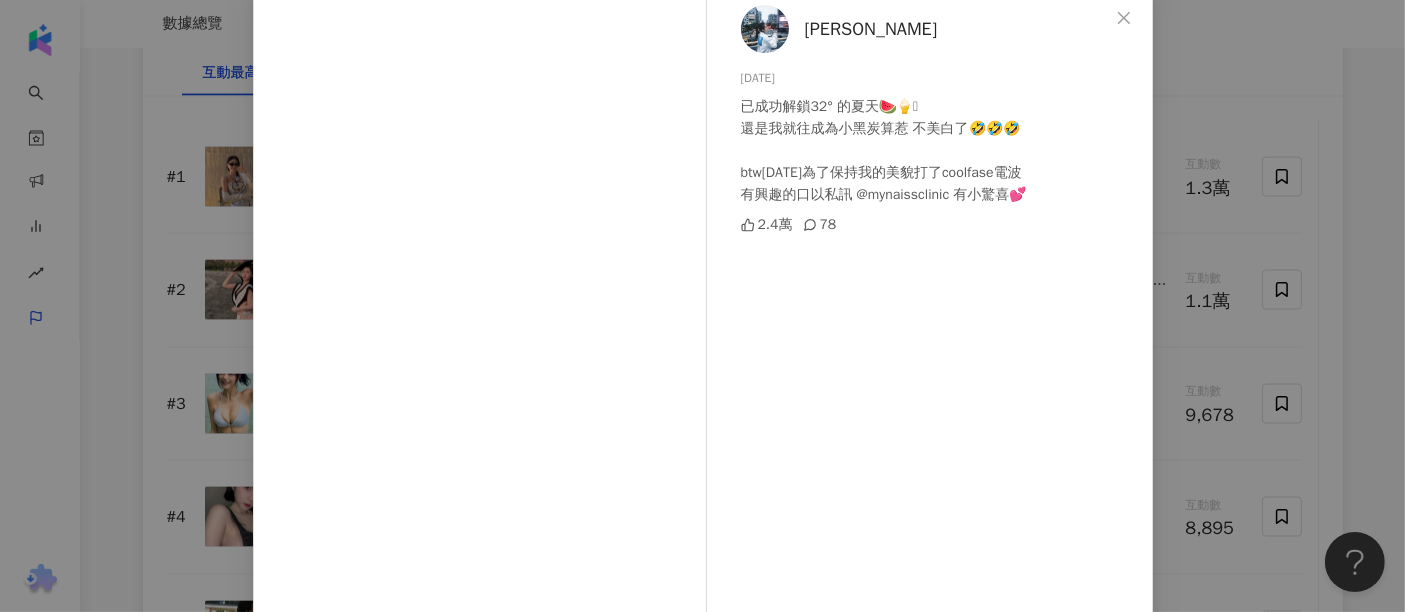 click at bounding box center [1124, 18] 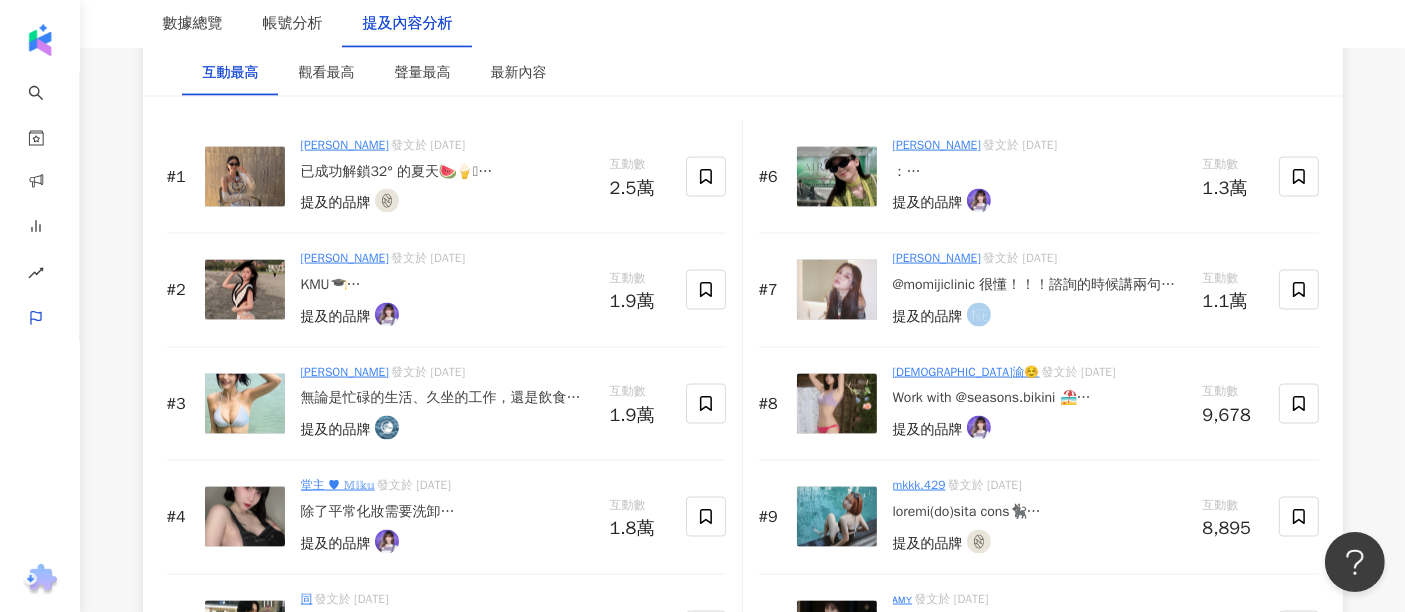 click on "#1 陳華 發文於 2025/7/3 已成功解鎖32° 的夏天🍉🍦🛝
還是我就往成為小黑炭算惹 不美白了🤣🤣🤣
btw三個月前為了保持我的美貌打了coolfase電波
有興趣的口以私訊 @mynaissclinic 有小驚喜💕 提及的品牌 互動數 2.5萬" at bounding box center (446, 177) 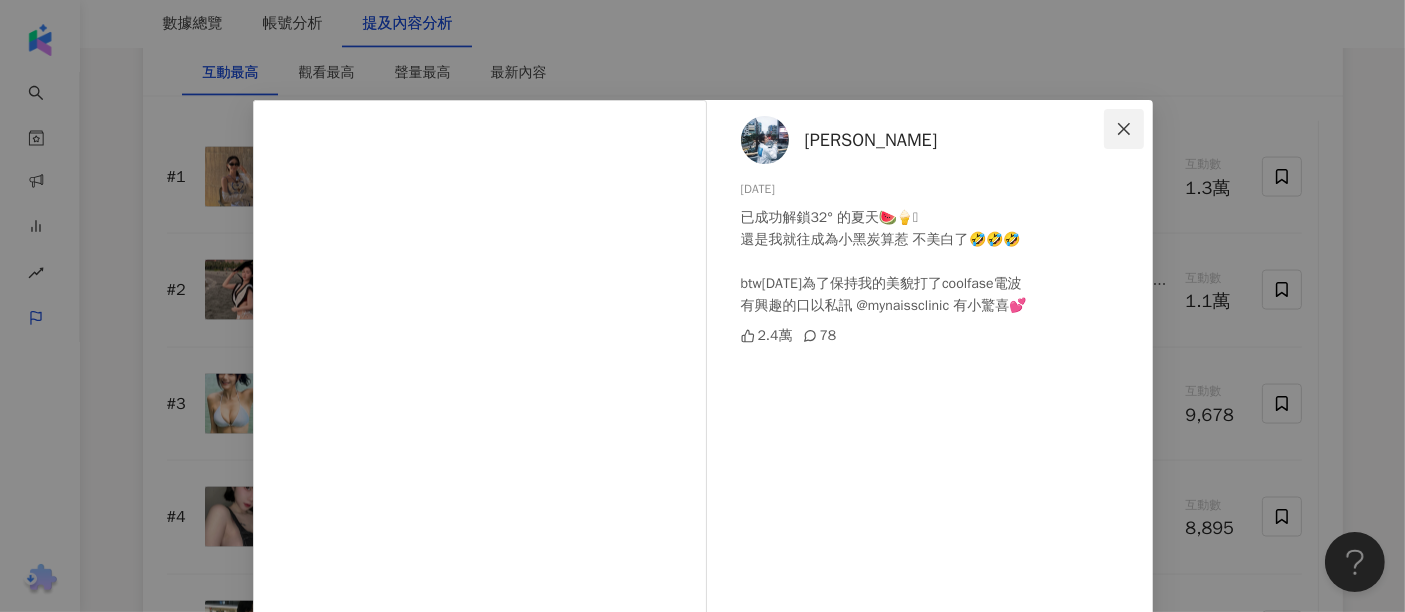 click 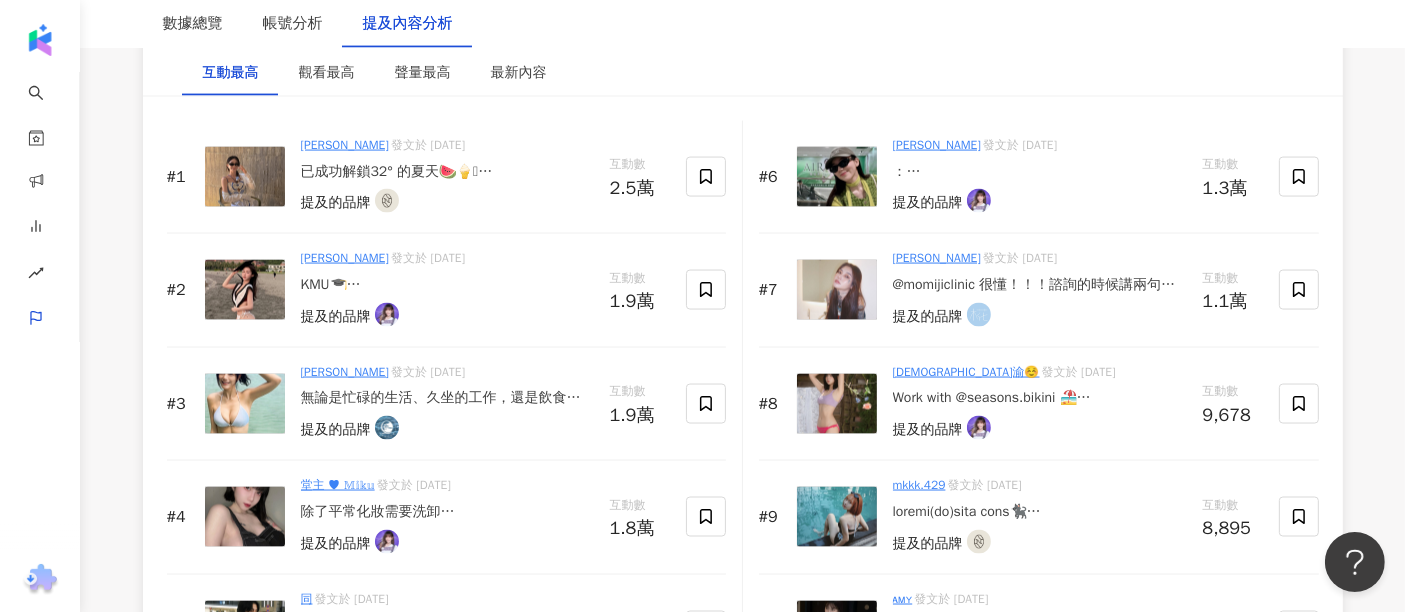 click on "KMU🎓
每個月固定都有在 @airleeworld 做一次力美肌塑電屁股
搭配健身能圓夢去海邊拍泳裝學士服啦⸜(๑⃙⃘'ᗜ'๑⃙⃘)⸝❤" at bounding box center [447, 285] 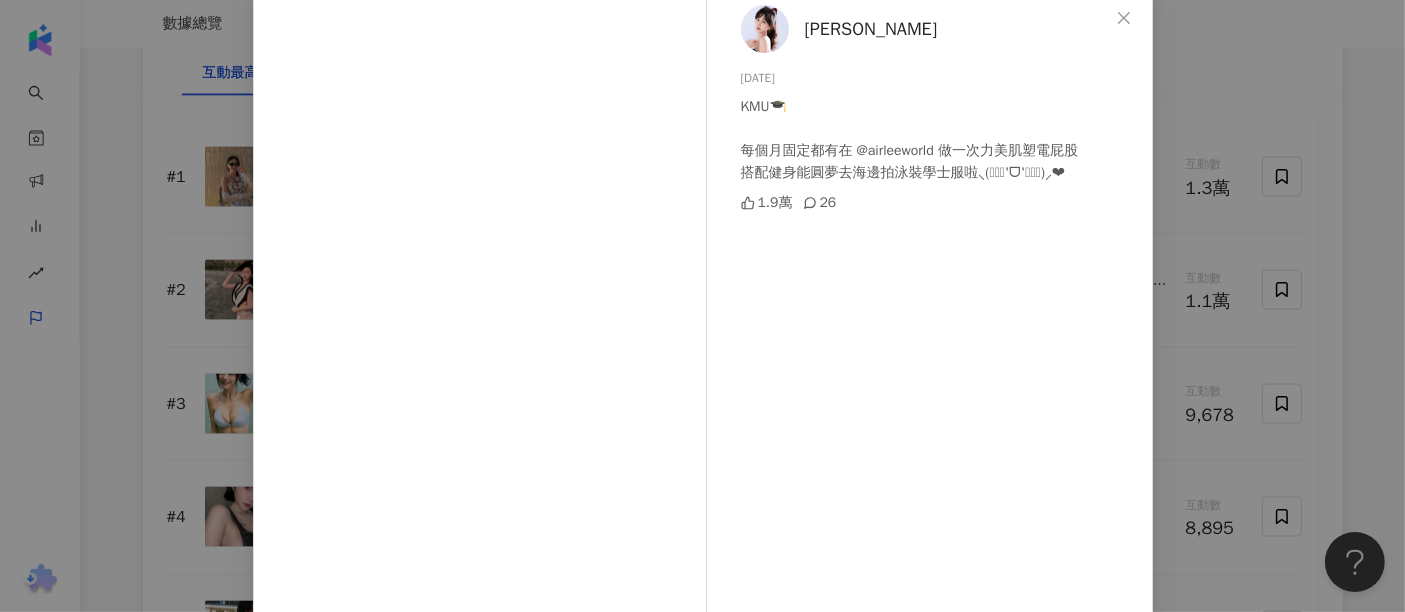 scroll, scrollTop: 0, scrollLeft: 0, axis: both 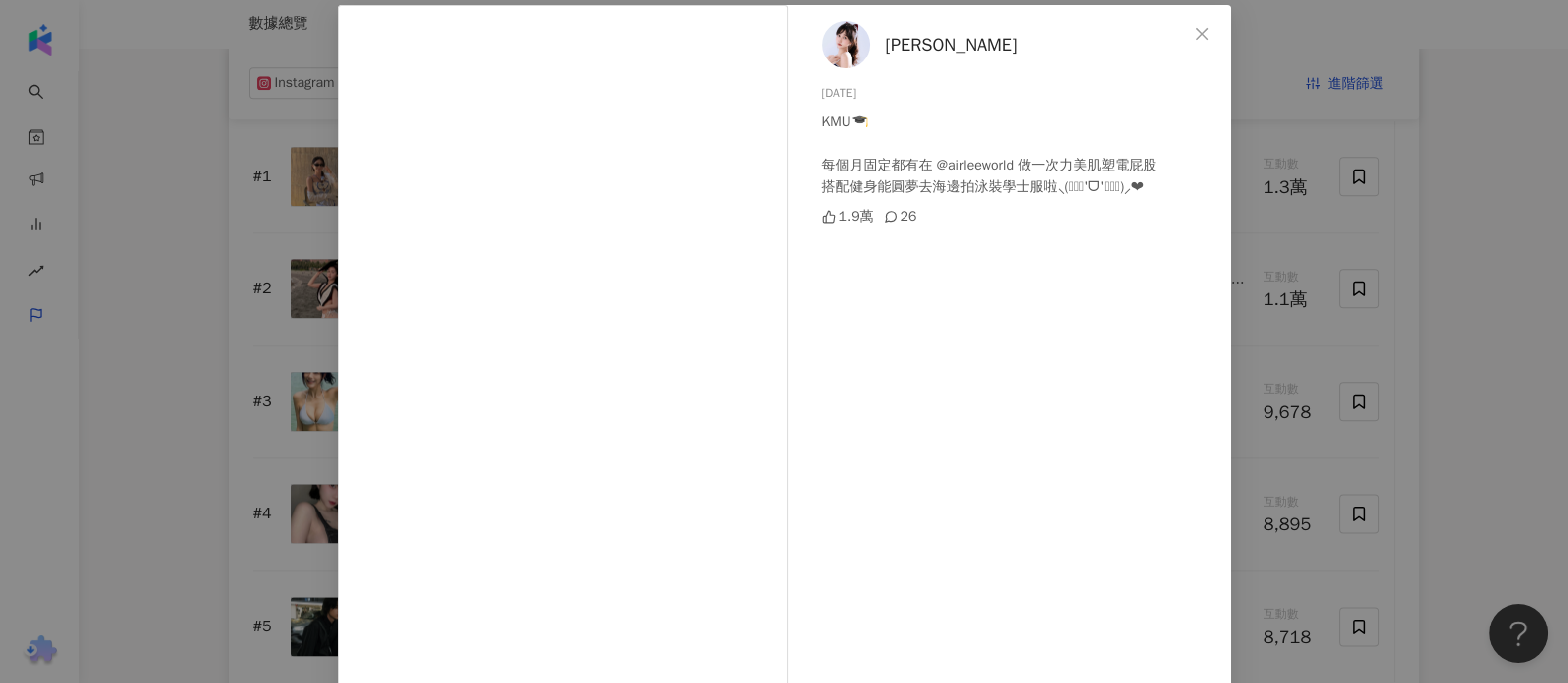 click on "Angela 2025/6/10 KMU🎓
每個月固定都有在 @airleeworld 做一次力美肌塑電屁股
搭配健身能圓夢去海邊拍泳裝學士服啦⸜(๑⃙⃘'ᗜ'๑⃙⃘)⸝❤ 1.9萬 26 查看原始貼文" at bounding box center (784, 341) 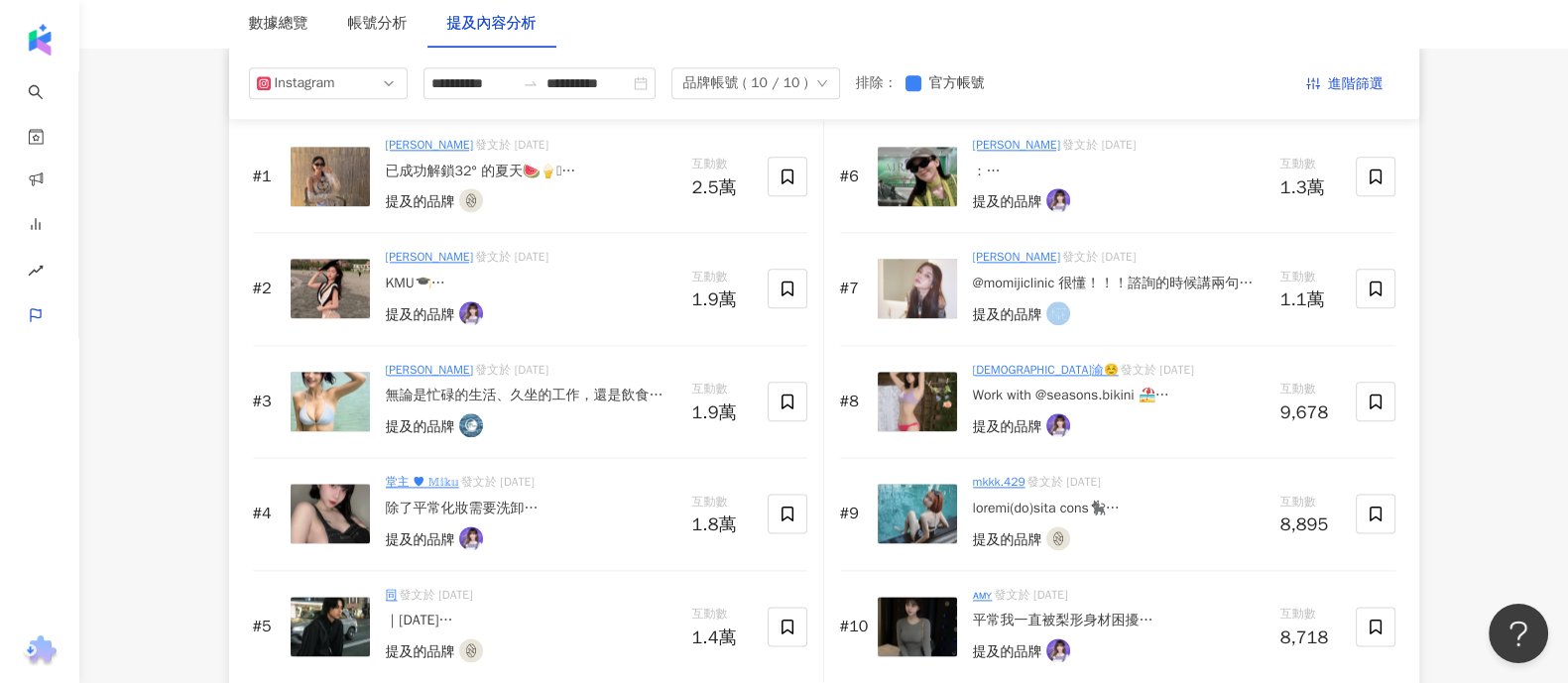 click on "已成功解鎖32° 的夏天🍉🍦🛝
還是我就往成為小黑炭算惹 不美白了🤣🤣🤣
btw三個月前為了保持我的美貌打了coolfase電波
有興趣的口以私訊 @mynaissclinic 有小驚喜💕" at bounding box center [531, 171] 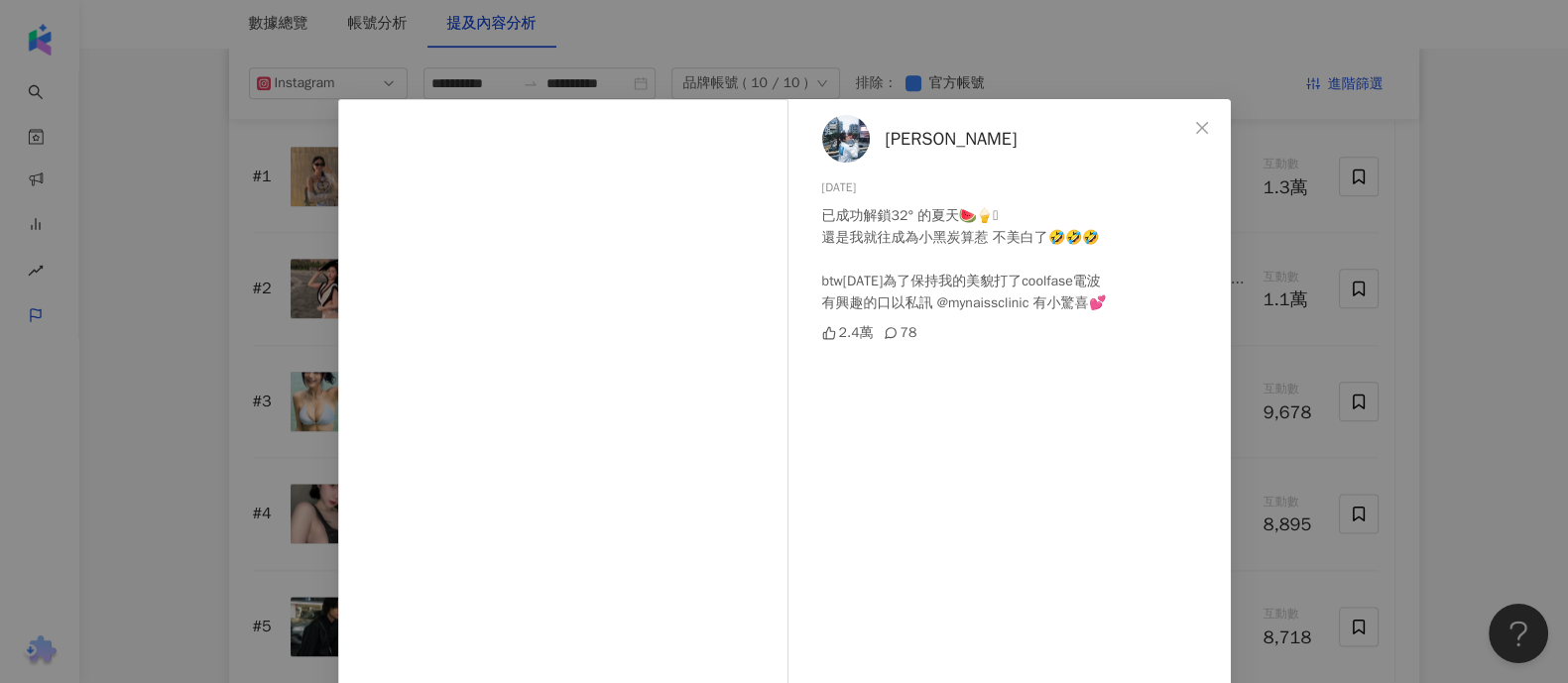 click on "陳華 2025/7/3 已成功解鎖32° 的夏天🍉🍦🛝
還是我就往成為小黑炭算惹 不美白了🤣🤣🤣
btw三個月前為了保持我的美貌打了coolfase電波
有興趣的口以私訊 @mynaissclinic 有小驚喜💕 2.4萬 78 查看原始貼文" at bounding box center [784, 341] 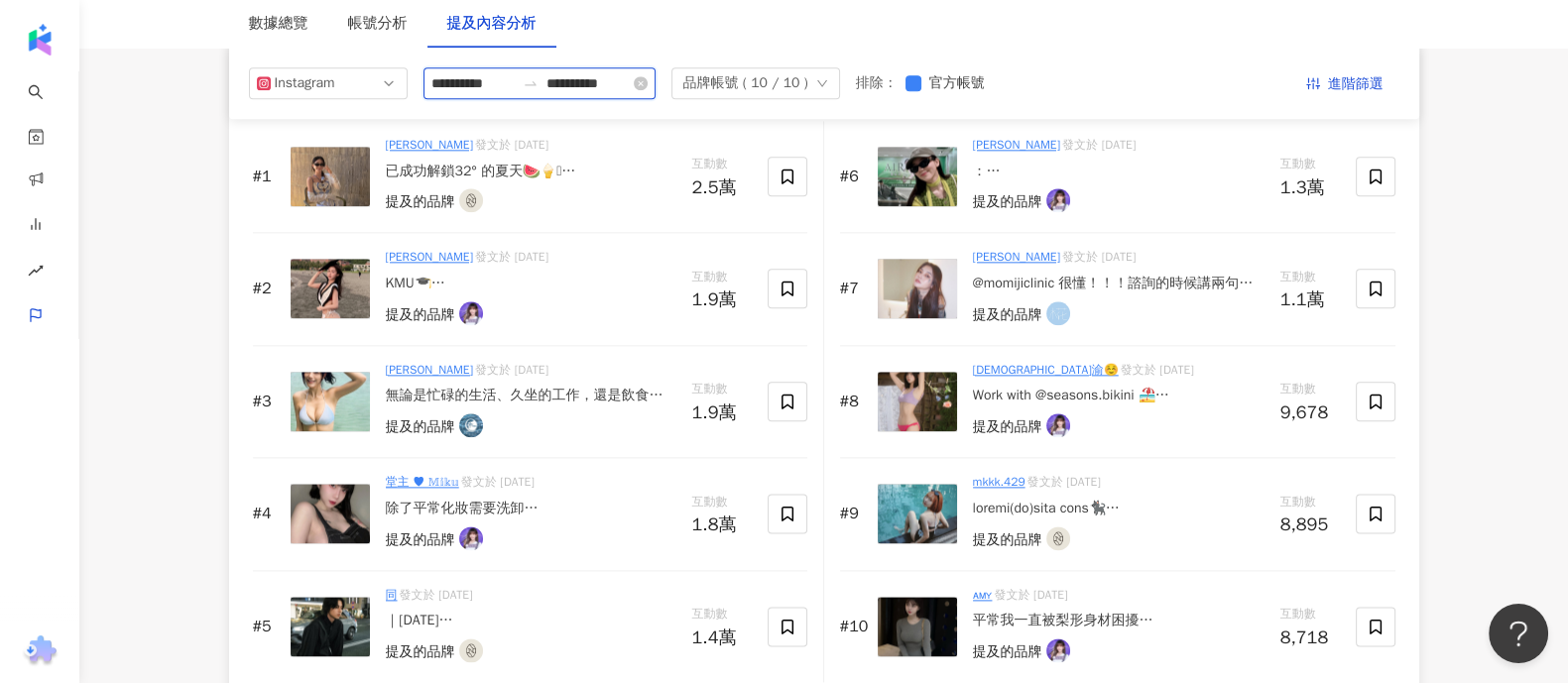 click on "**********" at bounding box center (473, 83) 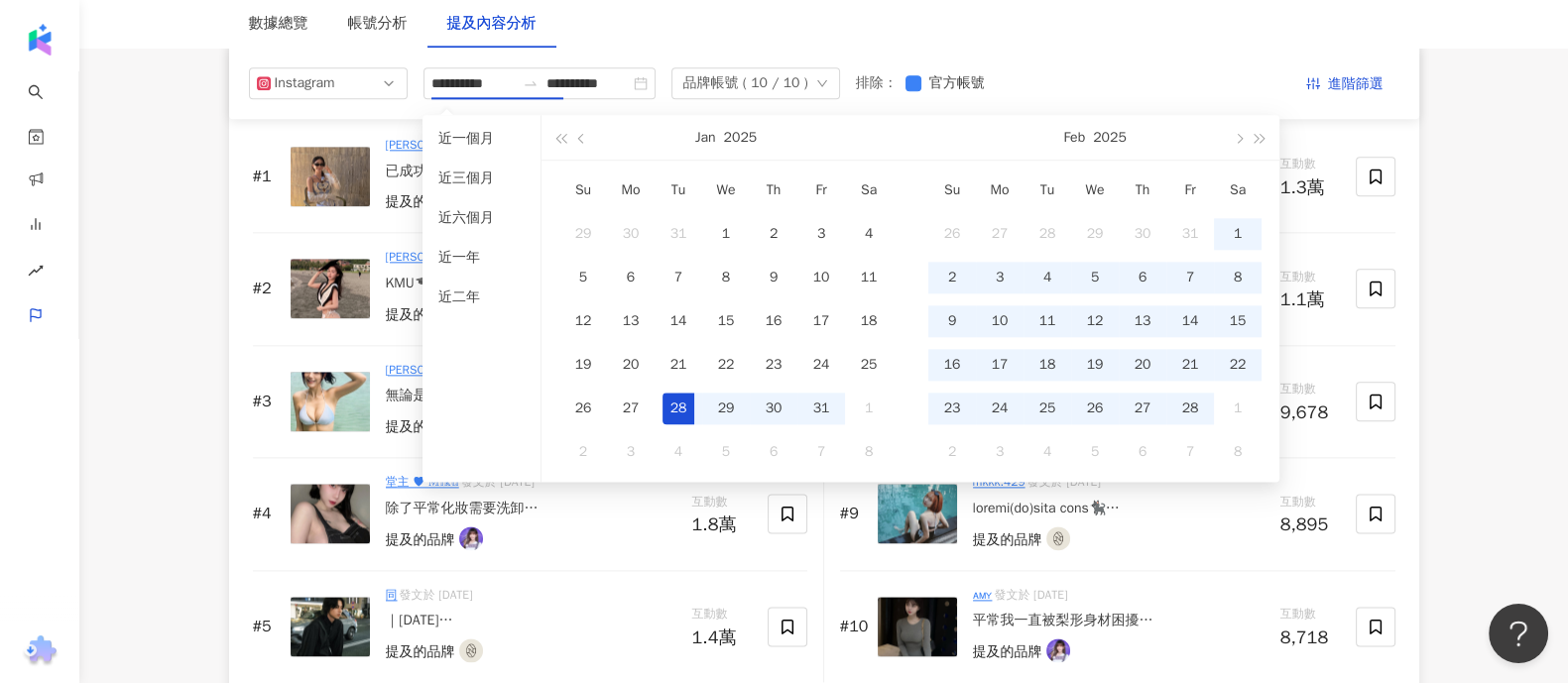 click on "**********" at bounding box center (823, -287) 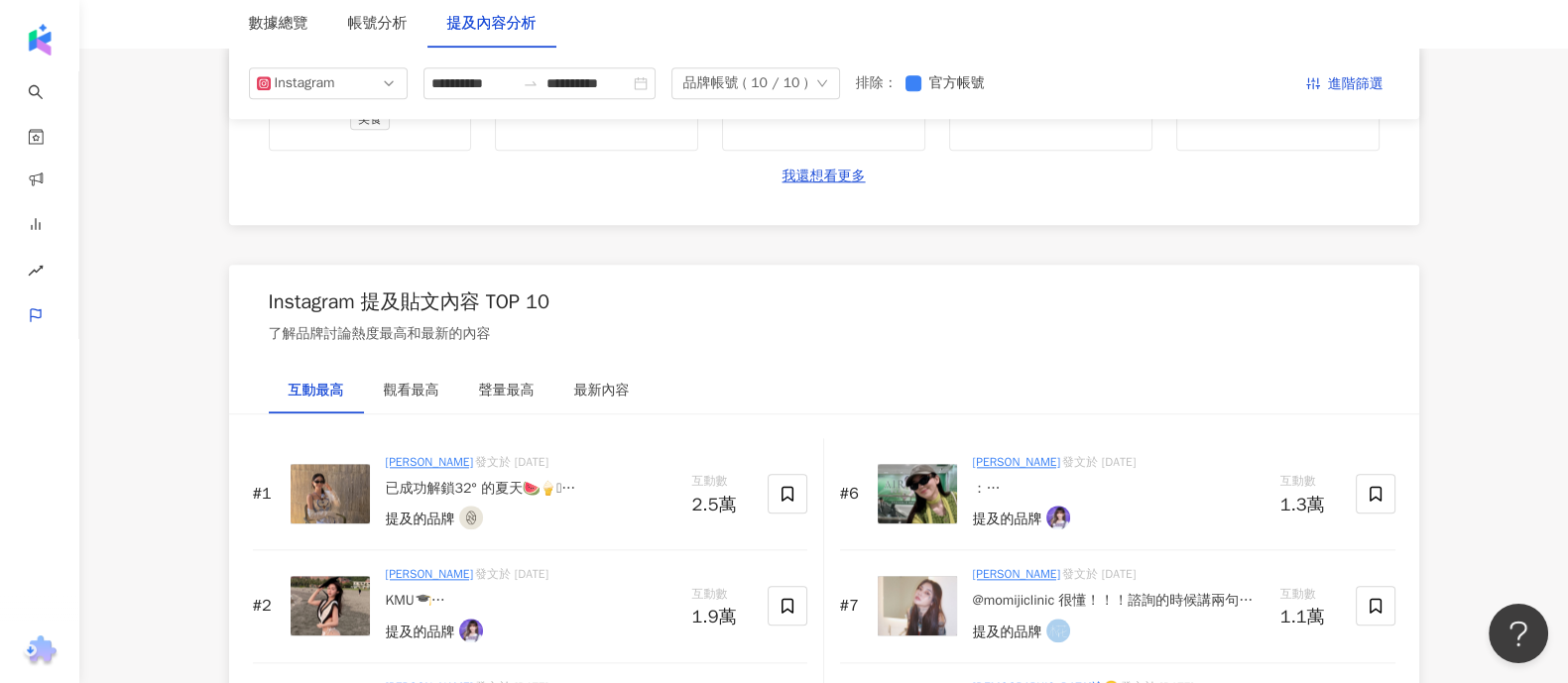 scroll, scrollTop: 2711, scrollLeft: 0, axis: vertical 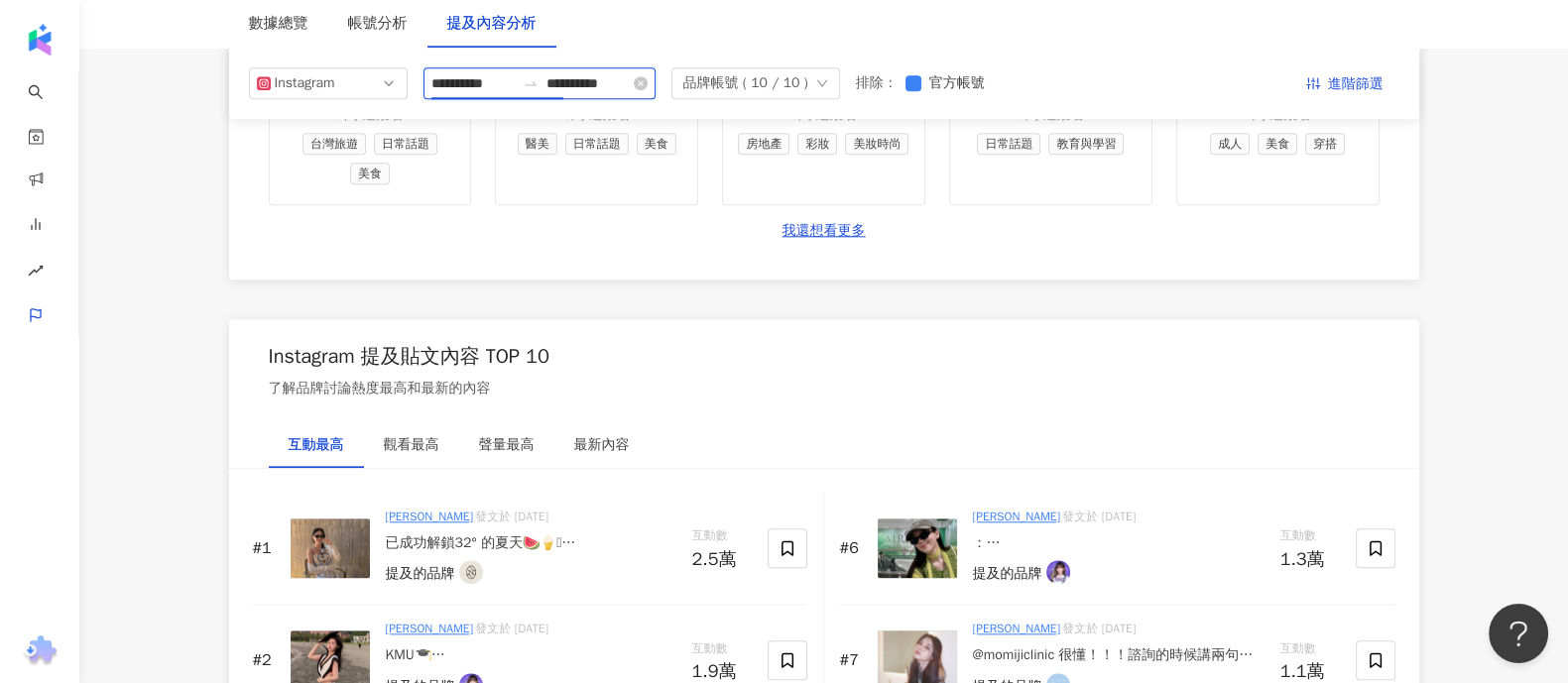 click on "**********" at bounding box center (473, 83) 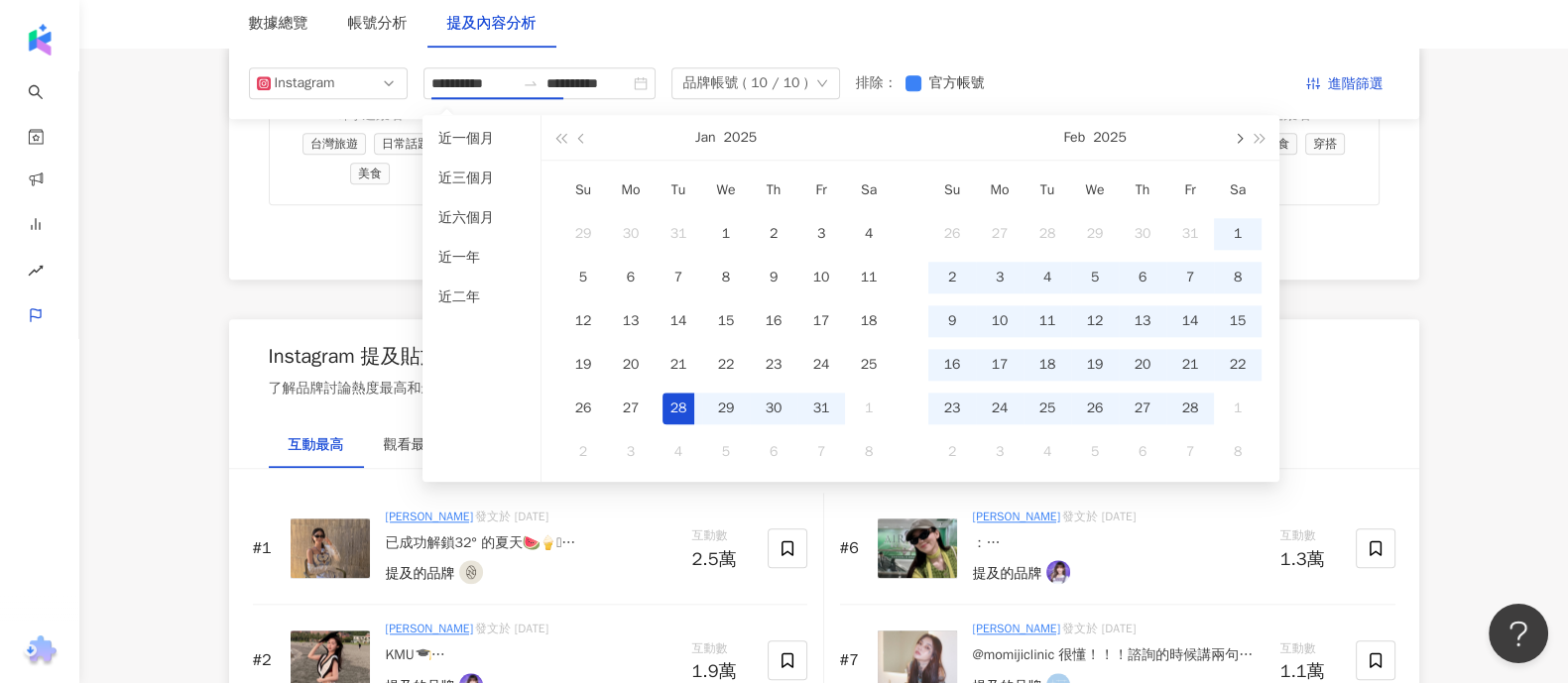 click at bounding box center (1238, 137) 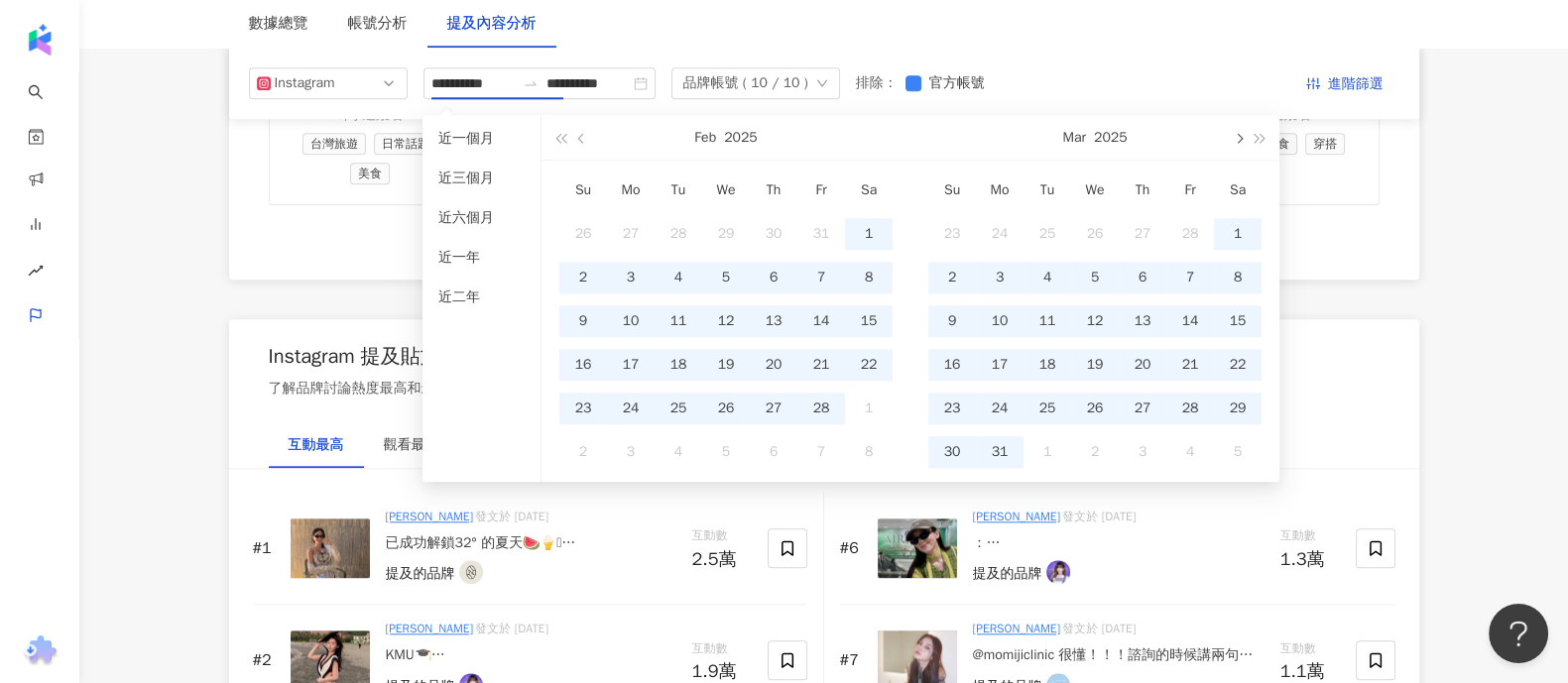 click at bounding box center (1238, 137) 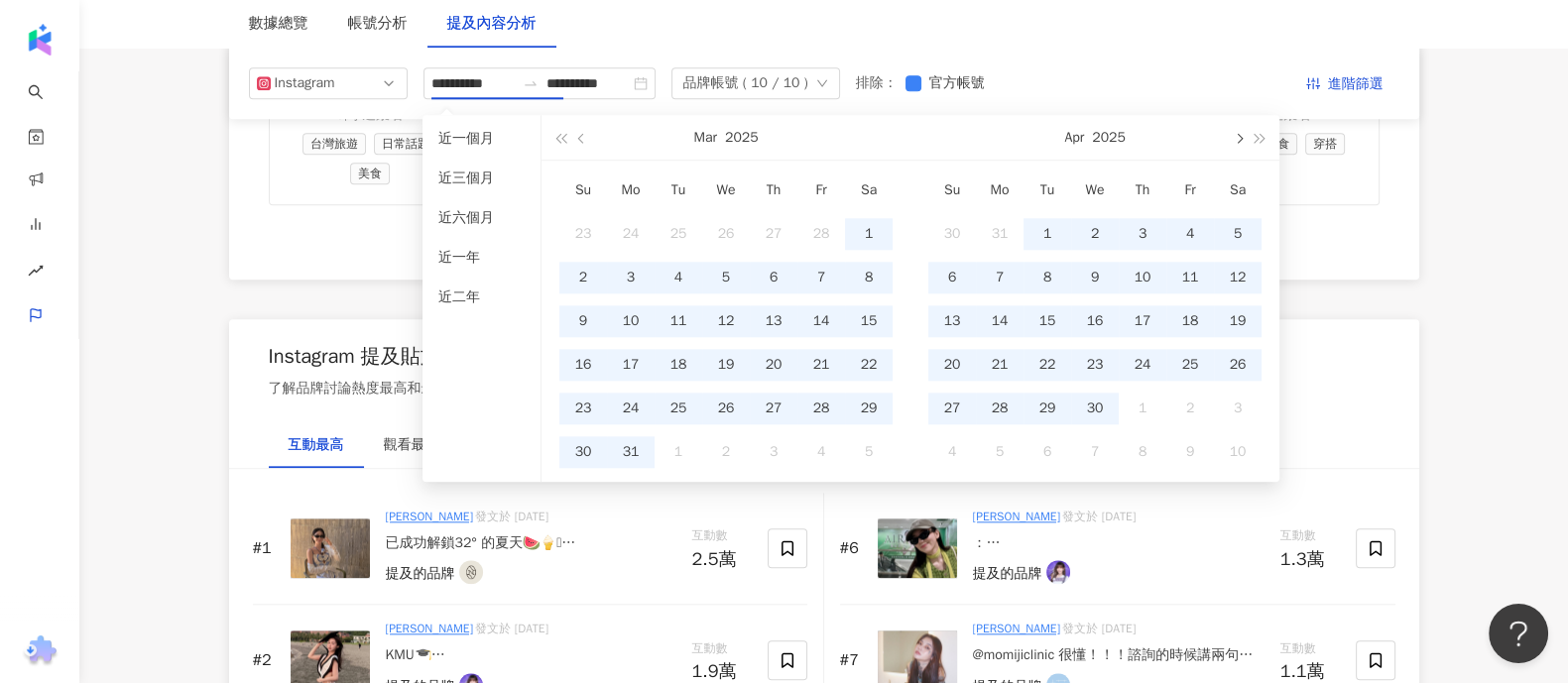 click at bounding box center [1238, 137] 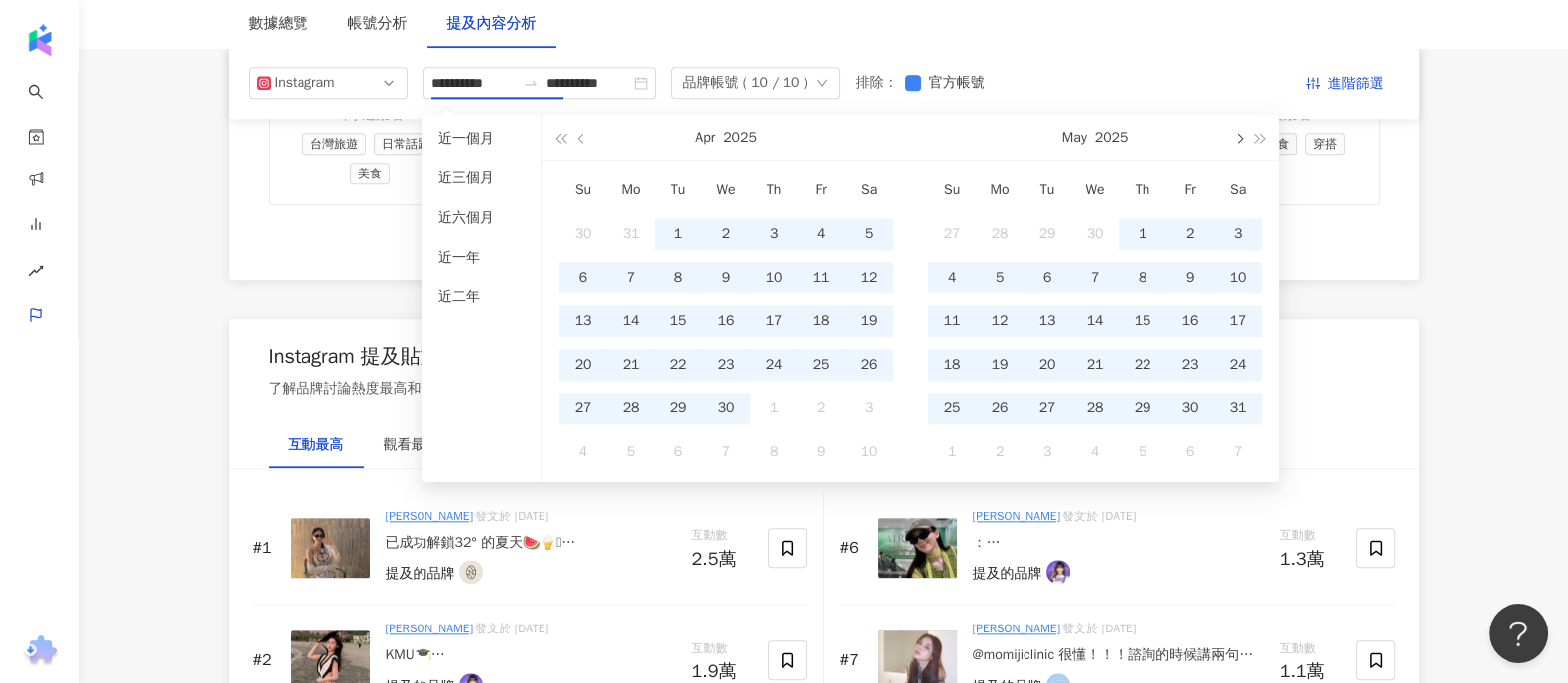 click at bounding box center [1238, 137] 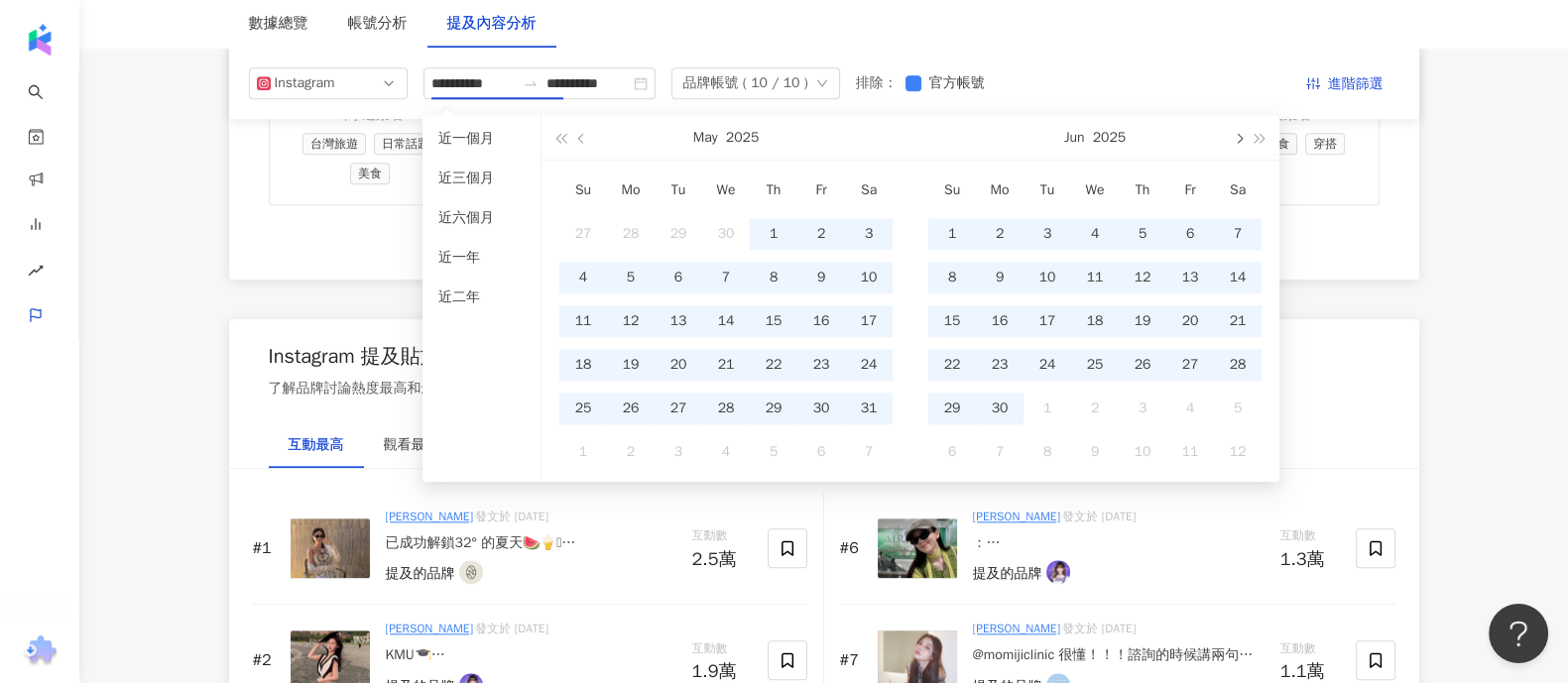 click at bounding box center [1238, 138] 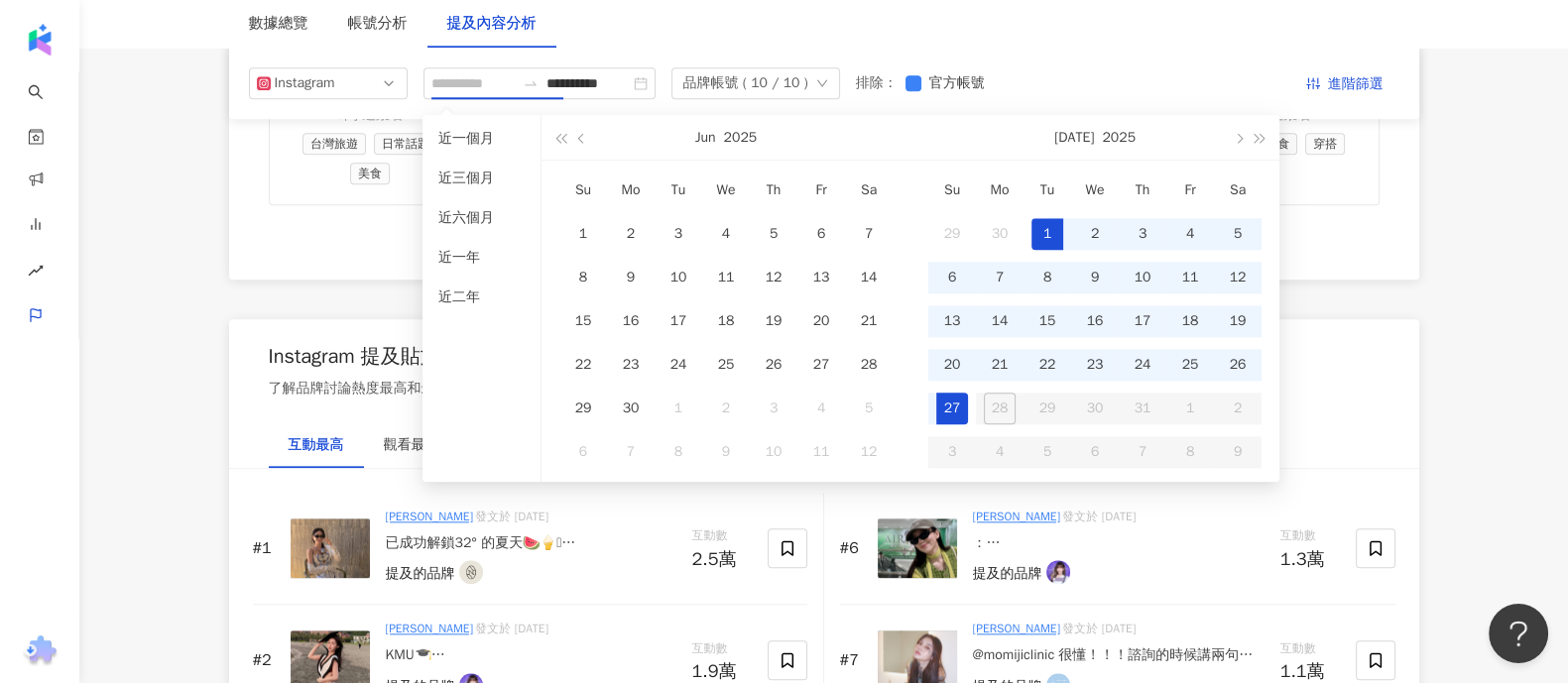 type on "**********" 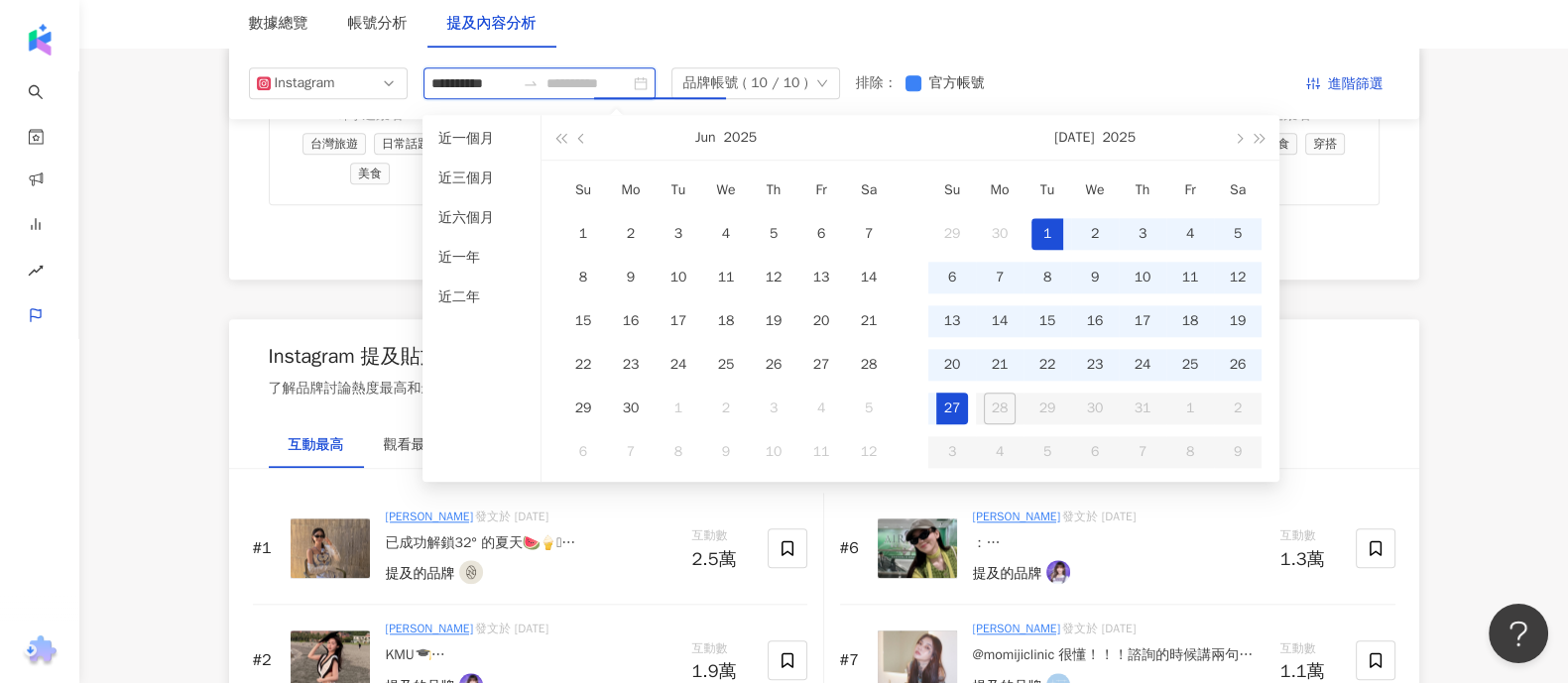 type on "**********" 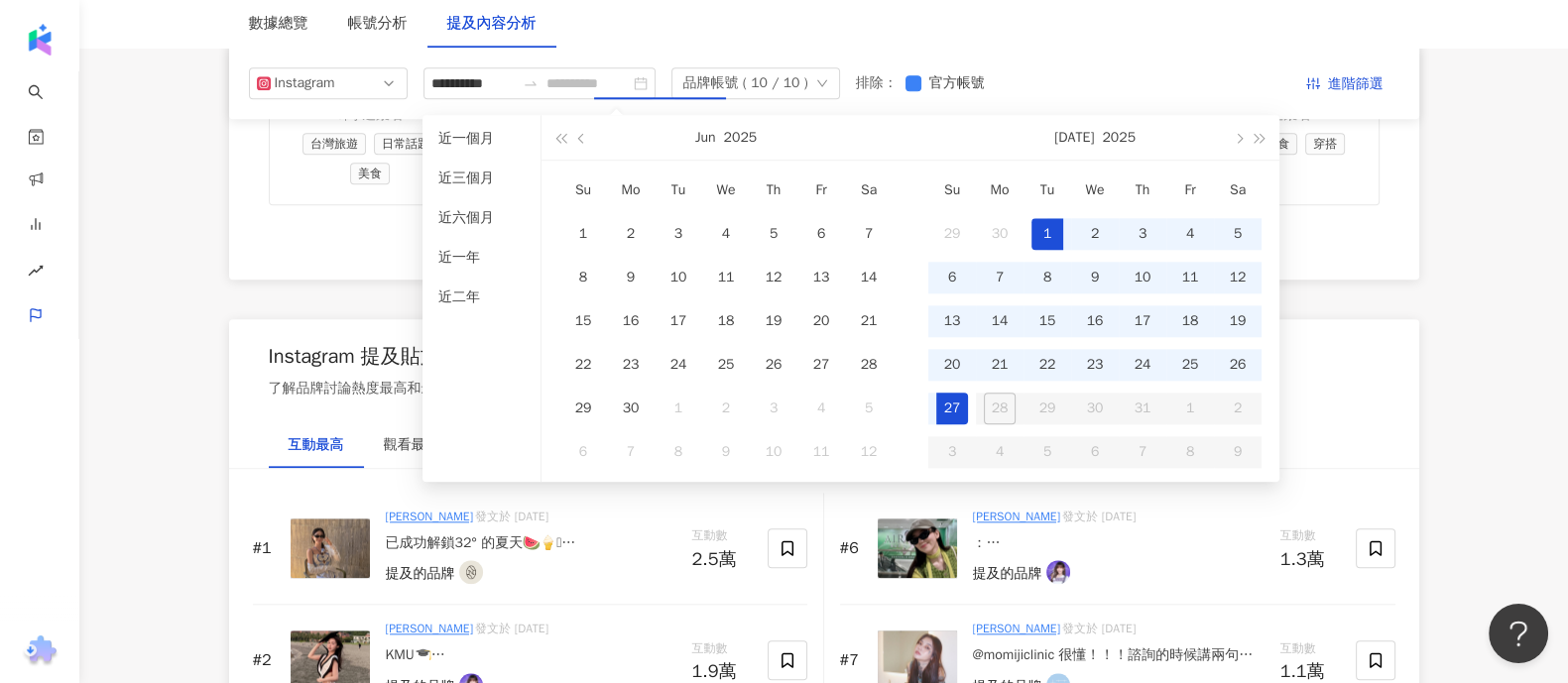 click on "27" at bounding box center [952, 408] 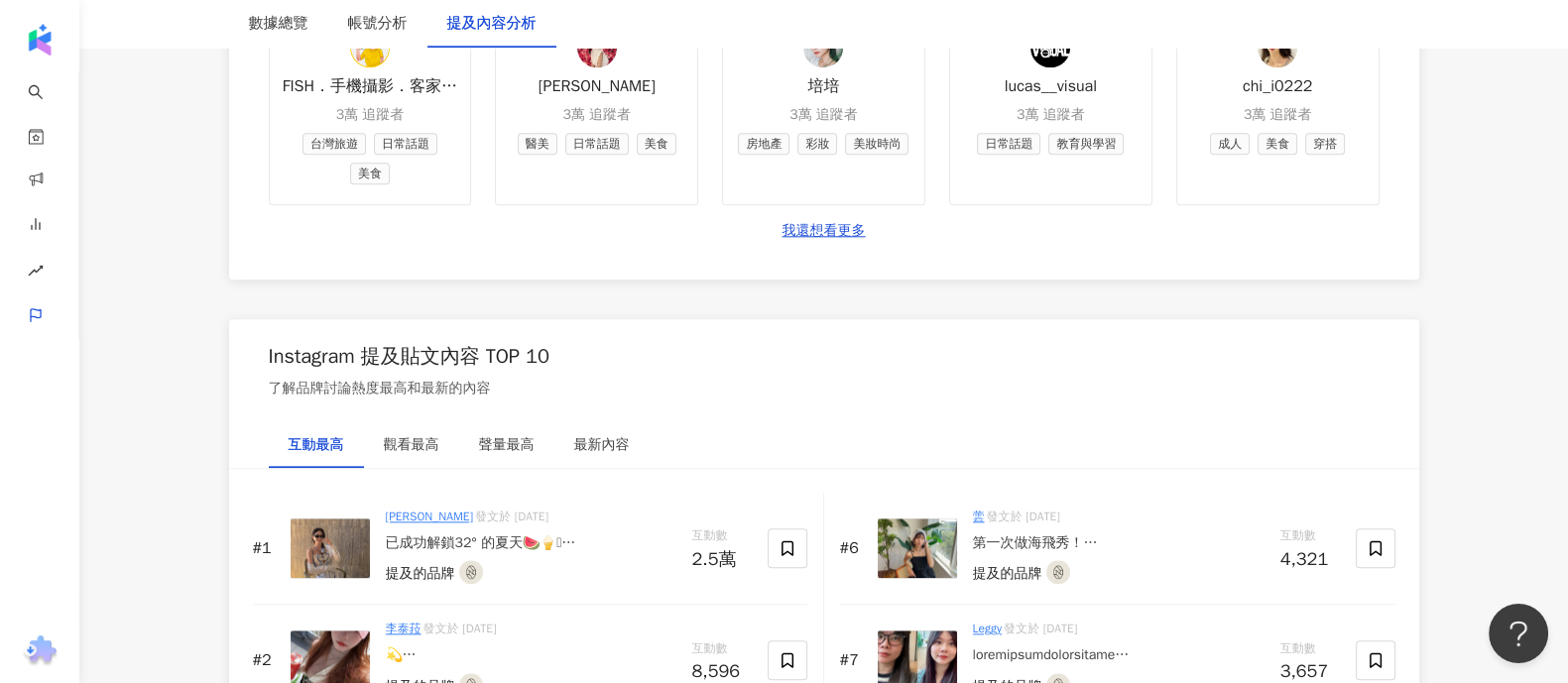 scroll, scrollTop: 3000, scrollLeft: 0, axis: vertical 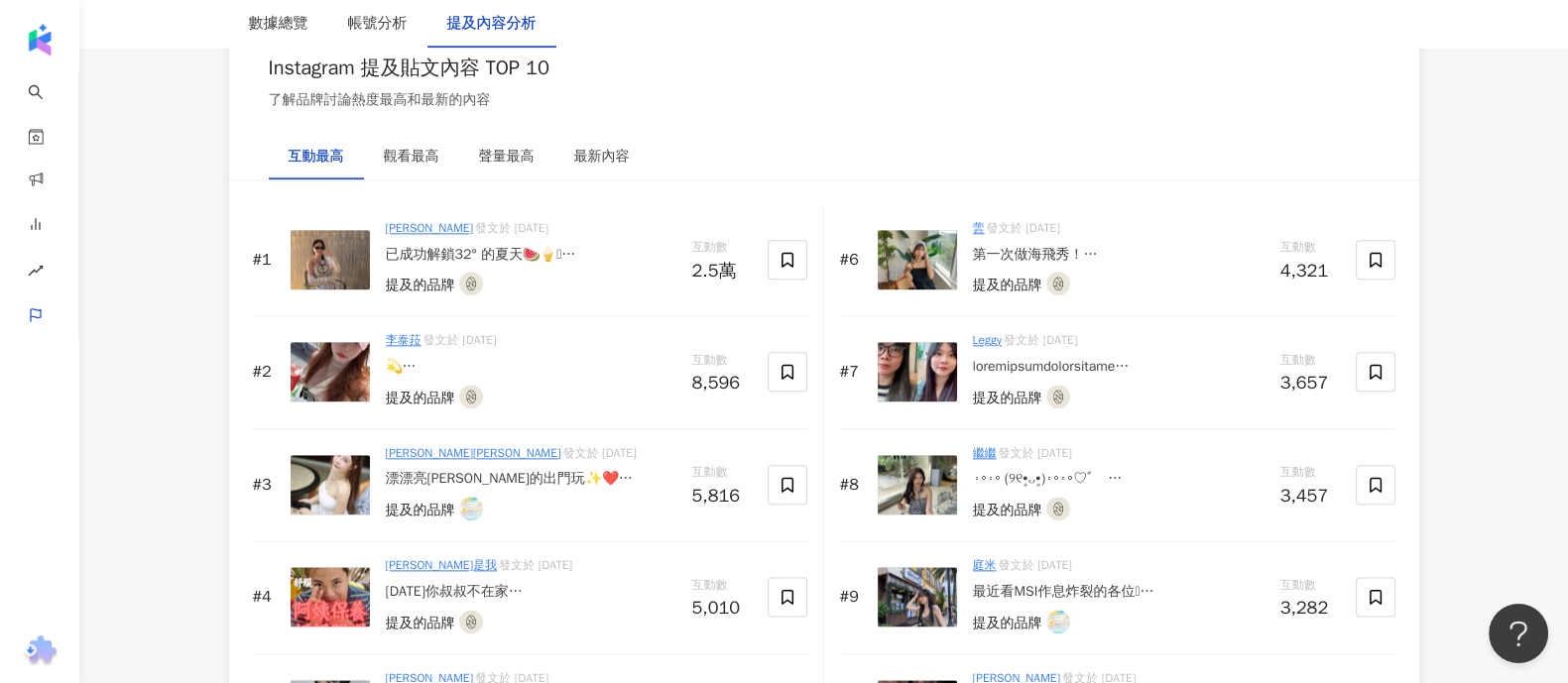 click at bounding box center [531, 367] 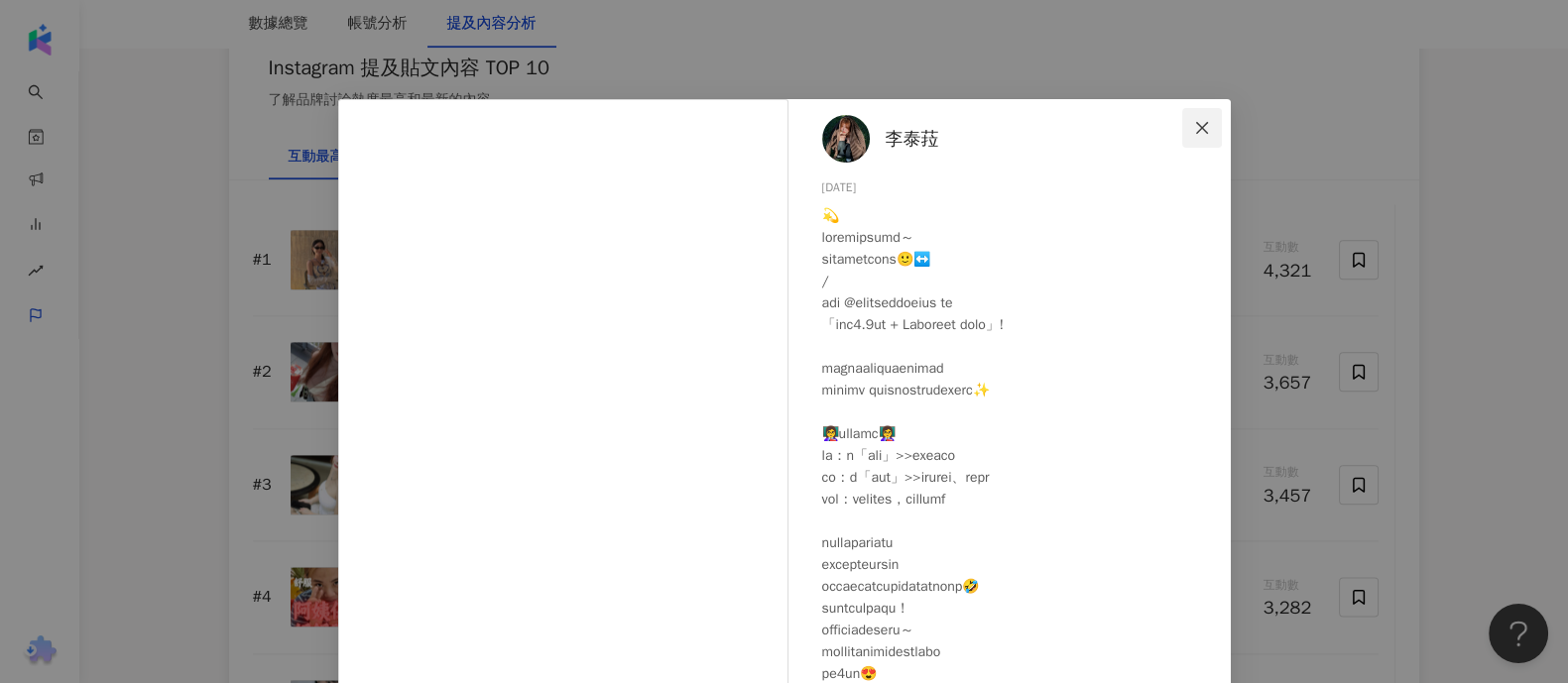 click 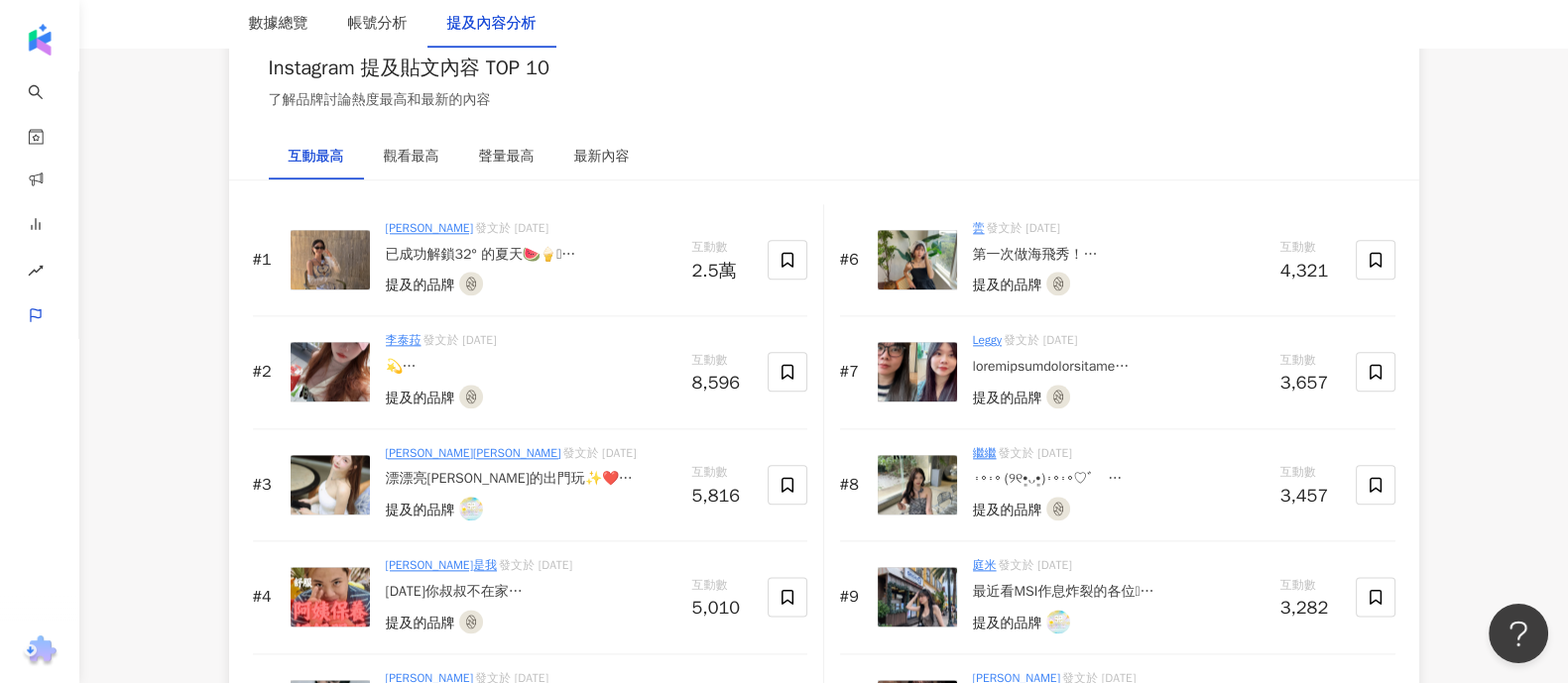 click at bounding box center (531, 367) 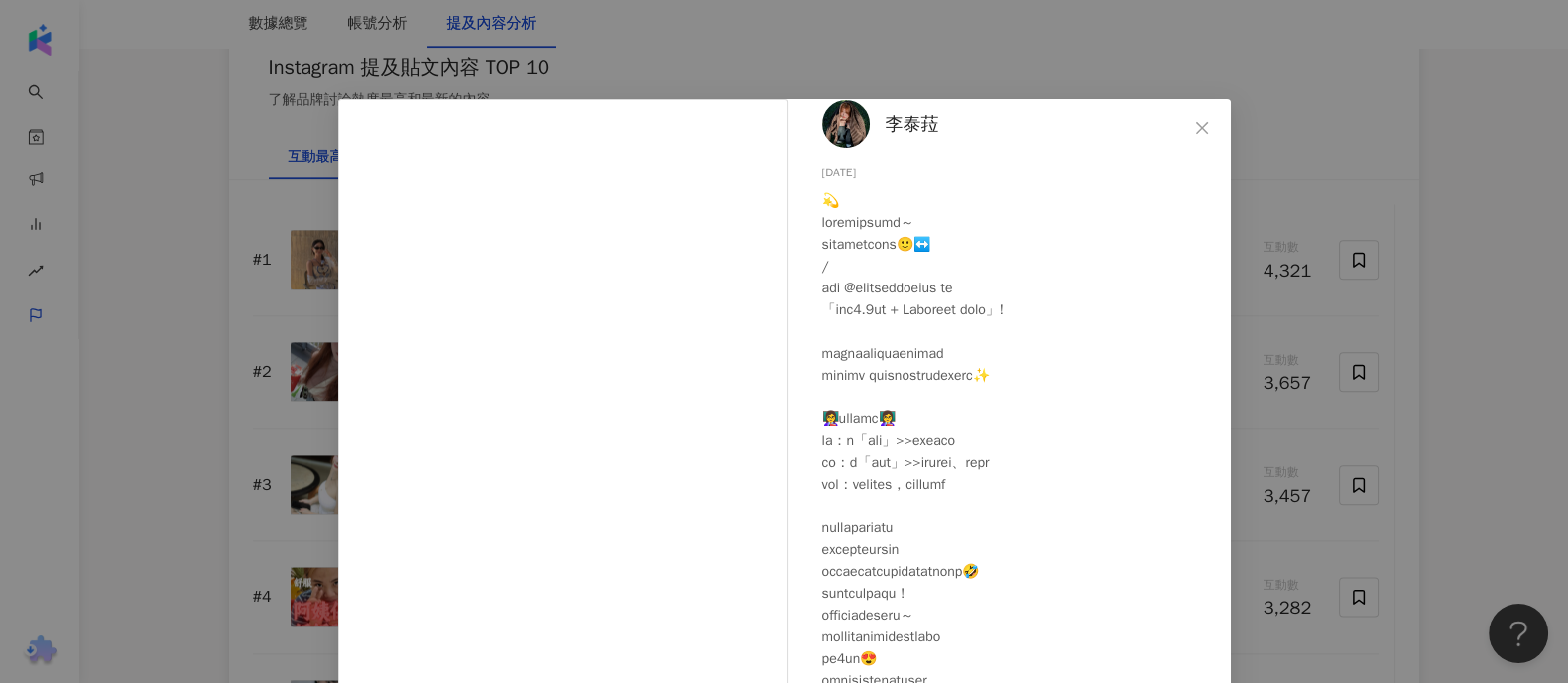 scroll, scrollTop: 0, scrollLeft: 0, axis: both 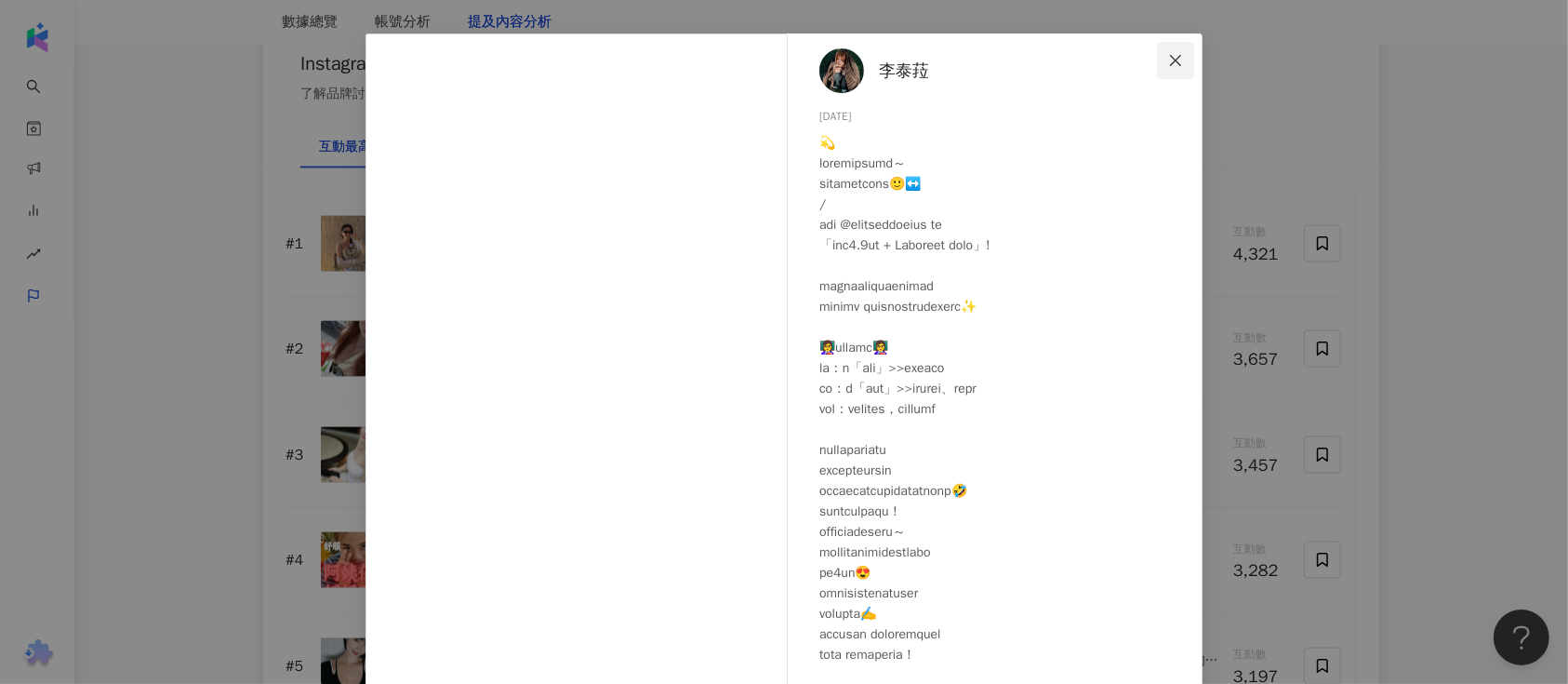 click 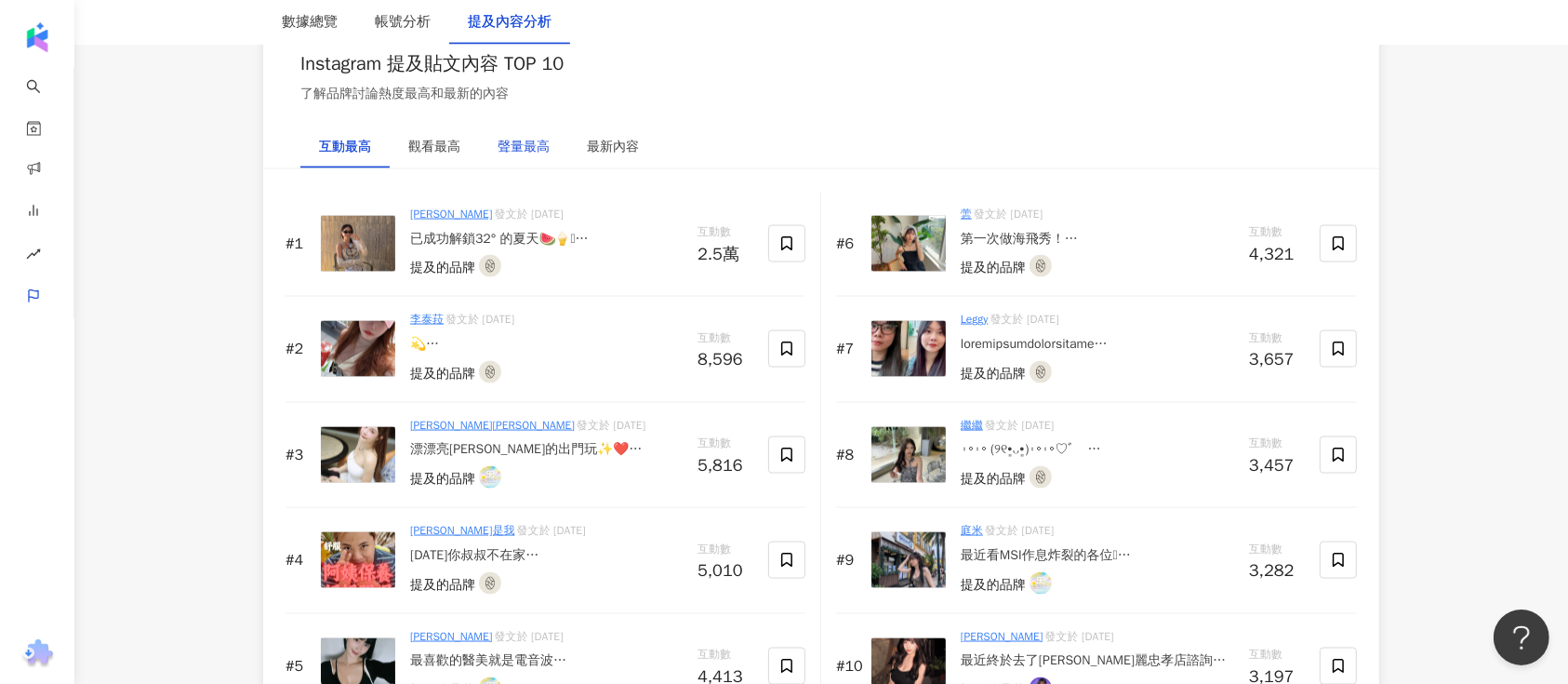 click on "聲量最高" at bounding box center (524, 147) 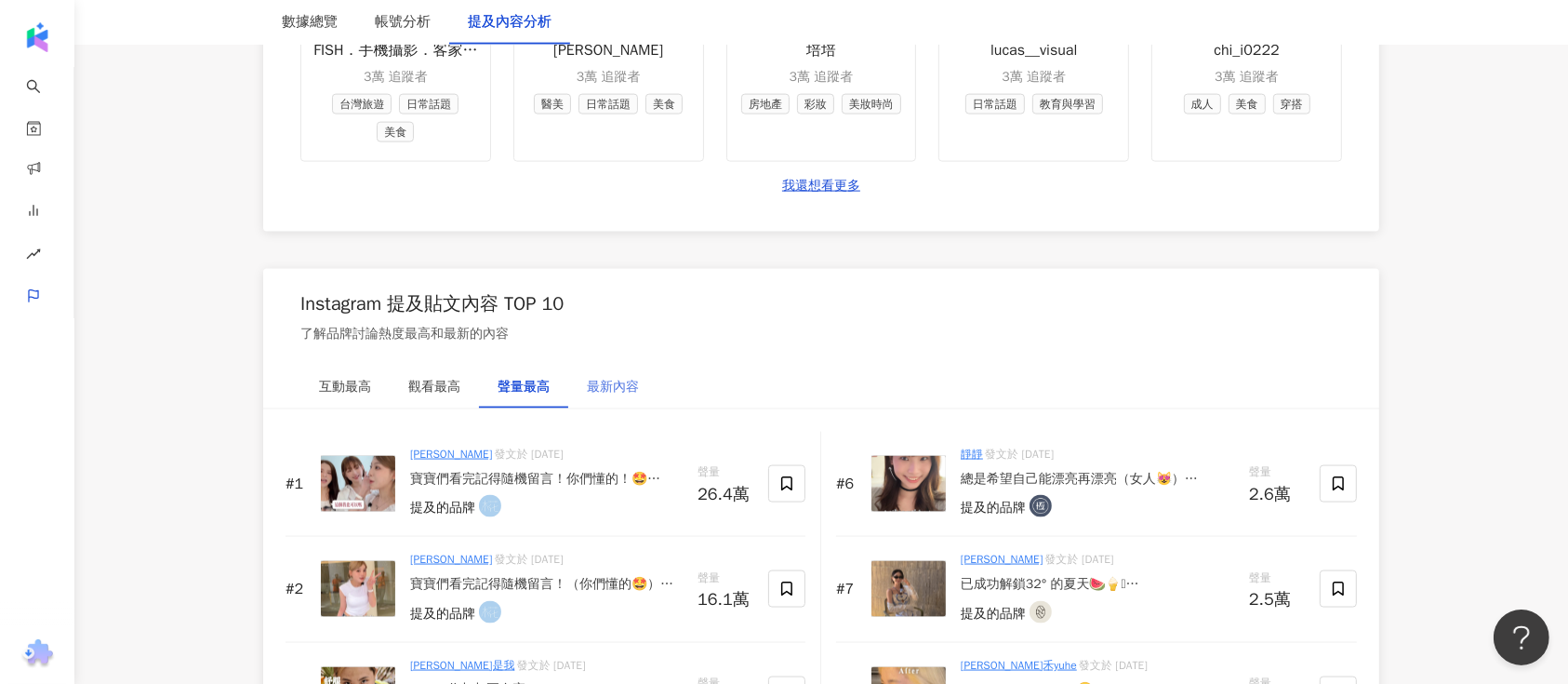 scroll, scrollTop: 2692, scrollLeft: 0, axis: vertical 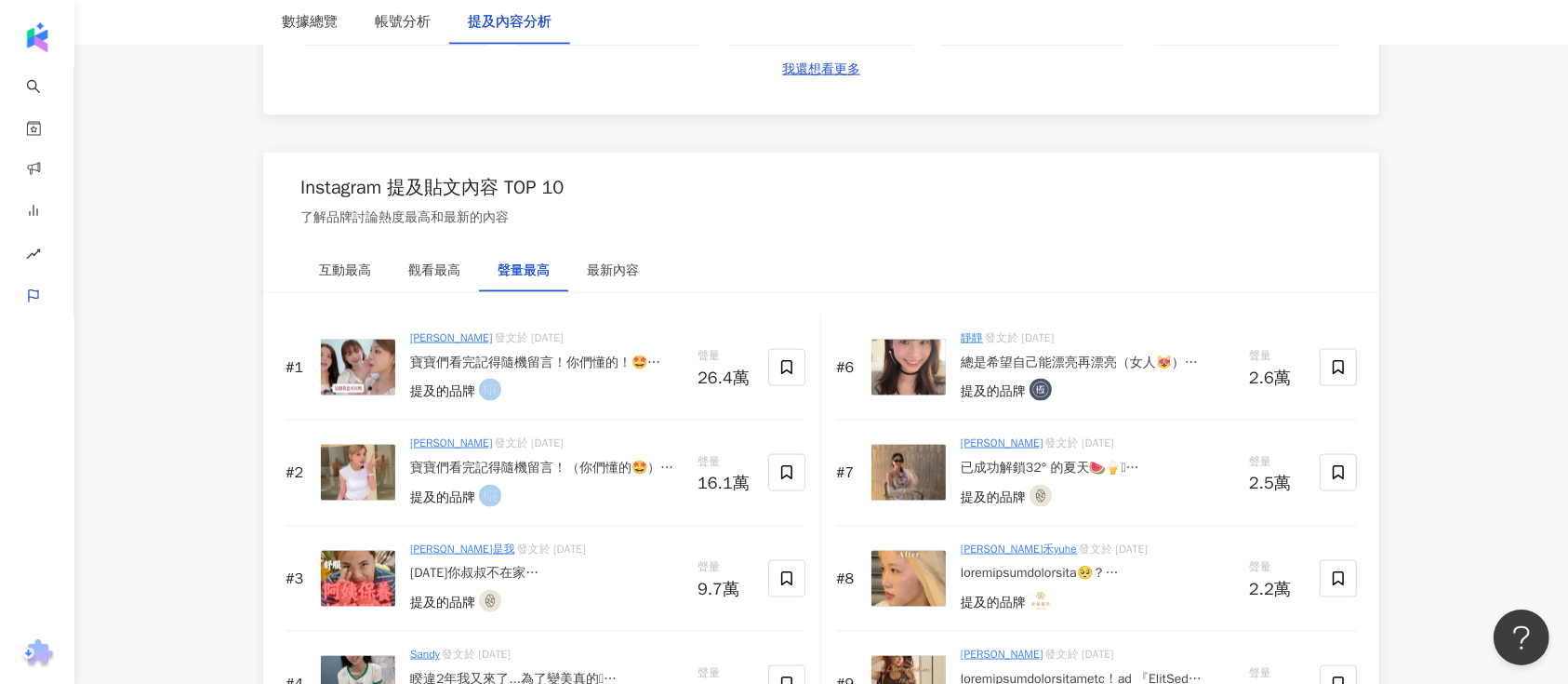 click on "陳俋安 發文於 2025/7/5 寶寶們看完記得隨機留言！你們懂的！🤩
我們都是在椛兒變漂亮！😍
你們一群女生再一起也是一樣這麼吵嗎？
尤其是變美的東西
女生聊起來真的都會聊很久哈哈哈哈！
你們也是嗎？
看看誰也來椛兒做隱形拉提了！！！
大家體驗完的分享真的都是超級喜歡！
小羊第一次來做眼睛！
馬上來追加臉部隱形拉抬！！！！！
是不是超棒！
而且做完還可以馬上化妝！
直接美美出門！！！
這個魔法我們真的愛瘋🥹
變美真的首選椛兒！ @momijiclinic
#體驗分享 提及的品牌" at bounding box center (546, 368) 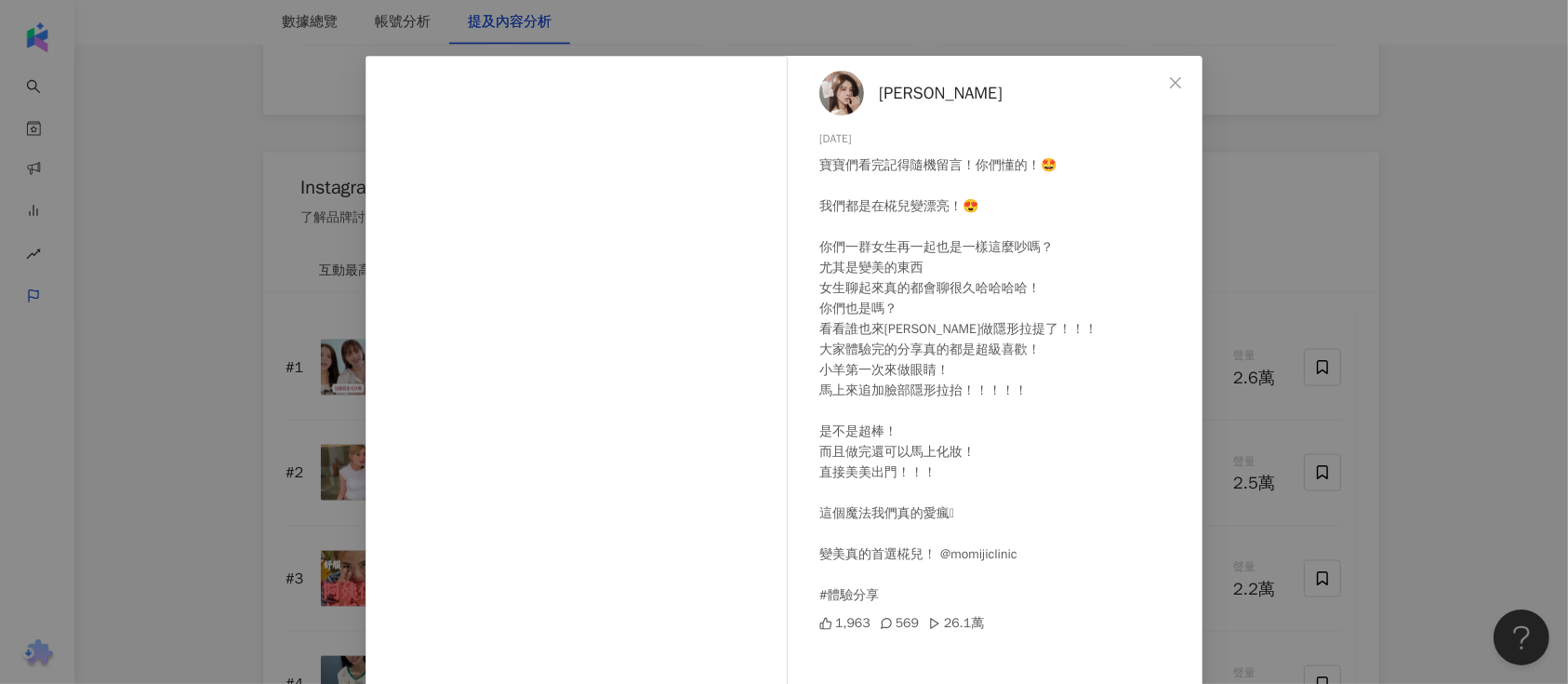 scroll, scrollTop: 0, scrollLeft: 0, axis: both 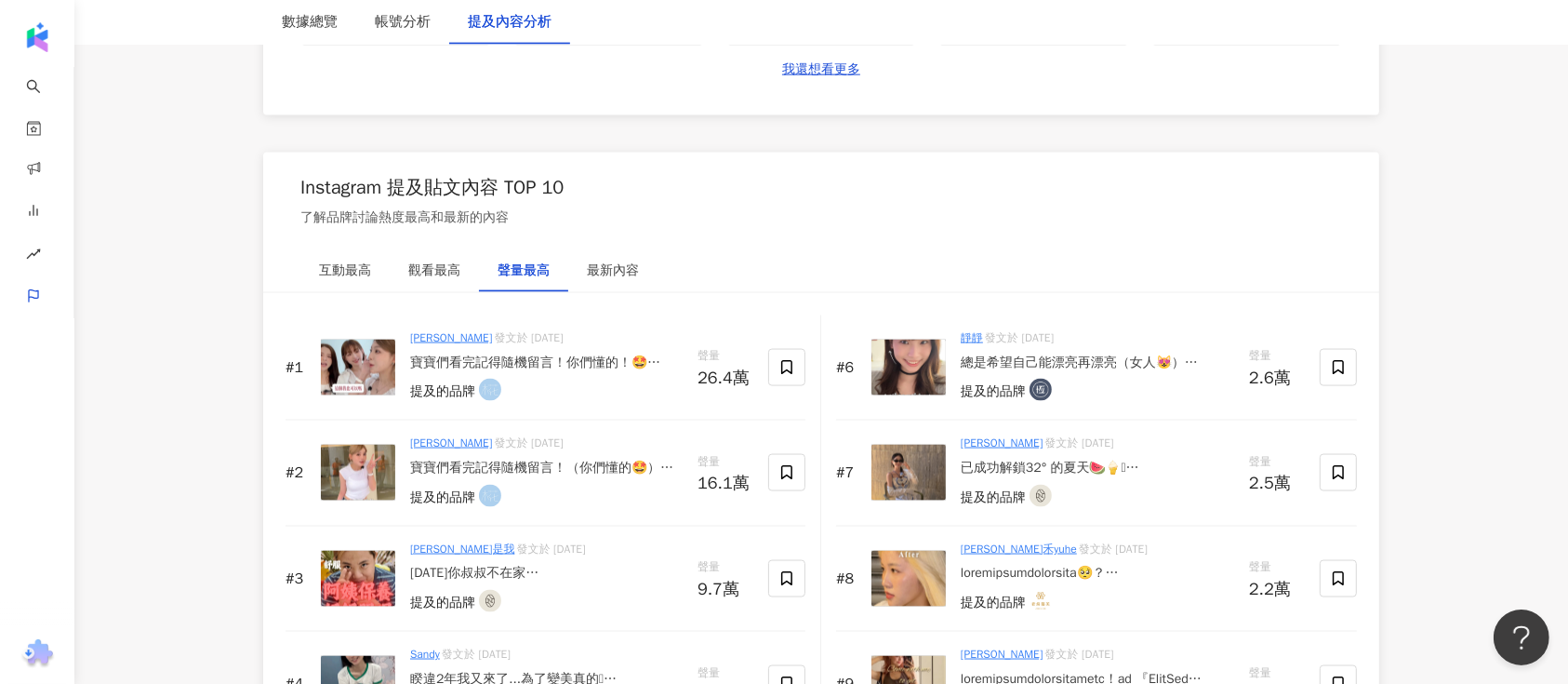 click on "陳俋安 發文於 2025/7/6 寶寶們看完記得隨機留言！（你們懂的🤩）
這裡還有寶寶不太知道隱形拉提的嗎？
看完影片有沒有覺得很棒！
我真的超級喜歡！
所以發了好多體驗分享給寶寶們看！
而且 椛兒還是全台第一家有兩台無雙電波的診所！
也是操作最多的診所😍（看探頭就知道了！）
真的首選 椛兒！！ @momijiclinic
不知道這是什麼的寶寶
歡迎留言跟安安說！
安安來跟你們分享😍
#體驗分享
也可以加安安Line問安安！
安安lineID@momiji_ann(記得加@ 提及的品牌" at bounding box center (546, 473) 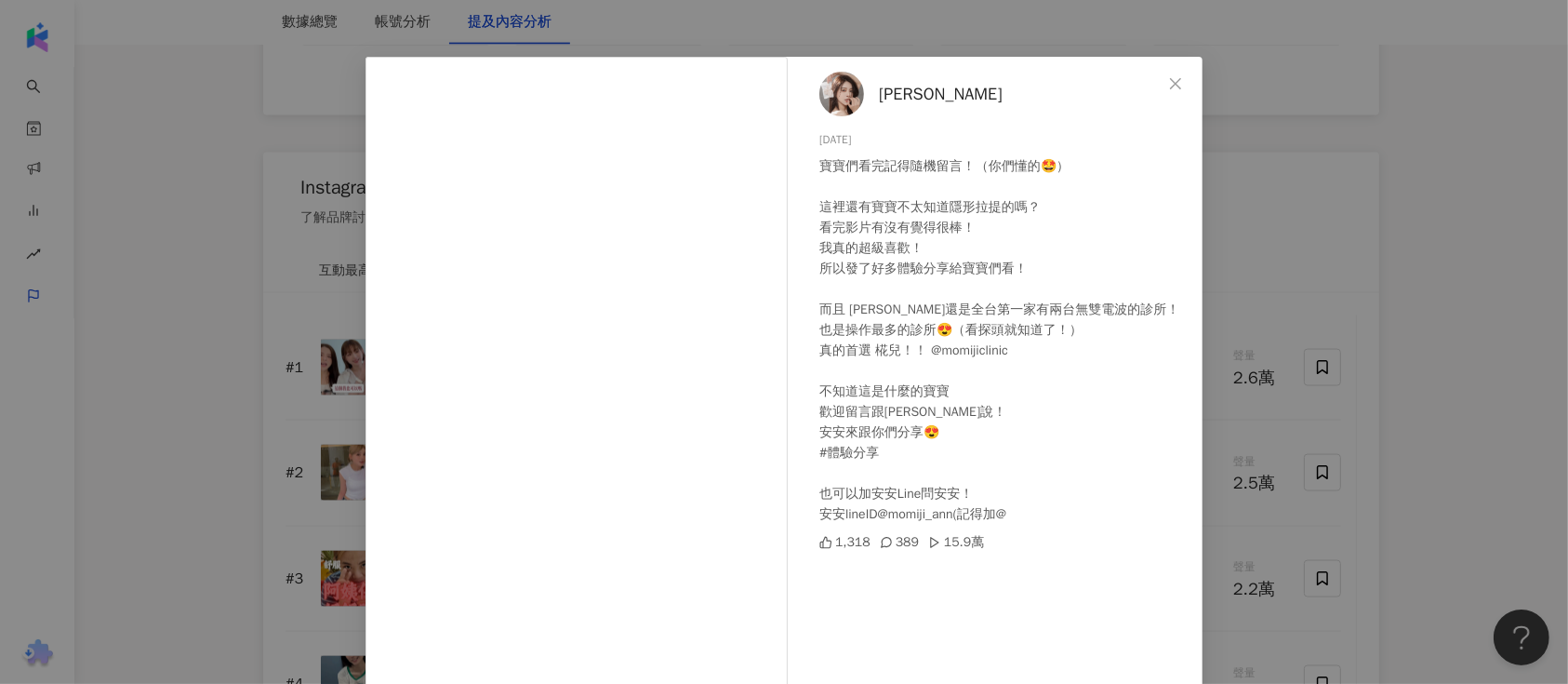 scroll, scrollTop: 0, scrollLeft: 0, axis: both 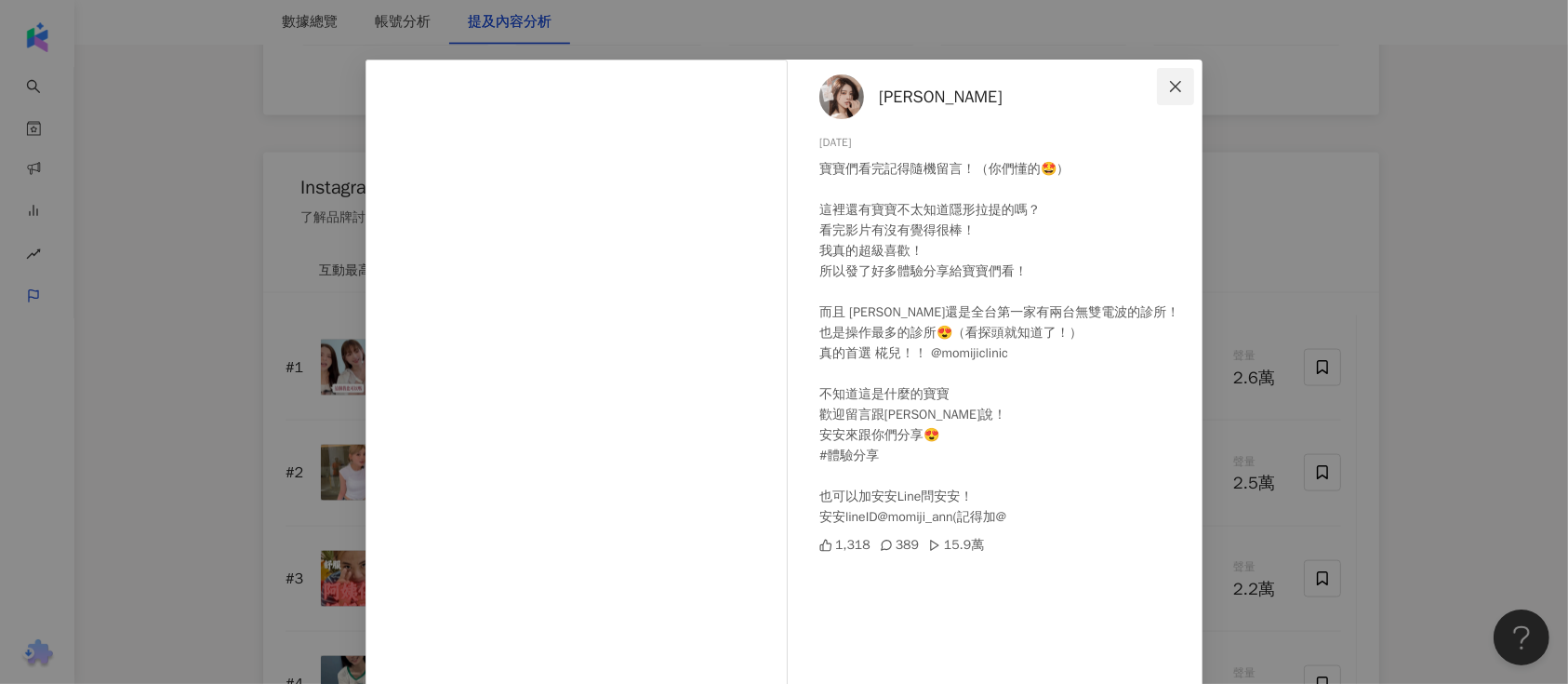 click 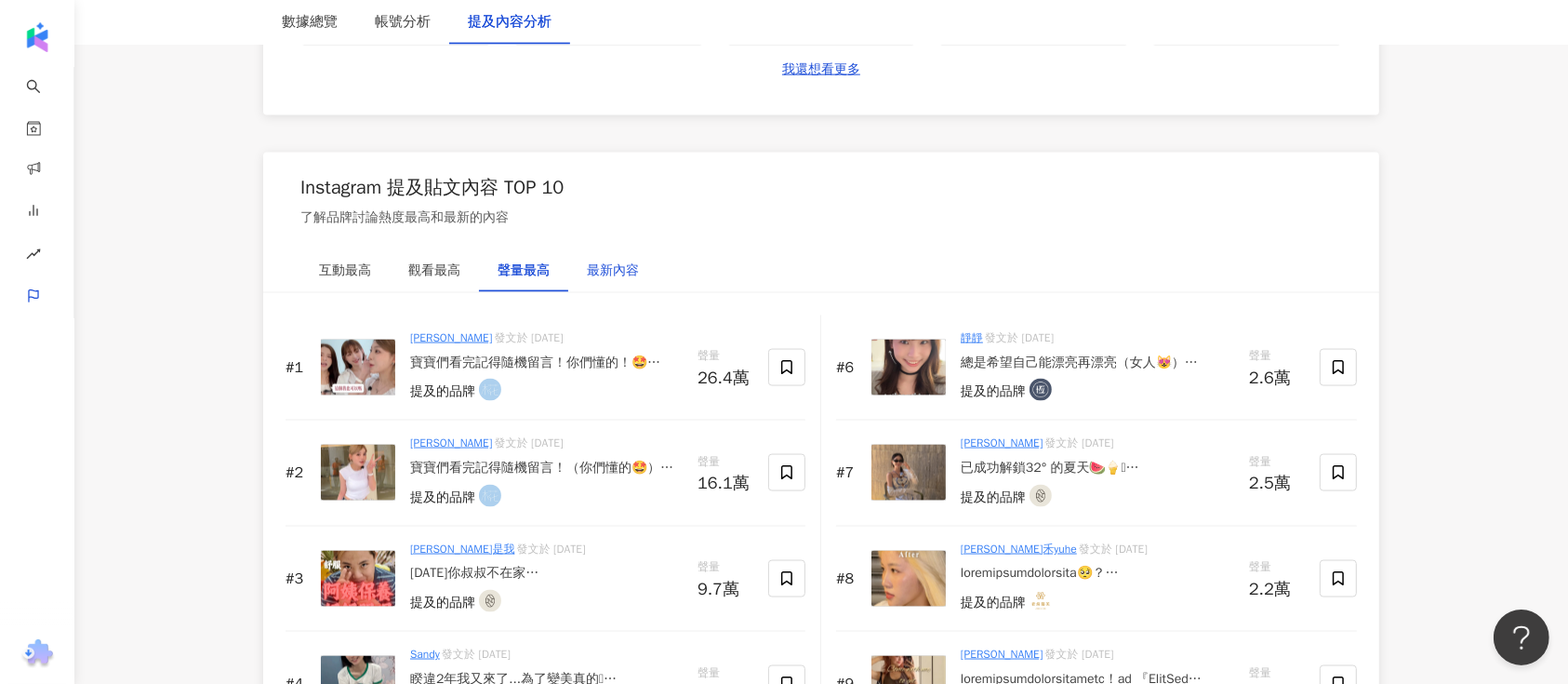 click on "最新內容" at bounding box center (613, 271) 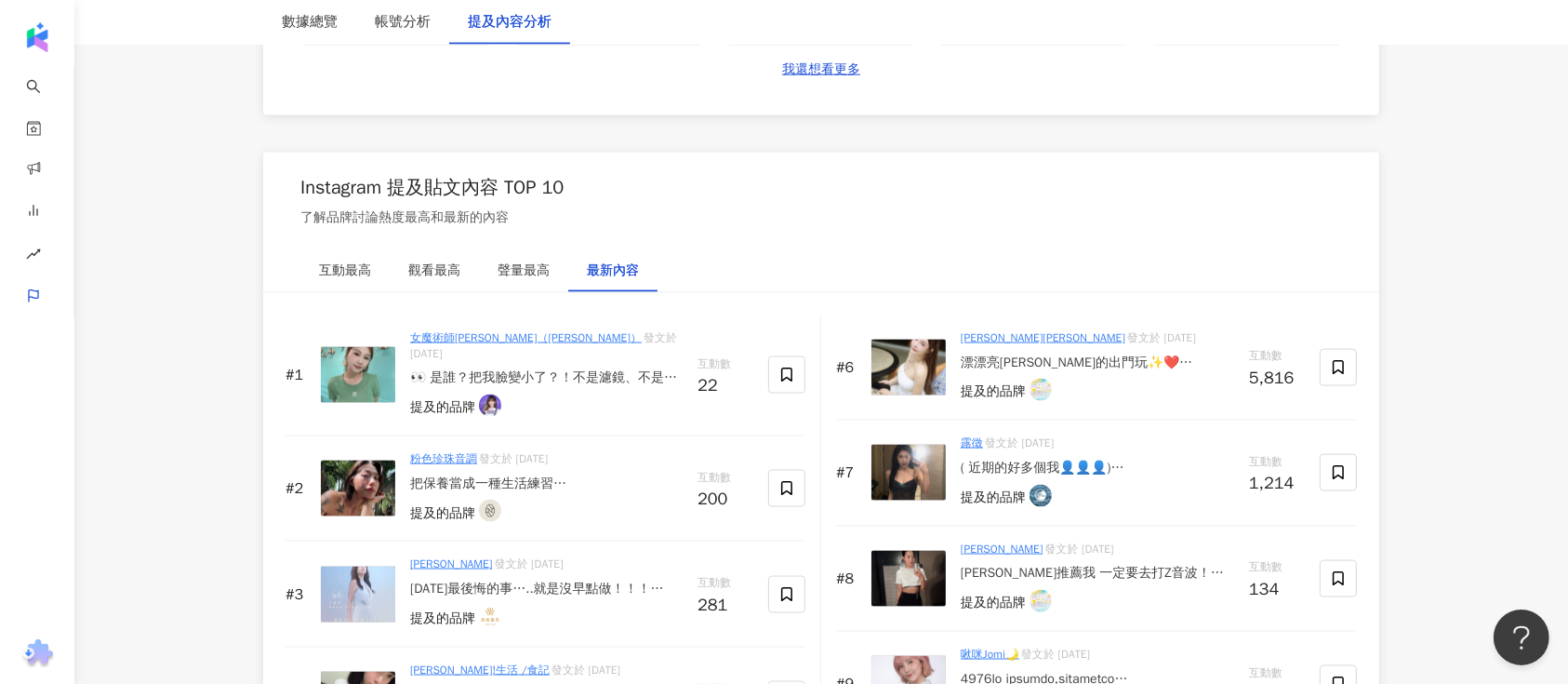 click on "👀 是誰？把我臉變小了？！不是濾鏡、不是修圖，是我偷偷去諮詢了——雙子星音波✨
愛爾麗診所的課程很猛：
醫師說拉提、緊實、還能刺激膠原蛋白增生！
我當天做完直接肉眼可見的
拉提了30%！
目前已經一個月了整個臉變超小
再創人生小臉巔峰🤩
每個人看到我都說
我是不是變瘦了😂
雙子星音波
適合開始發現輪廓鬆了
嘴邊肉鬧脾氣的人
不想動刀又想有感改善
這個超可以👌
不誇張，原相機都變溫柔了📸
「雙子星音波」
拉提＋緊緻＋膠原蛋白一次到位
沒有修復期
我當天2個小時就退紅了
做完直接約會都沒問題唷
真的大愛！超級分享給大家！❤️❤️
@airleeworld
#安心醫美 #安心諮詢 #愛爾麗 #愛爾麗診所 #愛爾麗醫美 #雙子星音波 #音波拉提 #拉提 #音波" at bounding box center [546, 378] 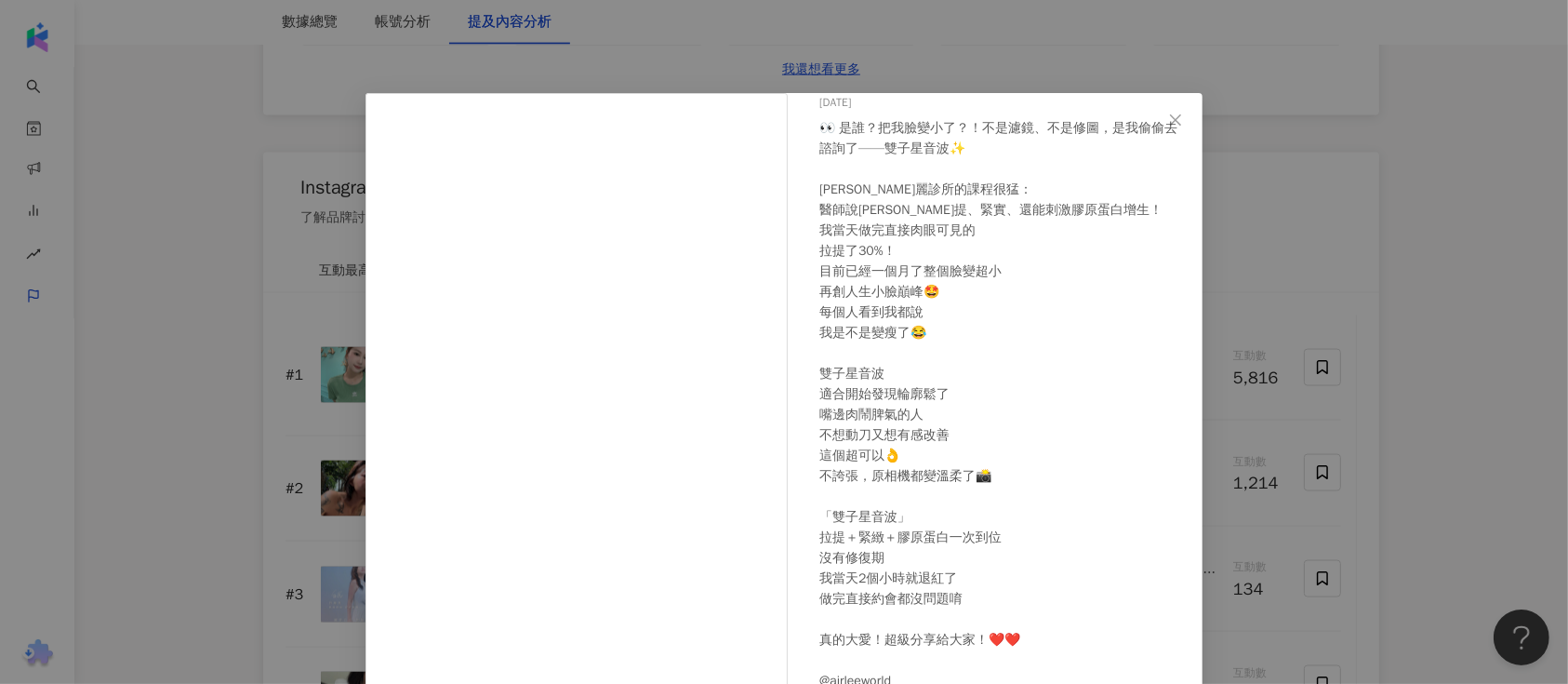 scroll, scrollTop: 118, scrollLeft: 0, axis: vertical 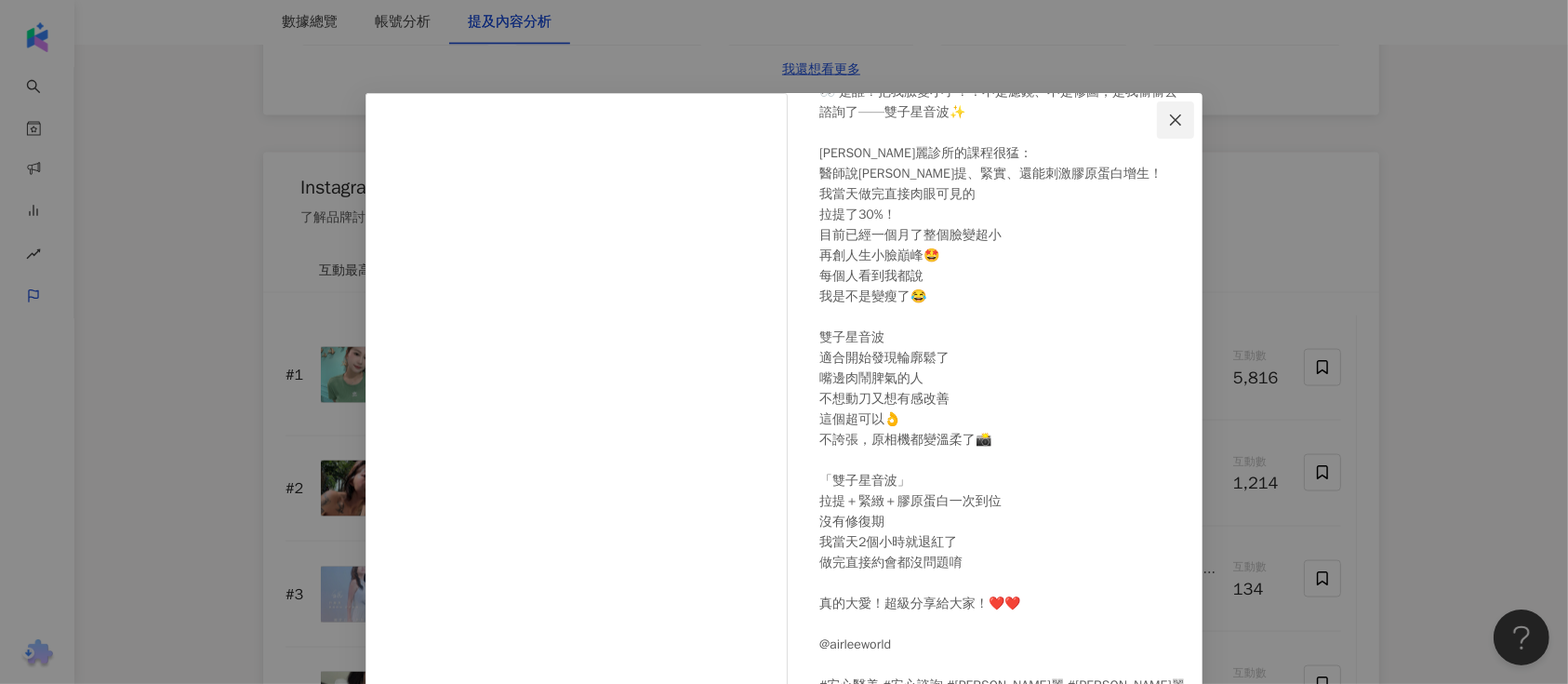 click 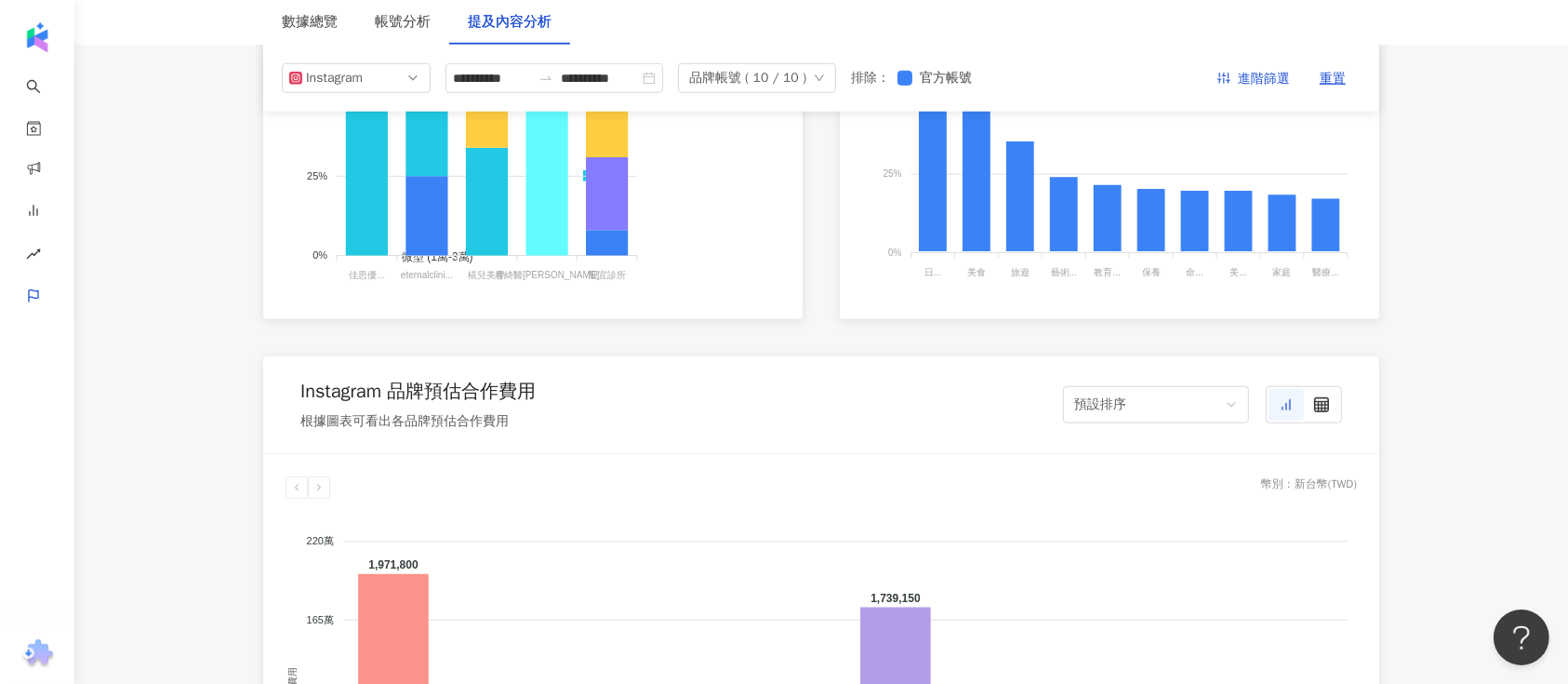 scroll, scrollTop: 1203, scrollLeft: 0, axis: vertical 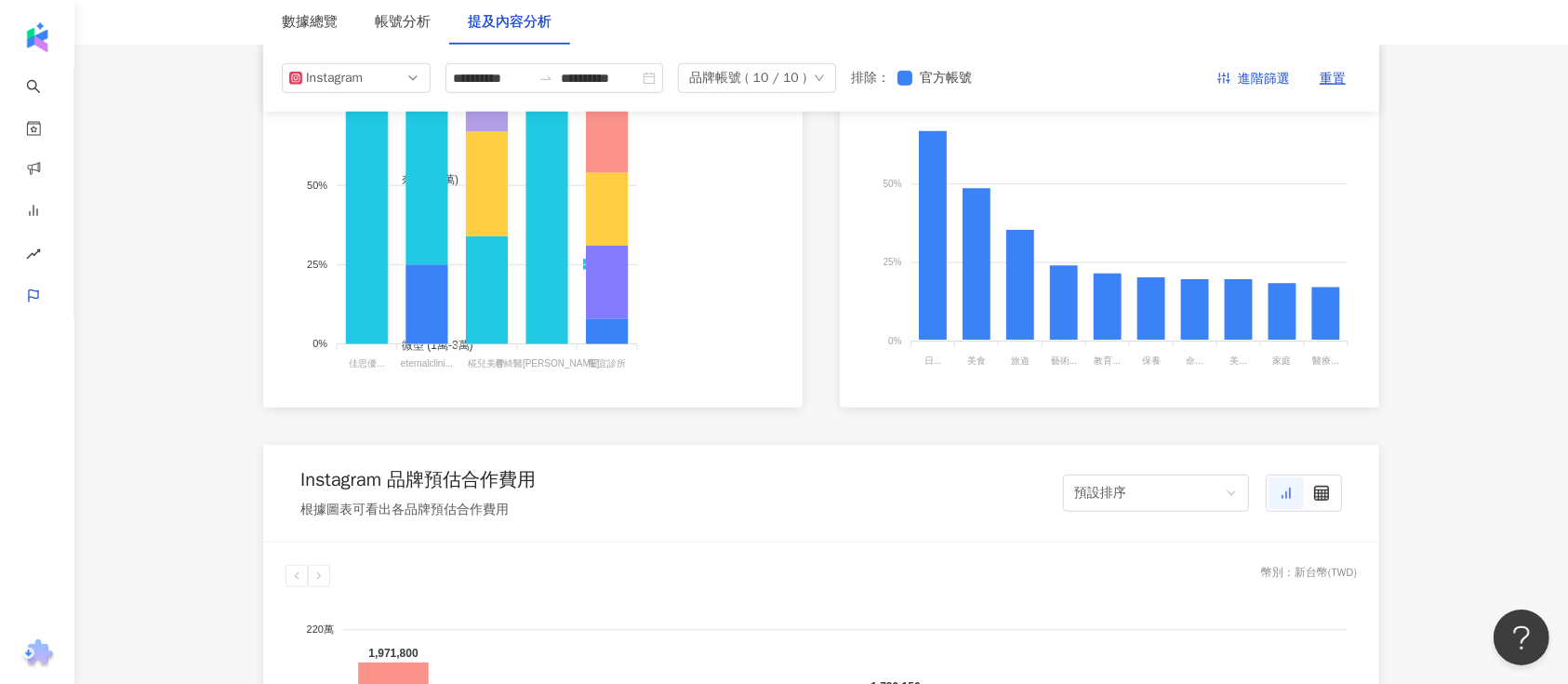drag, startPoint x: 1450, startPoint y: 408, endPoint x: 1506, endPoint y: 343, distance: 85.79627 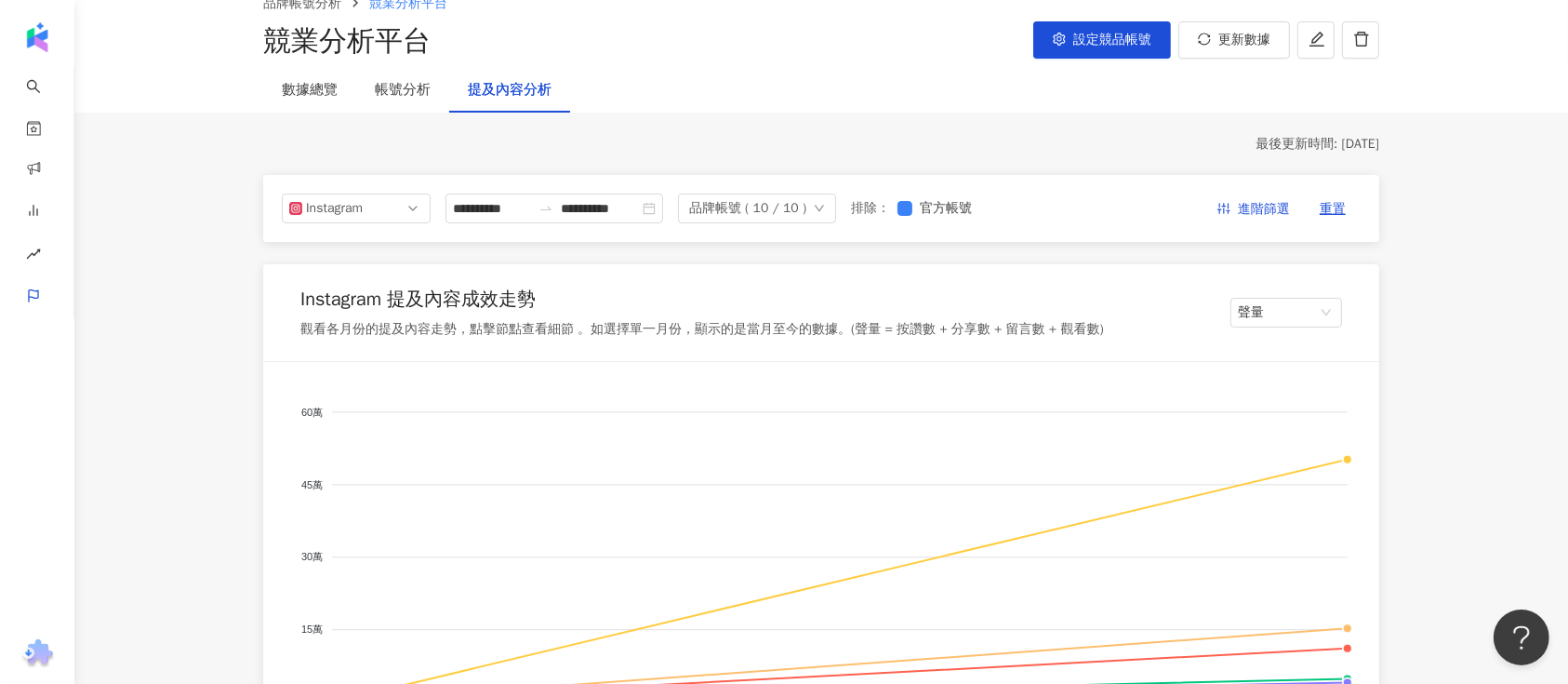 scroll, scrollTop: 0, scrollLeft: 0, axis: both 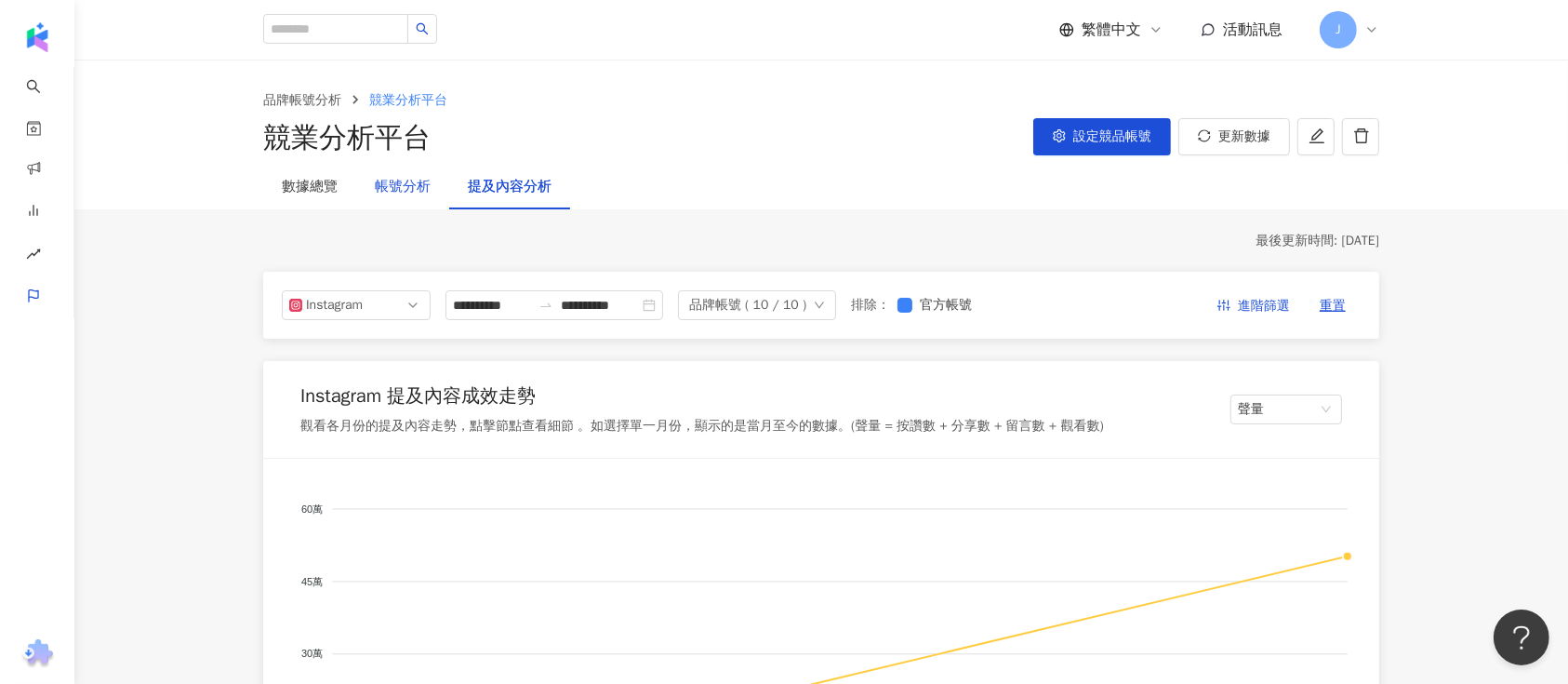 click on "帳號分析" at bounding box center [403, 187] 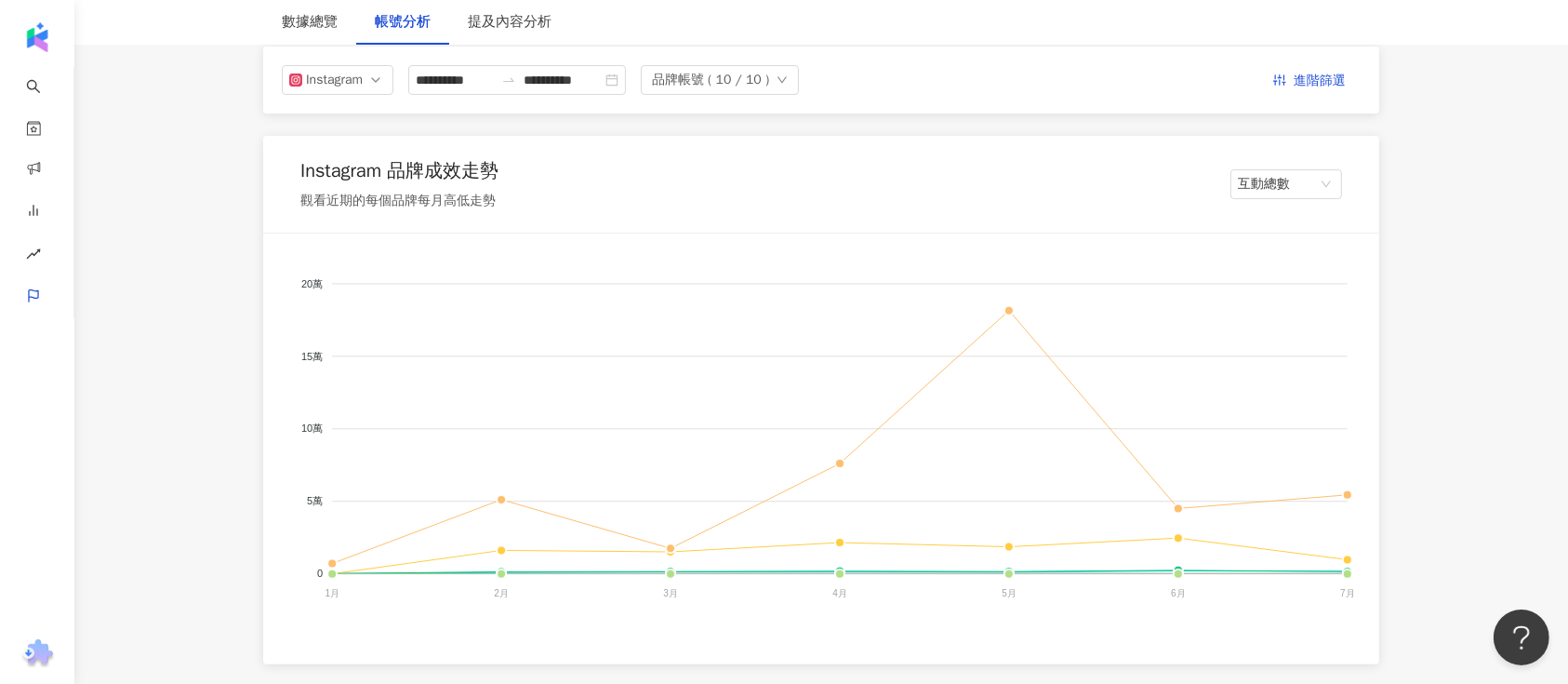 scroll, scrollTop: 124, scrollLeft: 0, axis: vertical 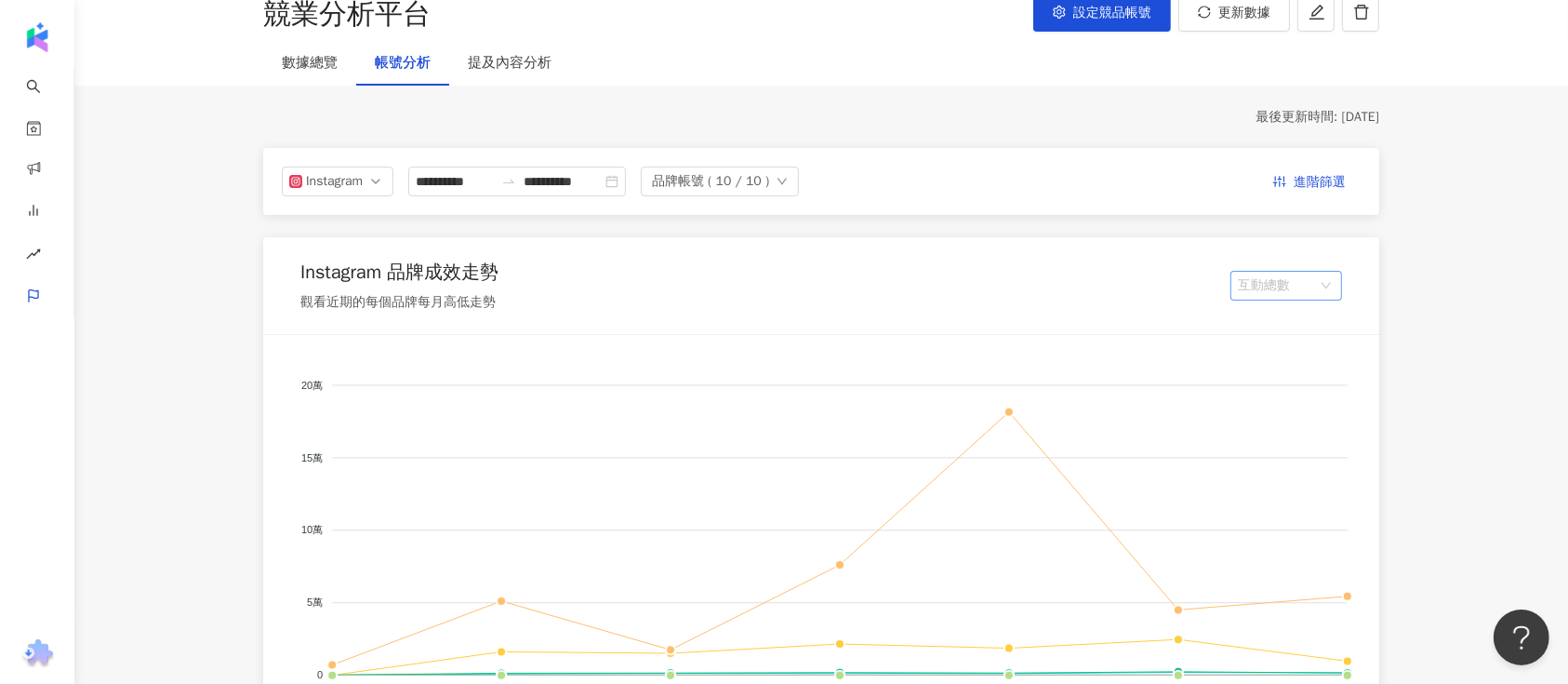 click on "互動總數" at bounding box center (1286, 286) 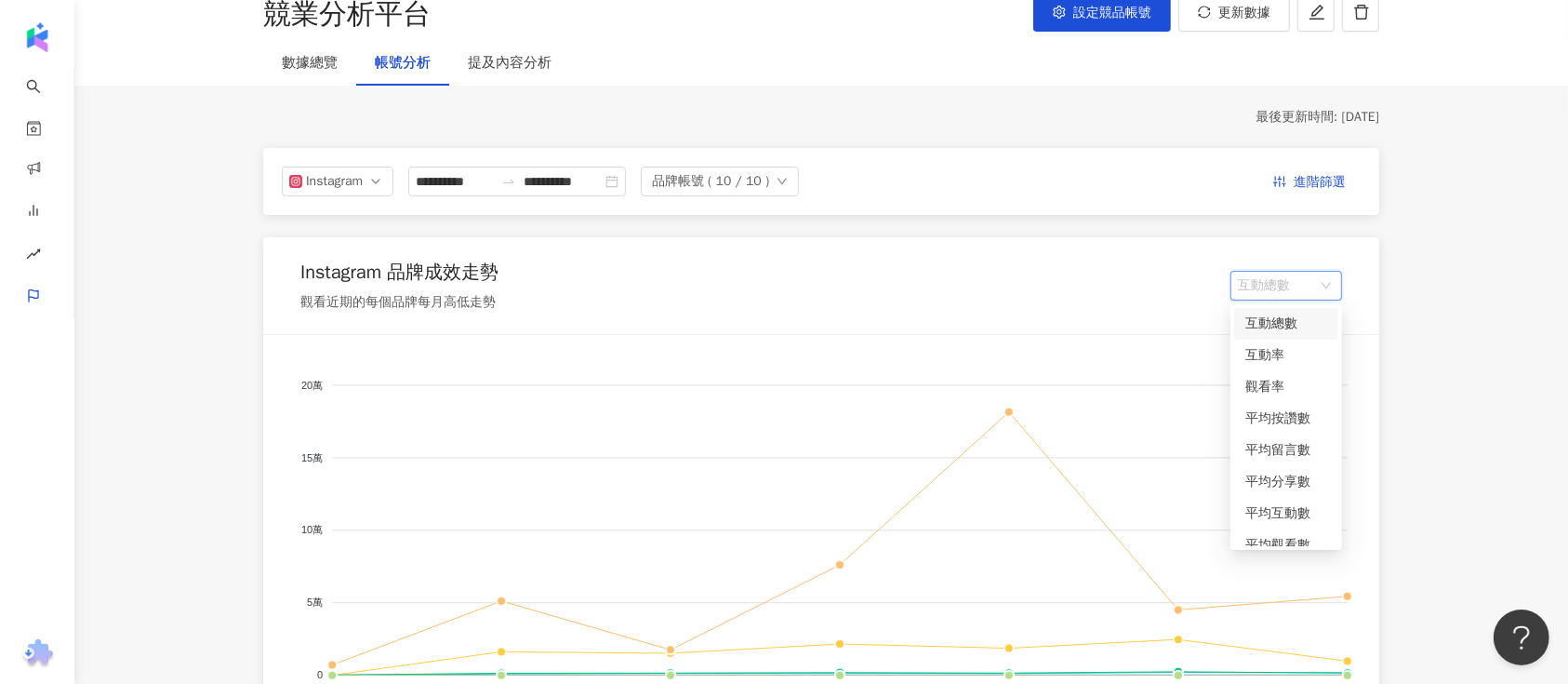scroll, scrollTop: 0, scrollLeft: 0, axis: both 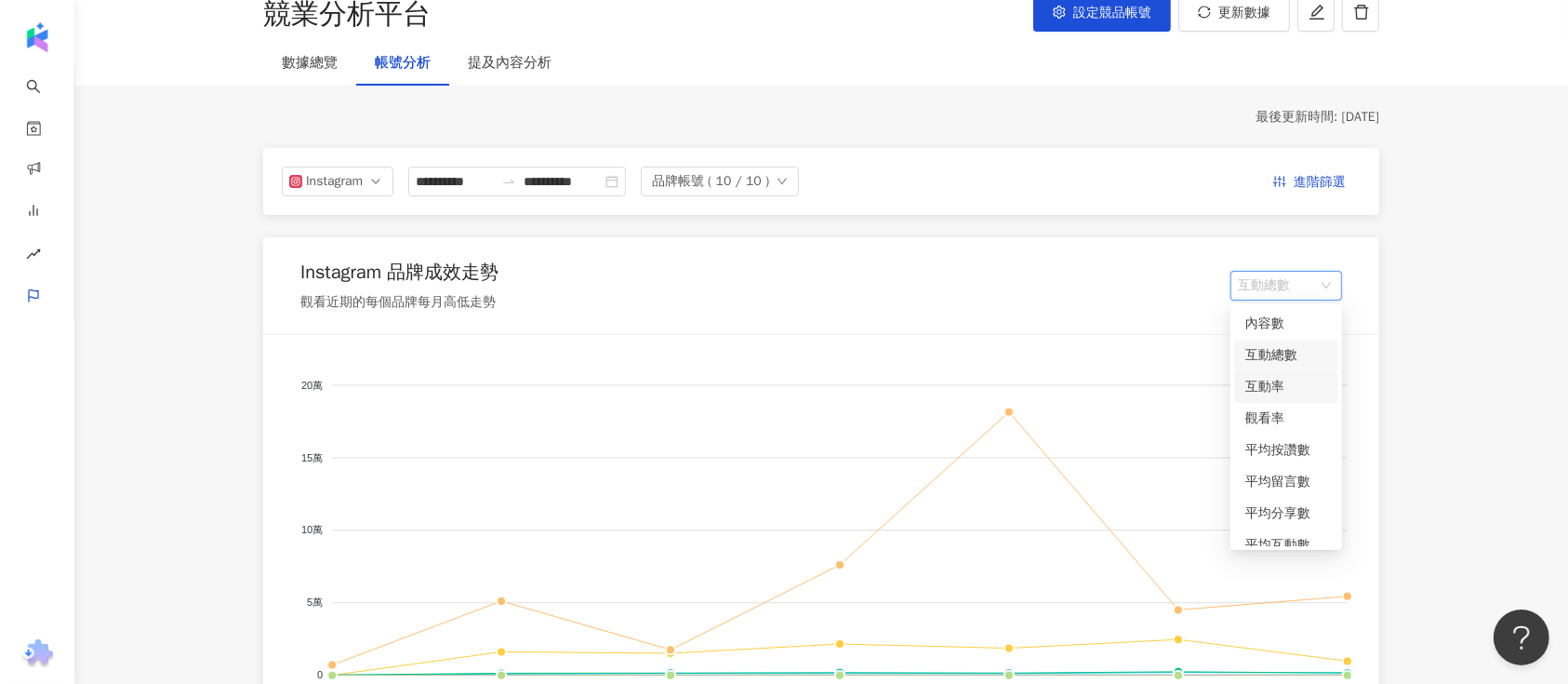 click on "互動率" at bounding box center [1286, 387] 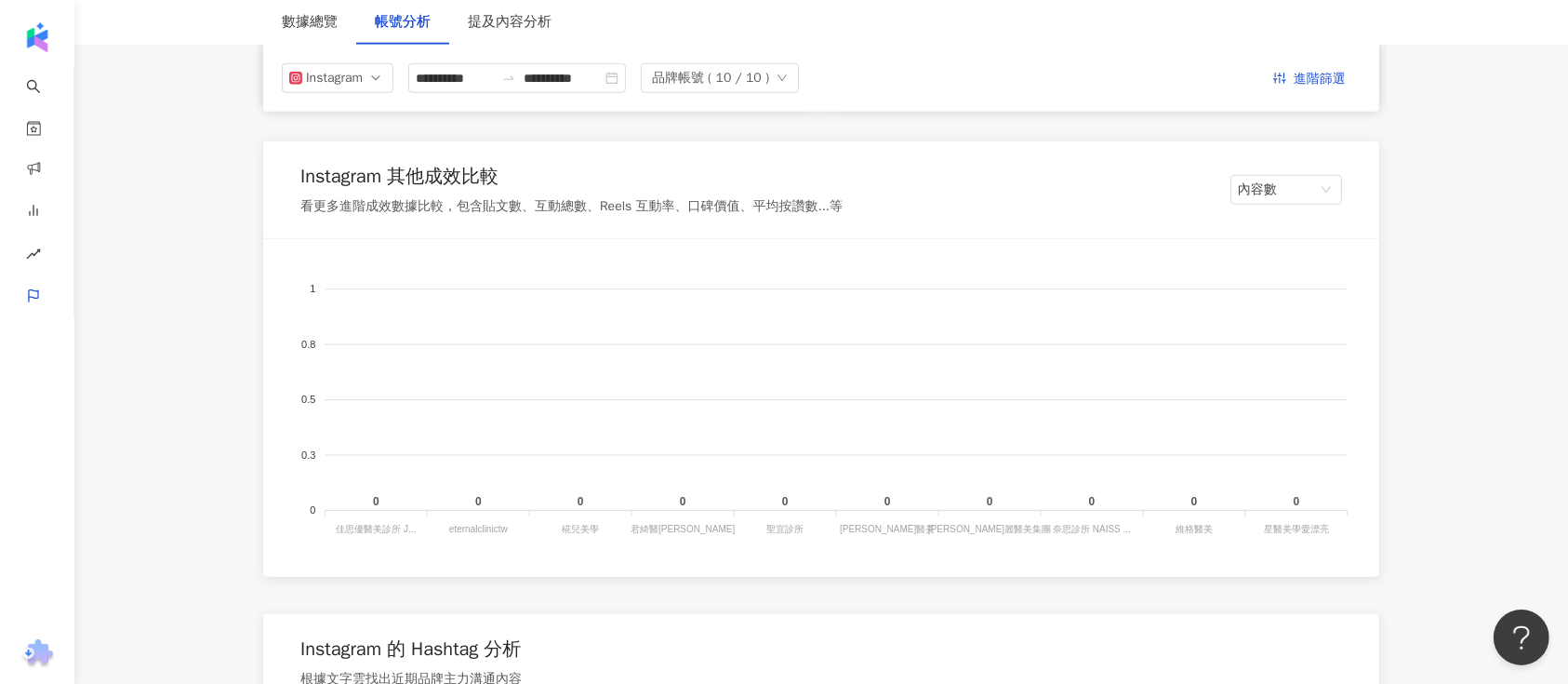 scroll, scrollTop: 1737, scrollLeft: 0, axis: vertical 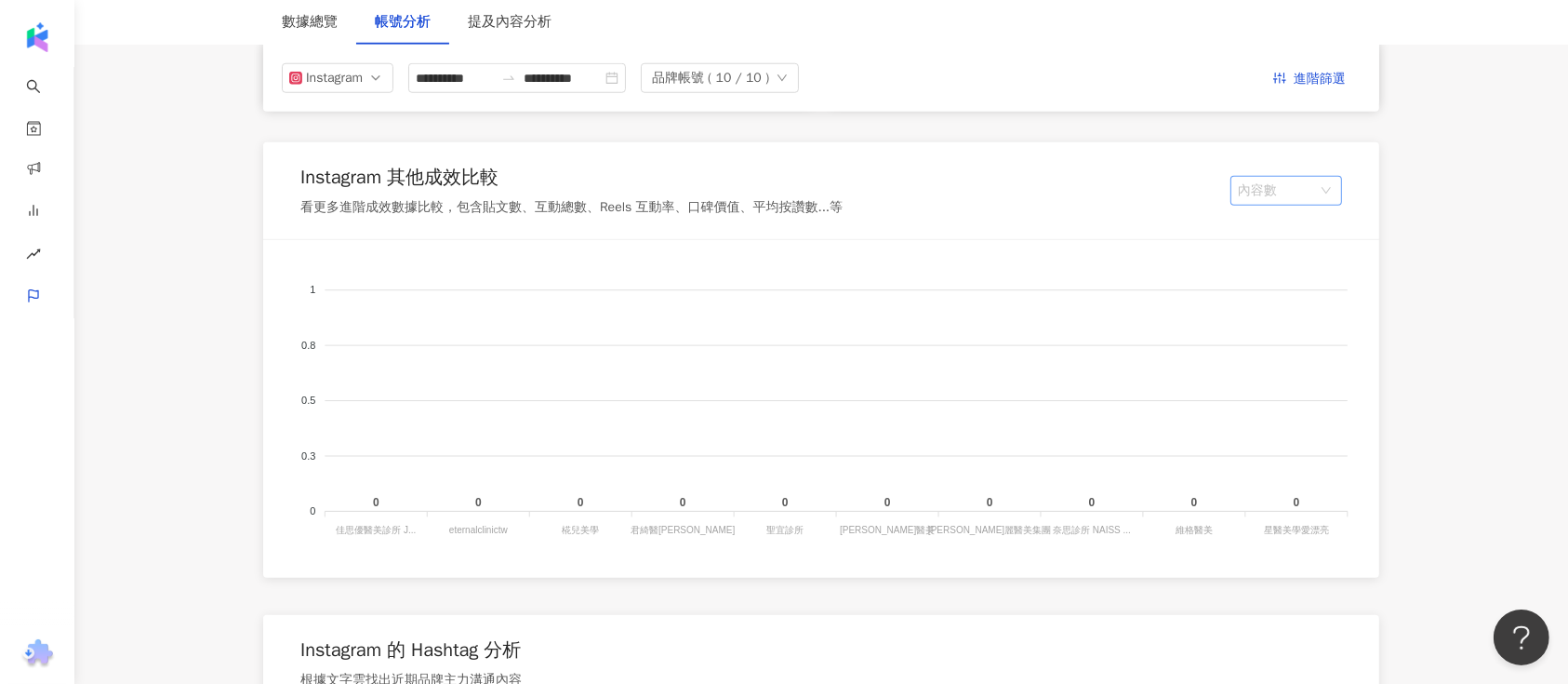 click on "內容數" at bounding box center [1286, 191] 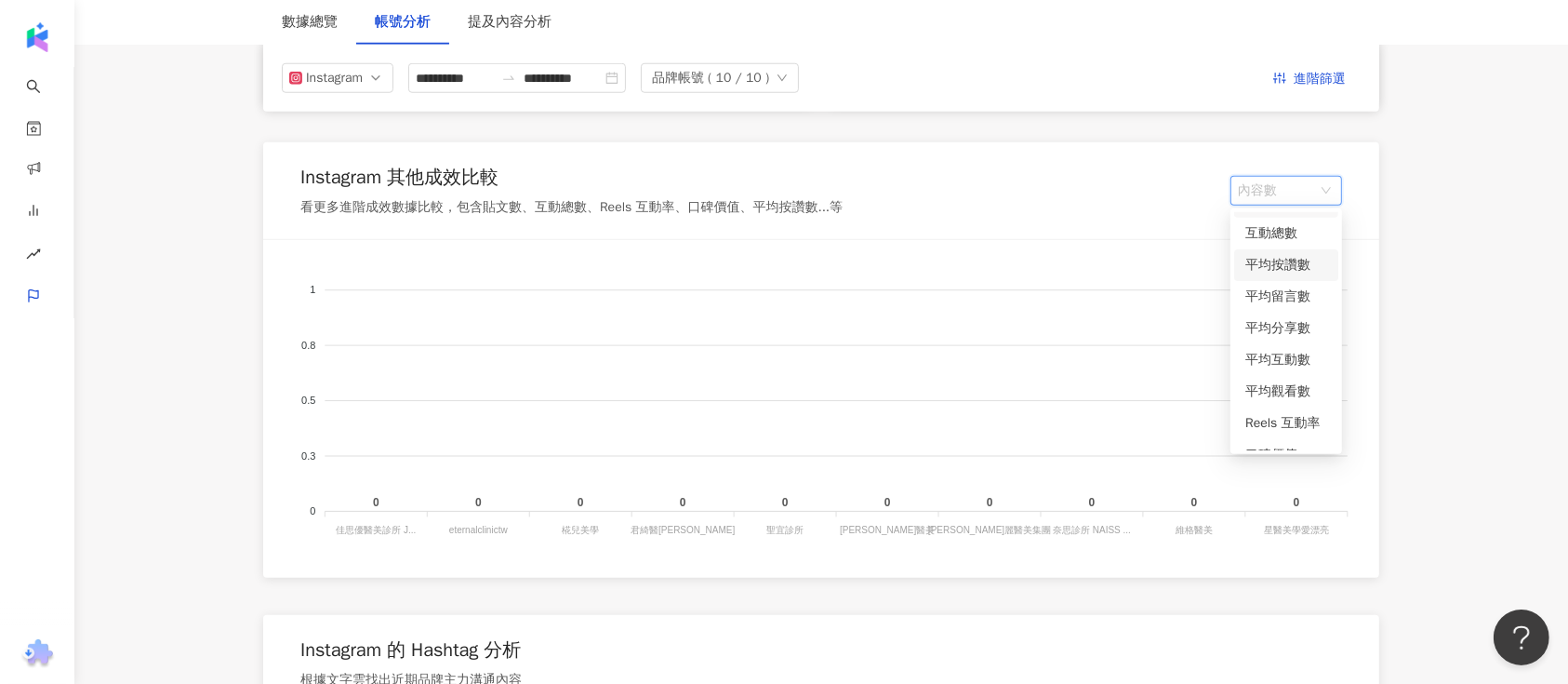 scroll, scrollTop: 46, scrollLeft: 0, axis: vertical 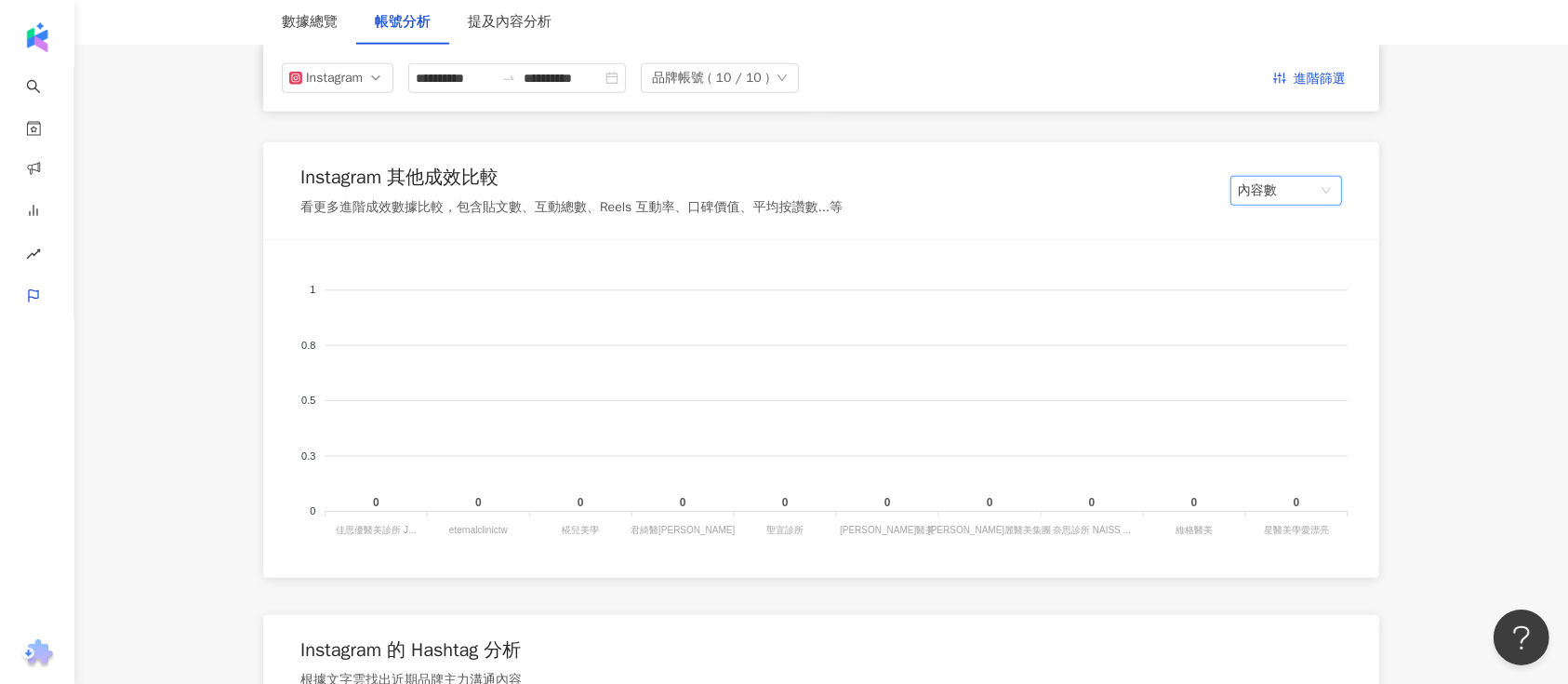 click on "**********" at bounding box center (821, 170) 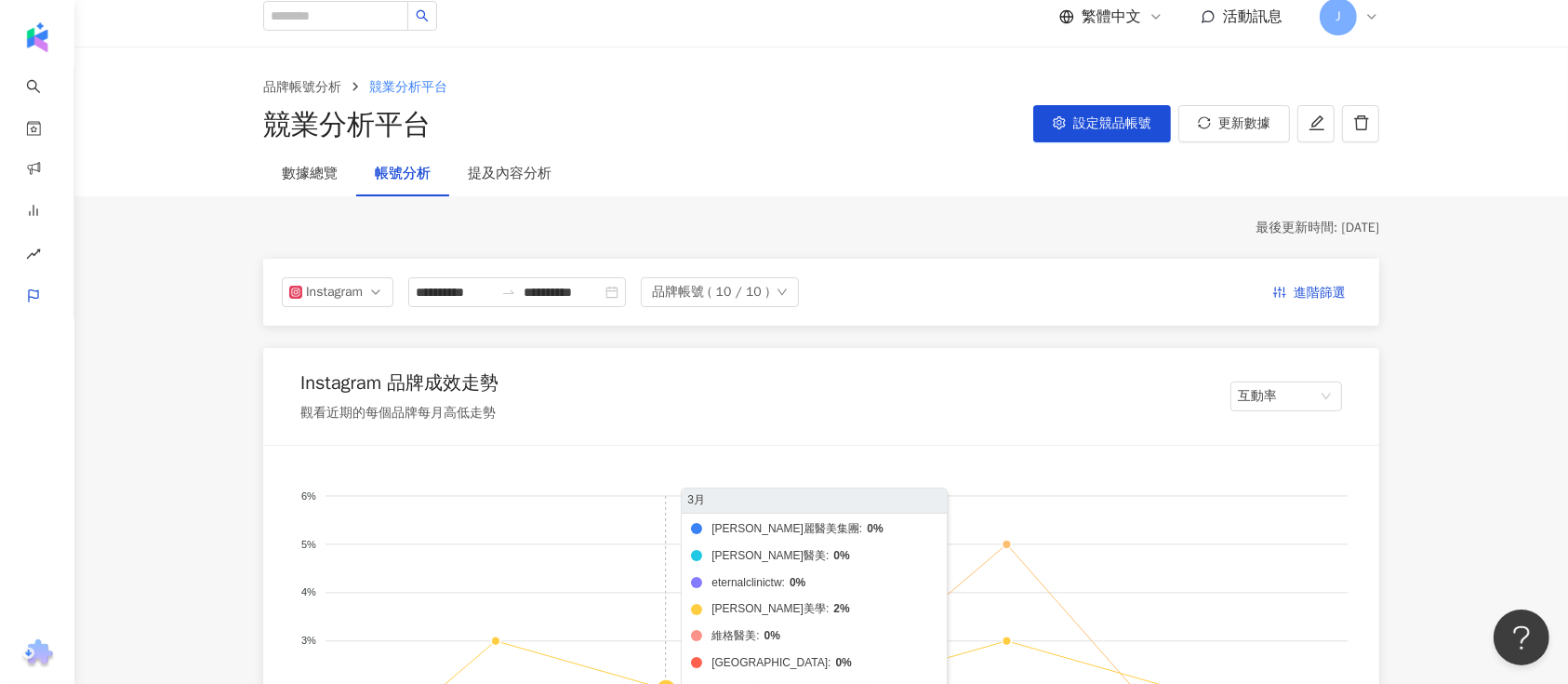scroll, scrollTop: 0, scrollLeft: 0, axis: both 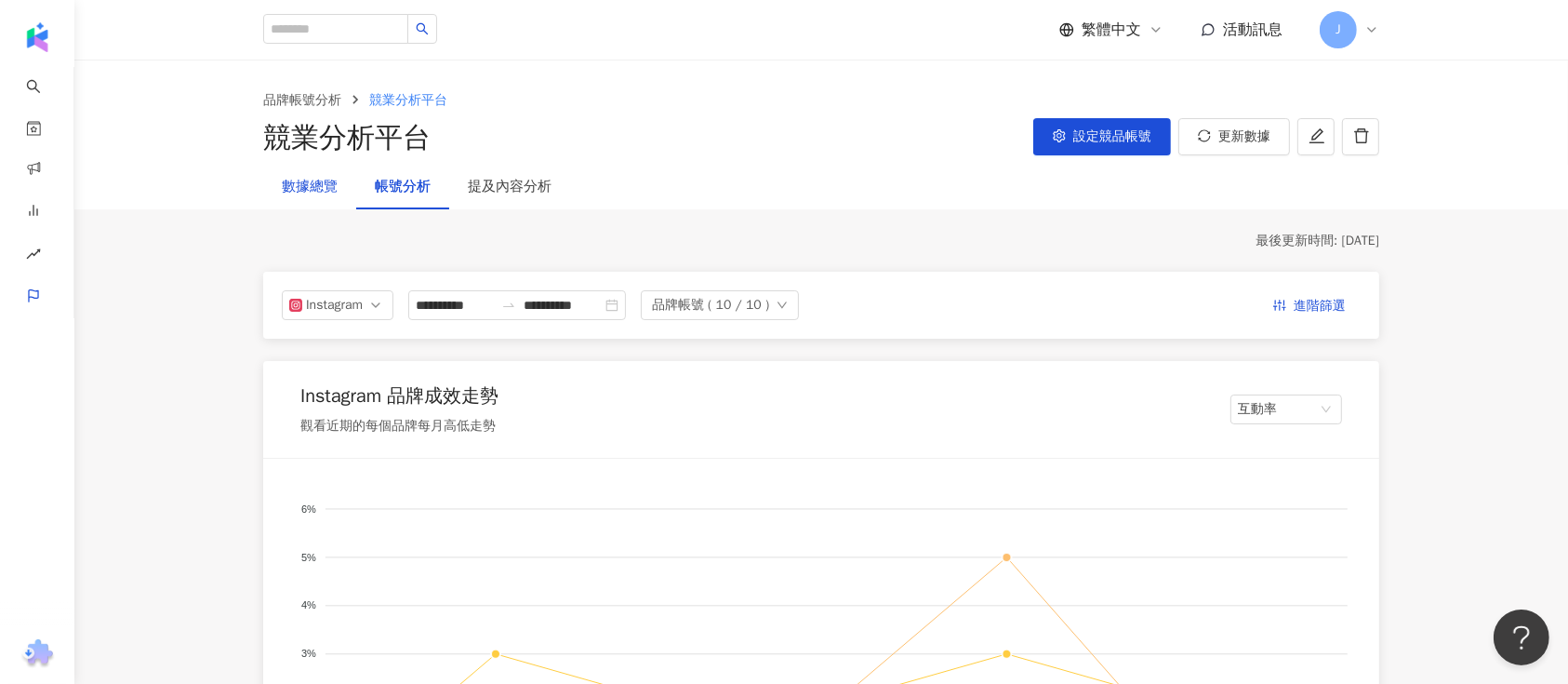 click on "數據總覽" at bounding box center [310, 187] 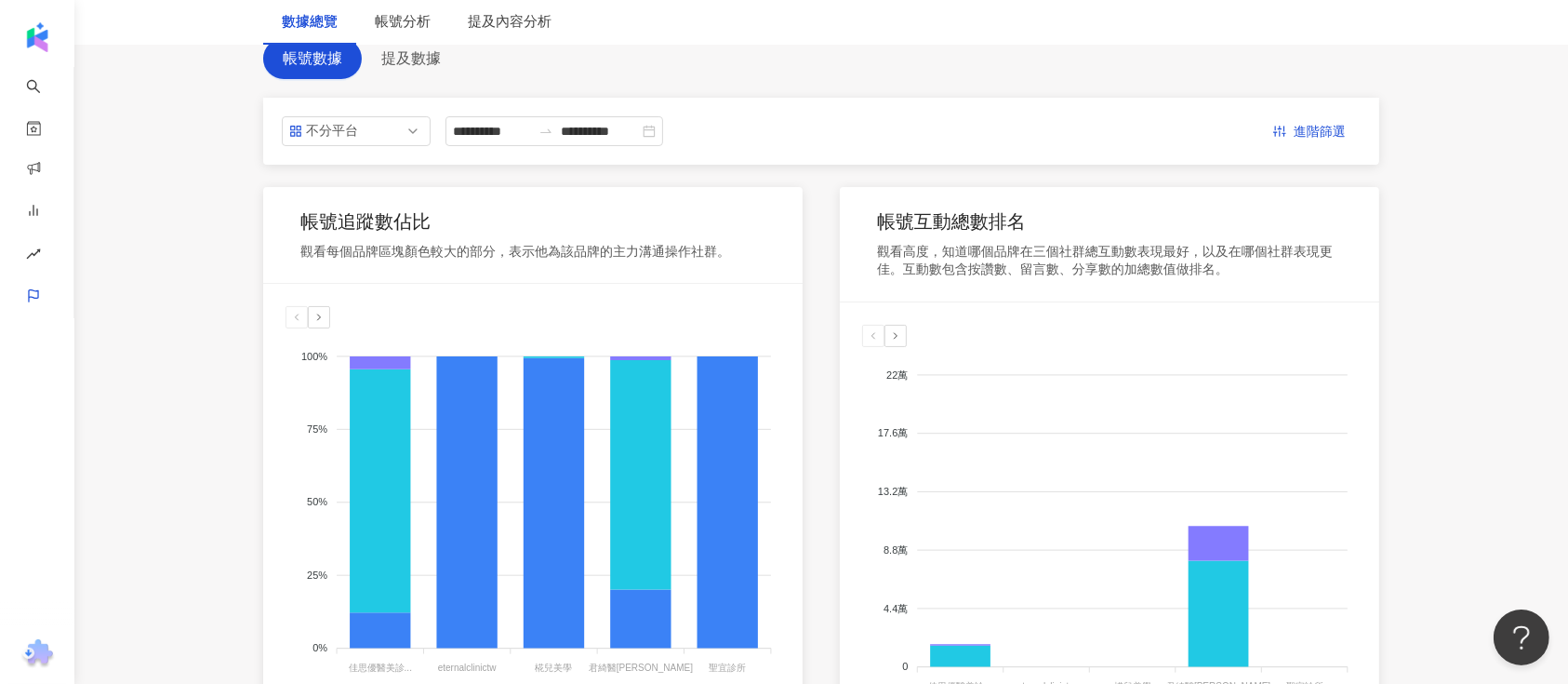 scroll, scrollTop: 0, scrollLeft: 0, axis: both 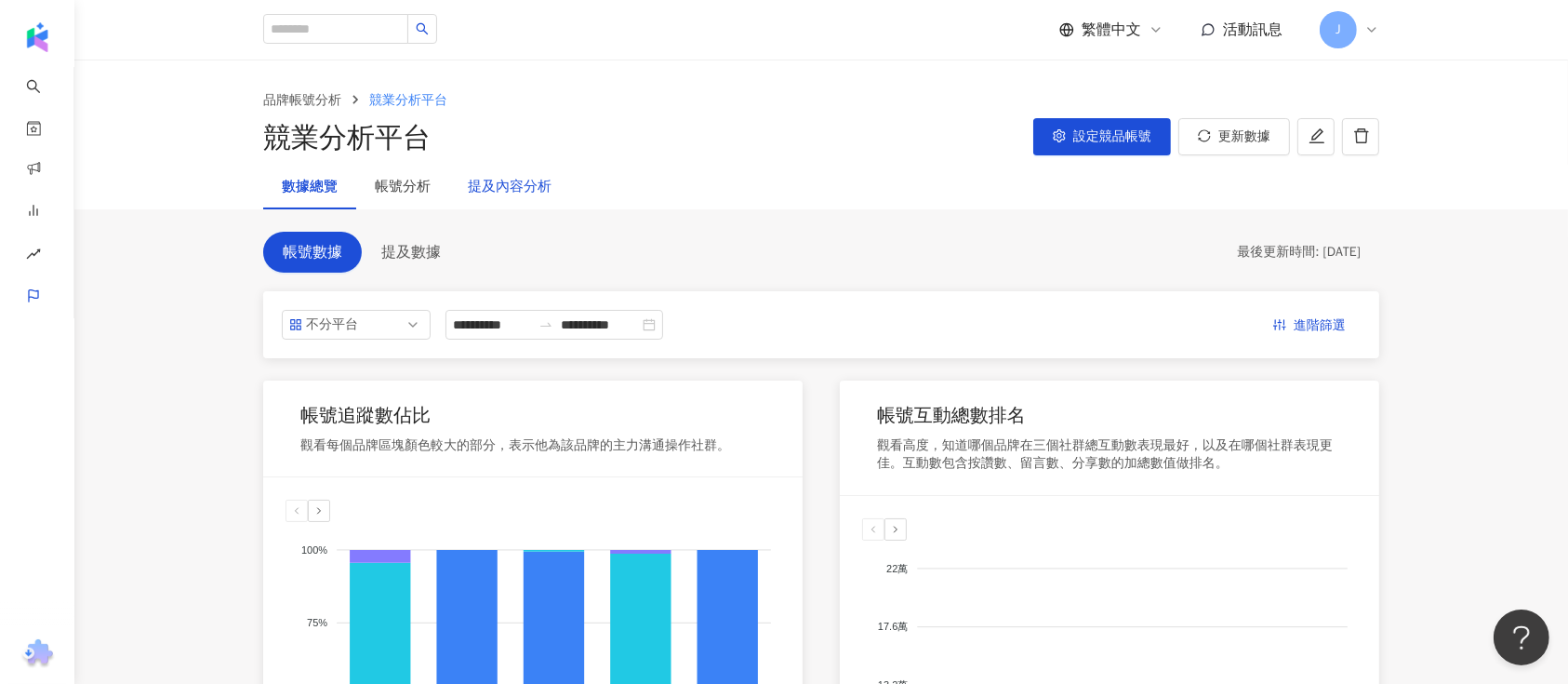 click on "提及內容分析" at bounding box center [510, 187] 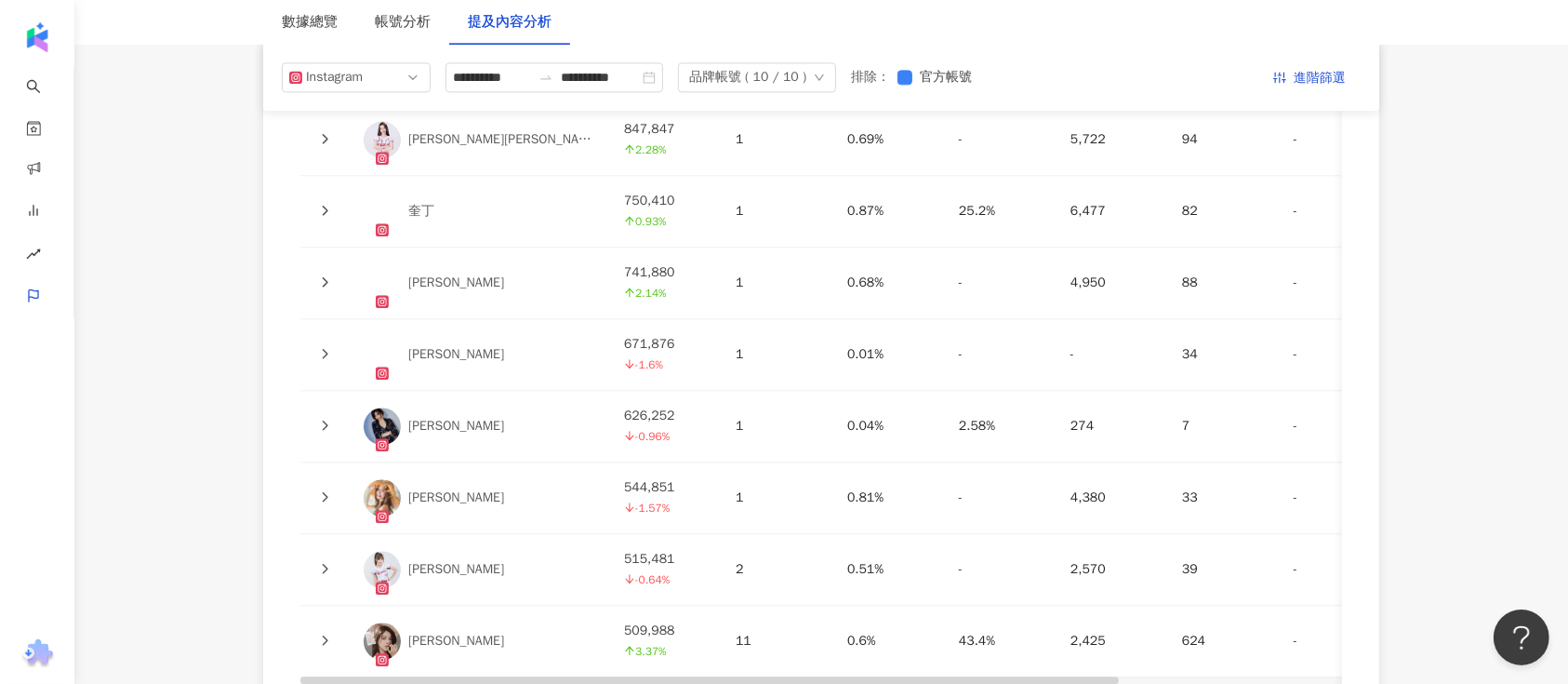 scroll, scrollTop: 4218, scrollLeft: 0, axis: vertical 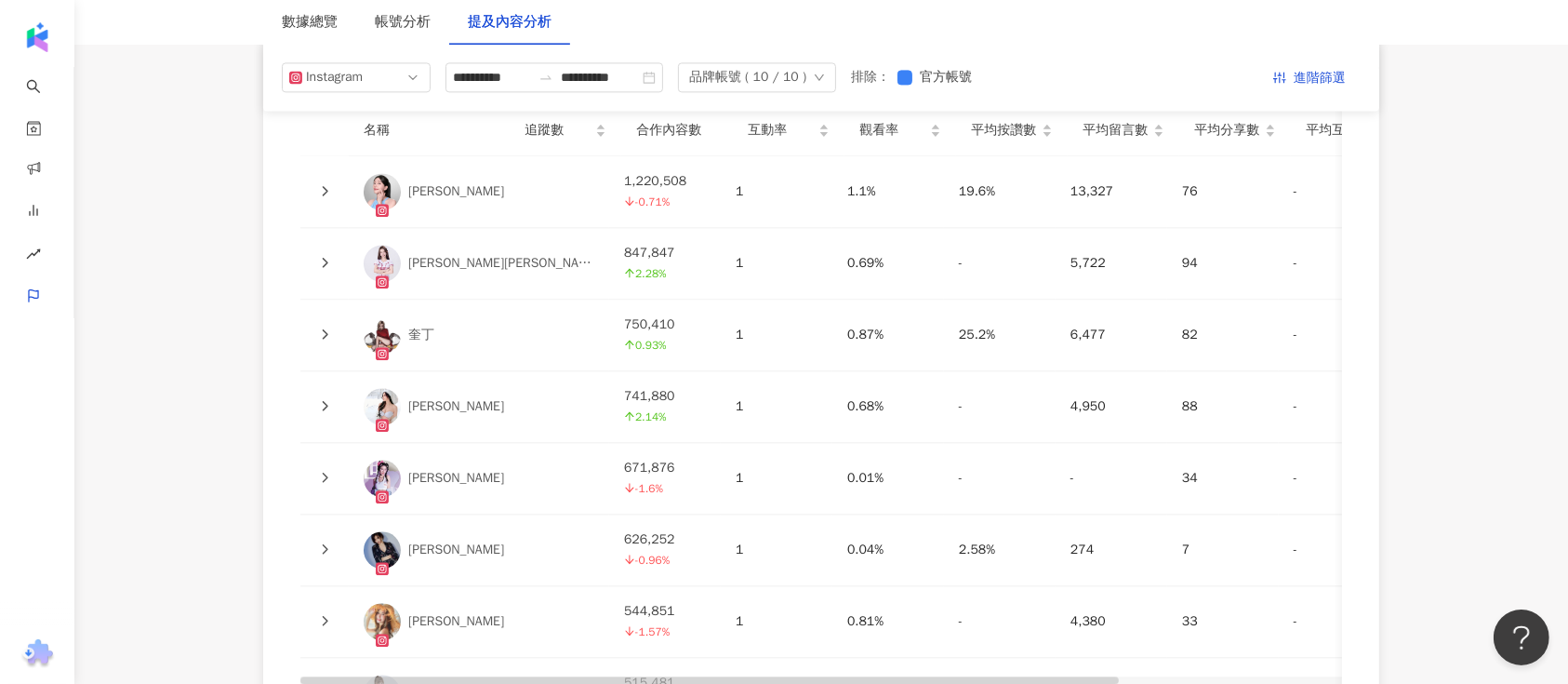 click on "奎丁" at bounding box center (479, 335) 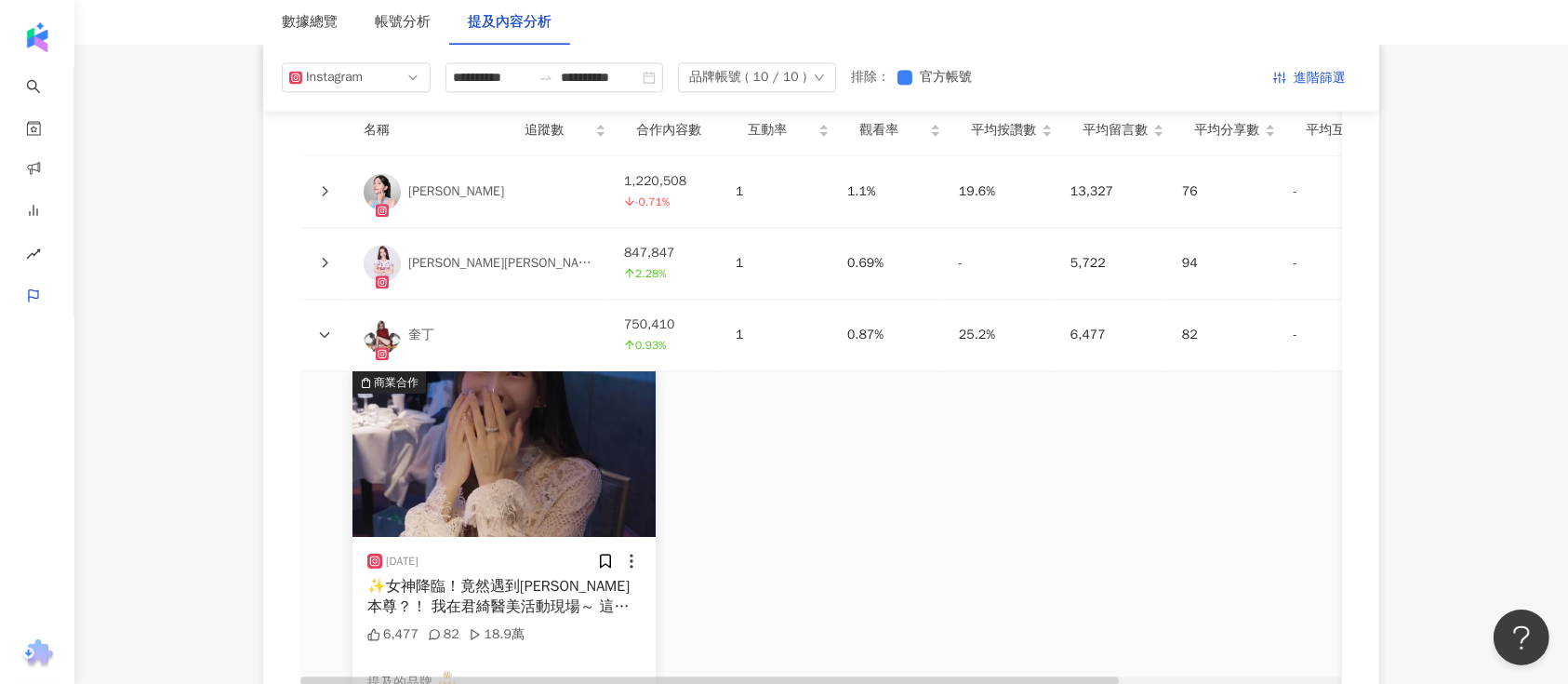 click on "奎丁" at bounding box center [479, 335] 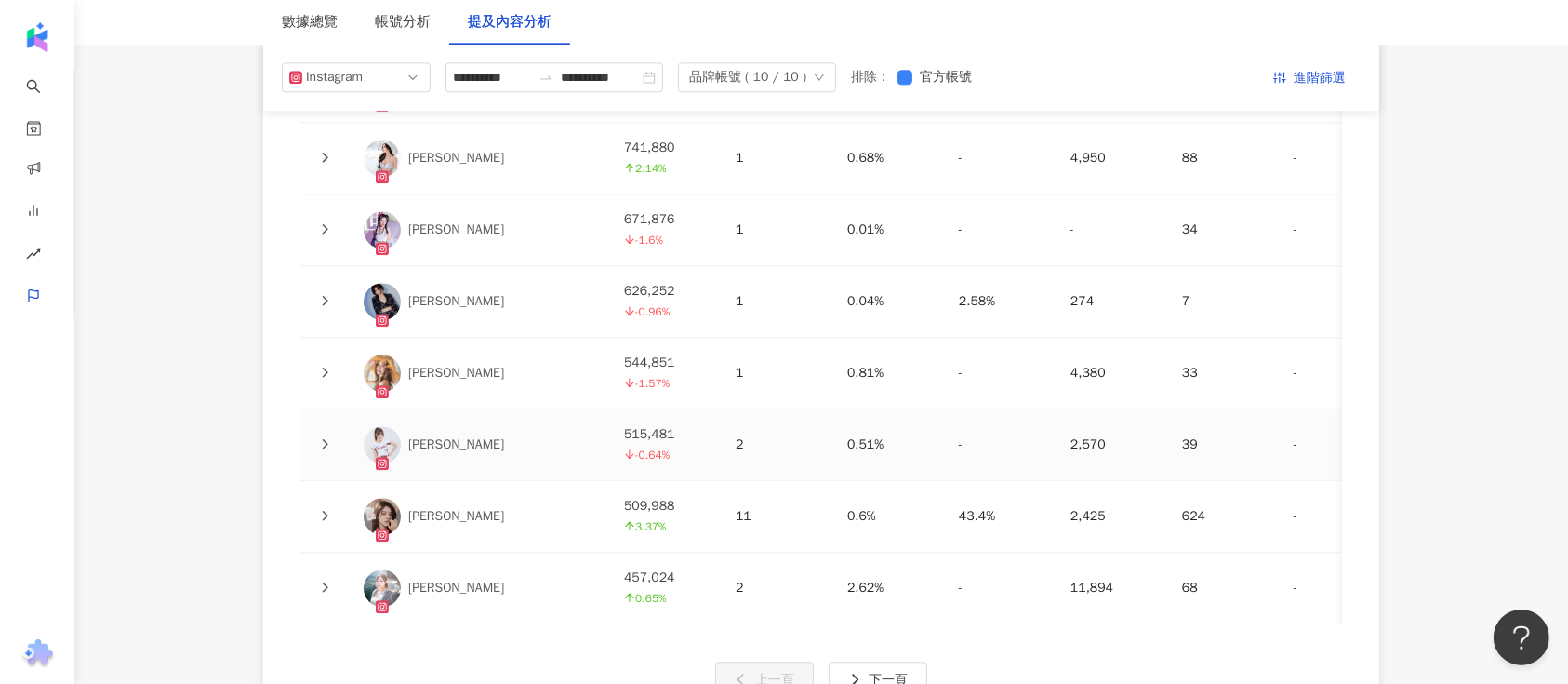 scroll, scrollTop: 4342, scrollLeft: 0, axis: vertical 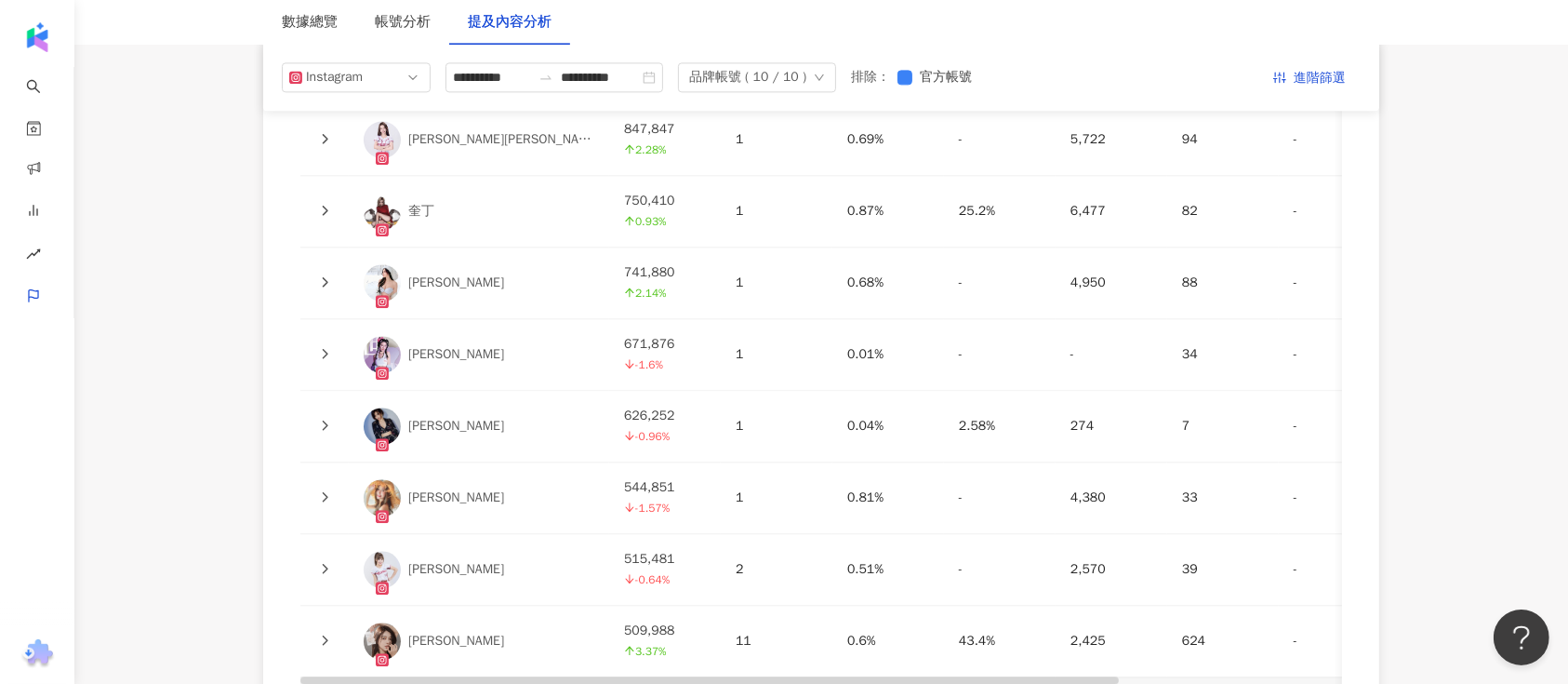 click on "許維恩" at bounding box center (479, 426) 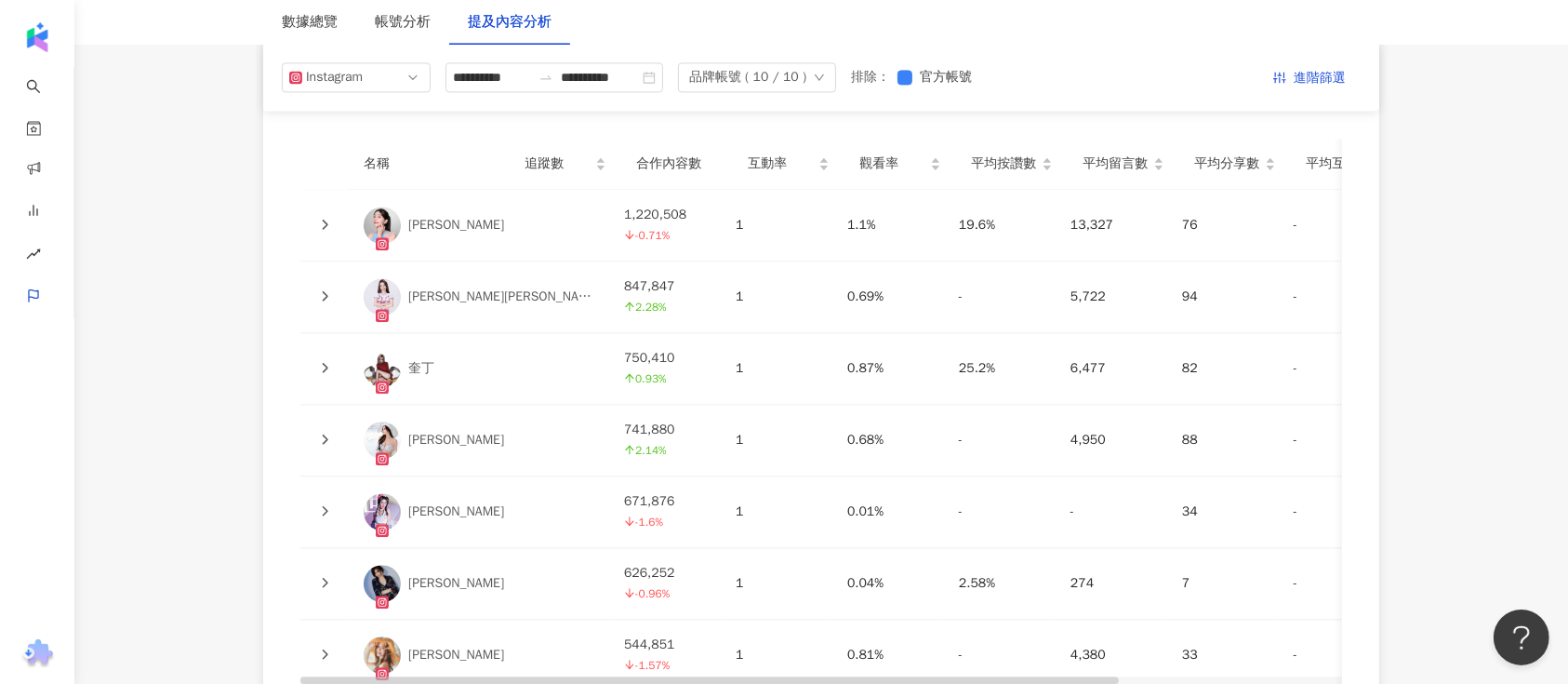 scroll, scrollTop: 4095, scrollLeft: 0, axis: vertical 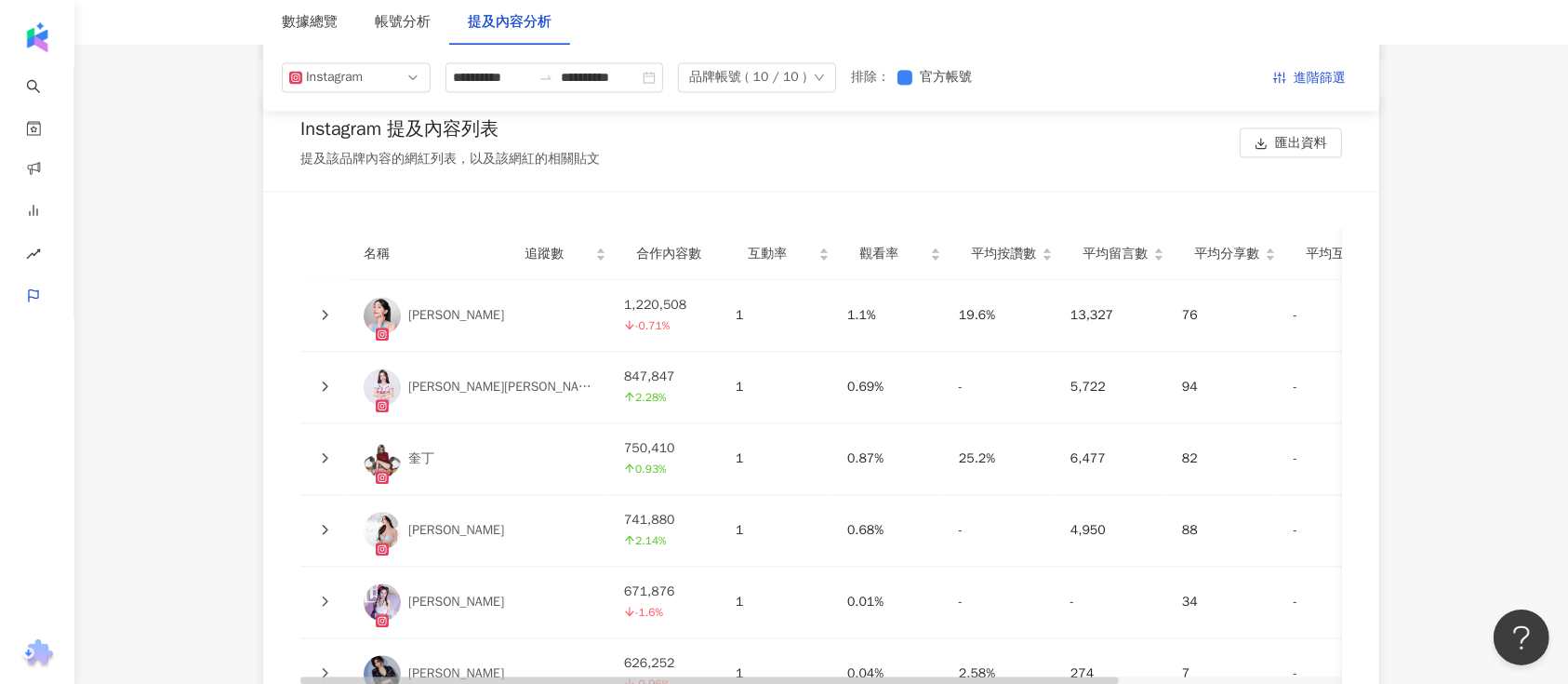 click 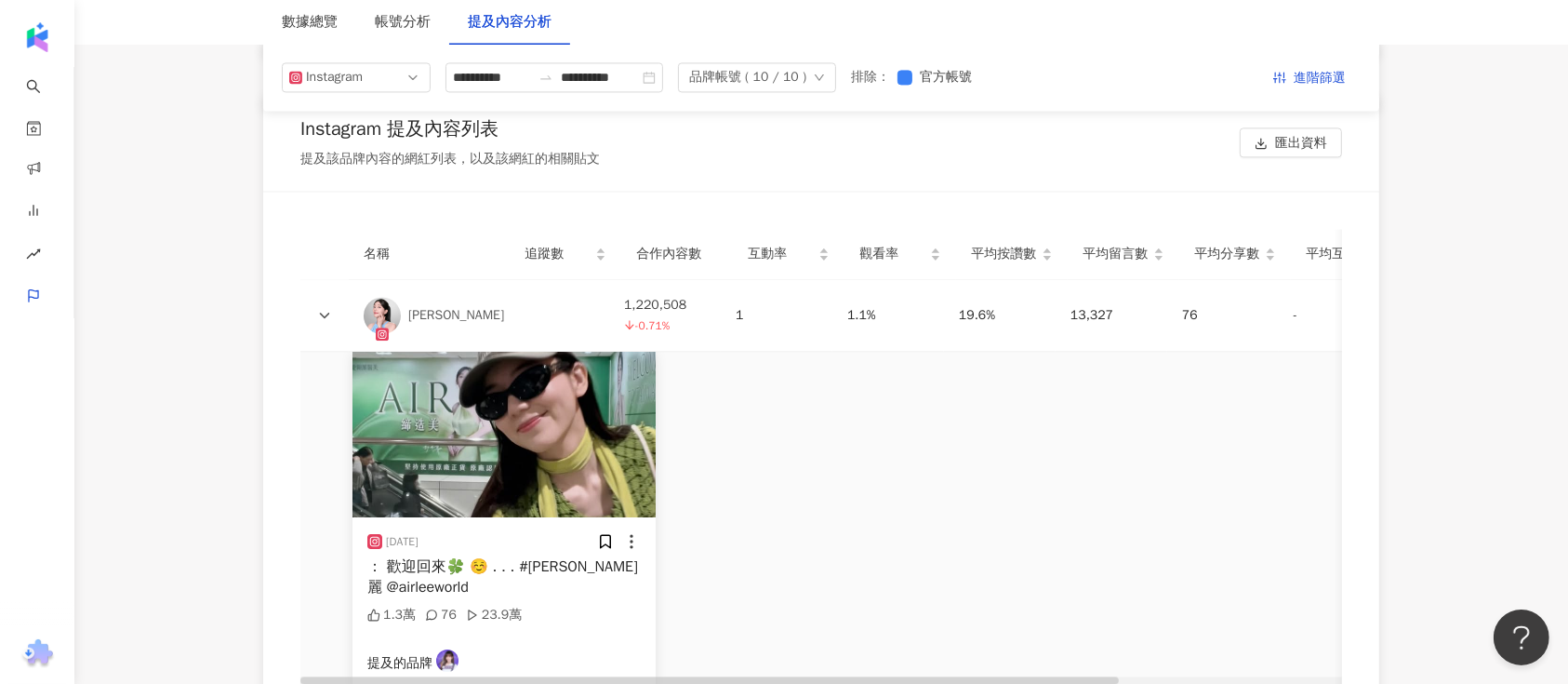 click at bounding box center (325, 315) 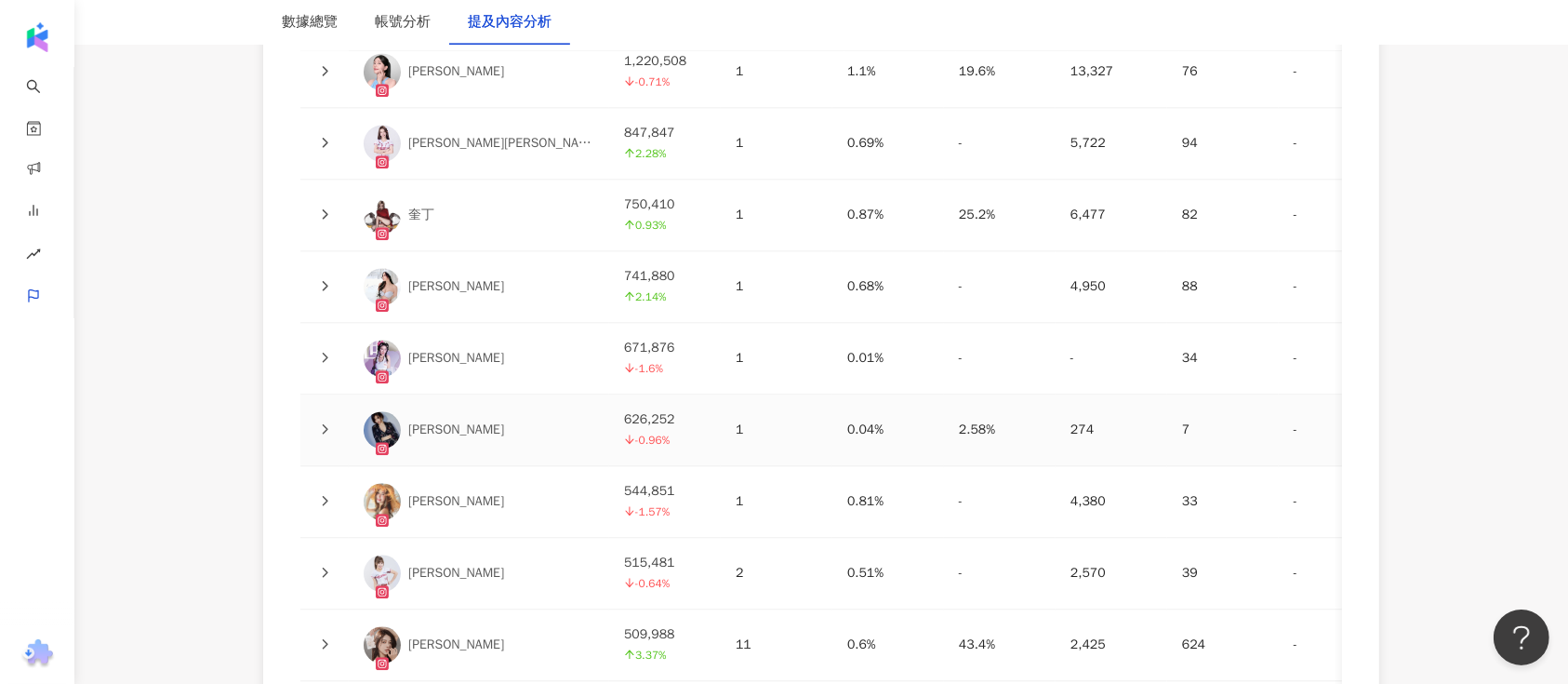 scroll, scrollTop: 4467, scrollLeft: 0, axis: vertical 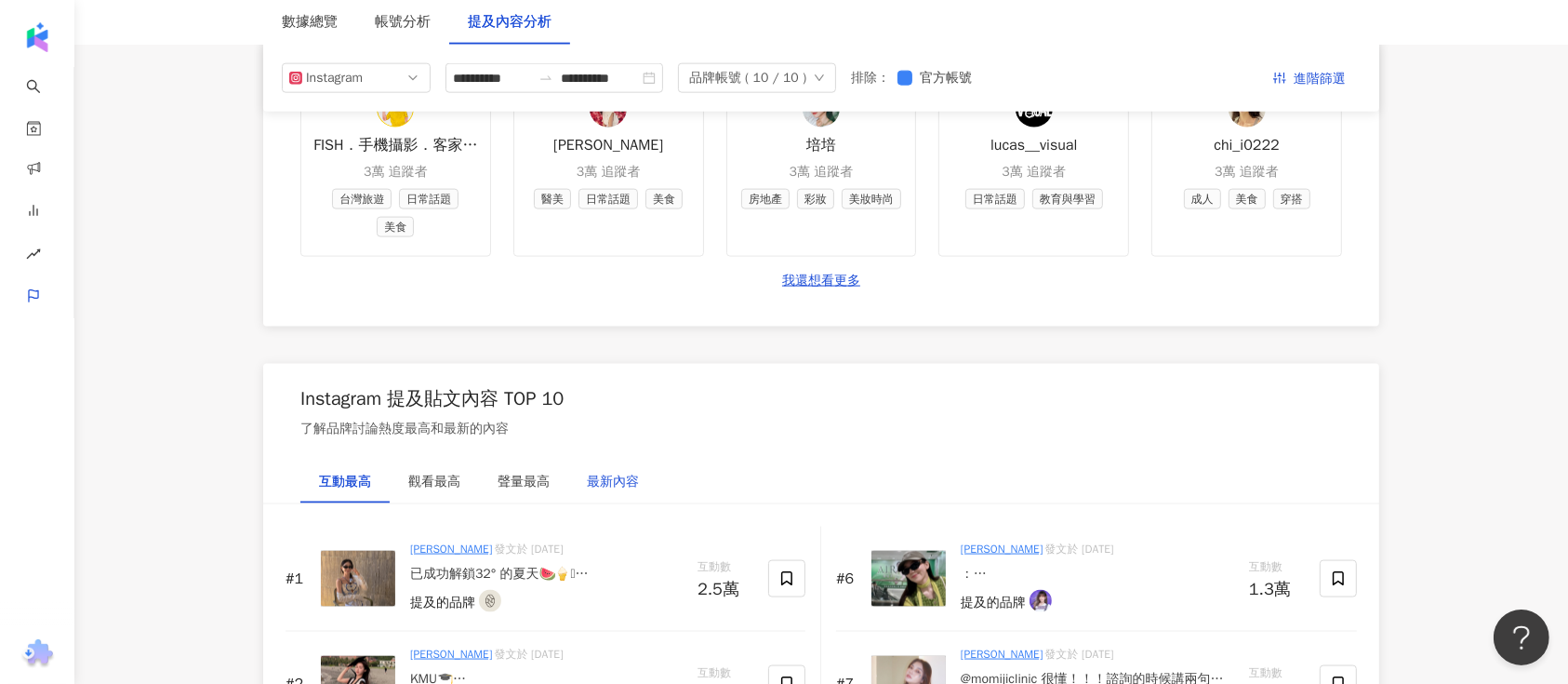 click on "最新內容" at bounding box center [613, 482] 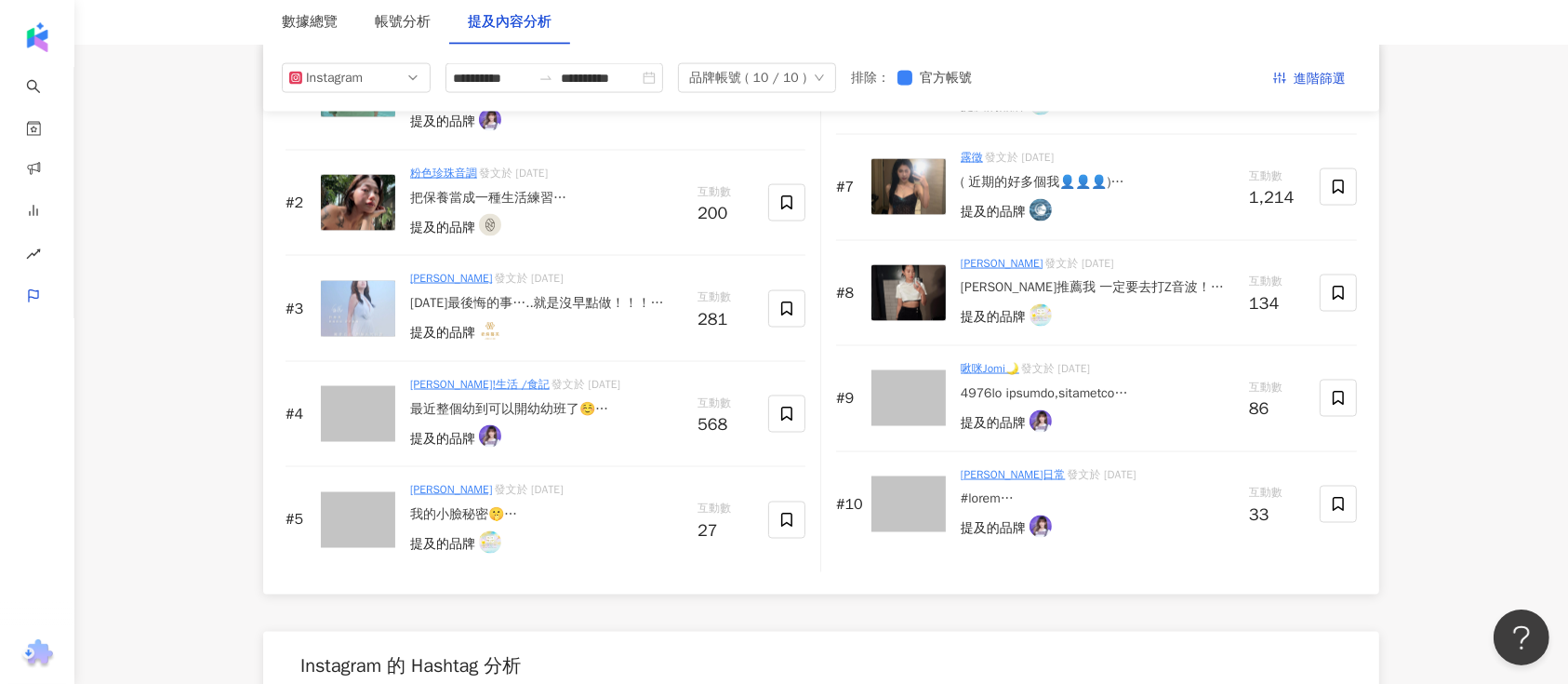 scroll, scrollTop: 2853, scrollLeft: 0, axis: vertical 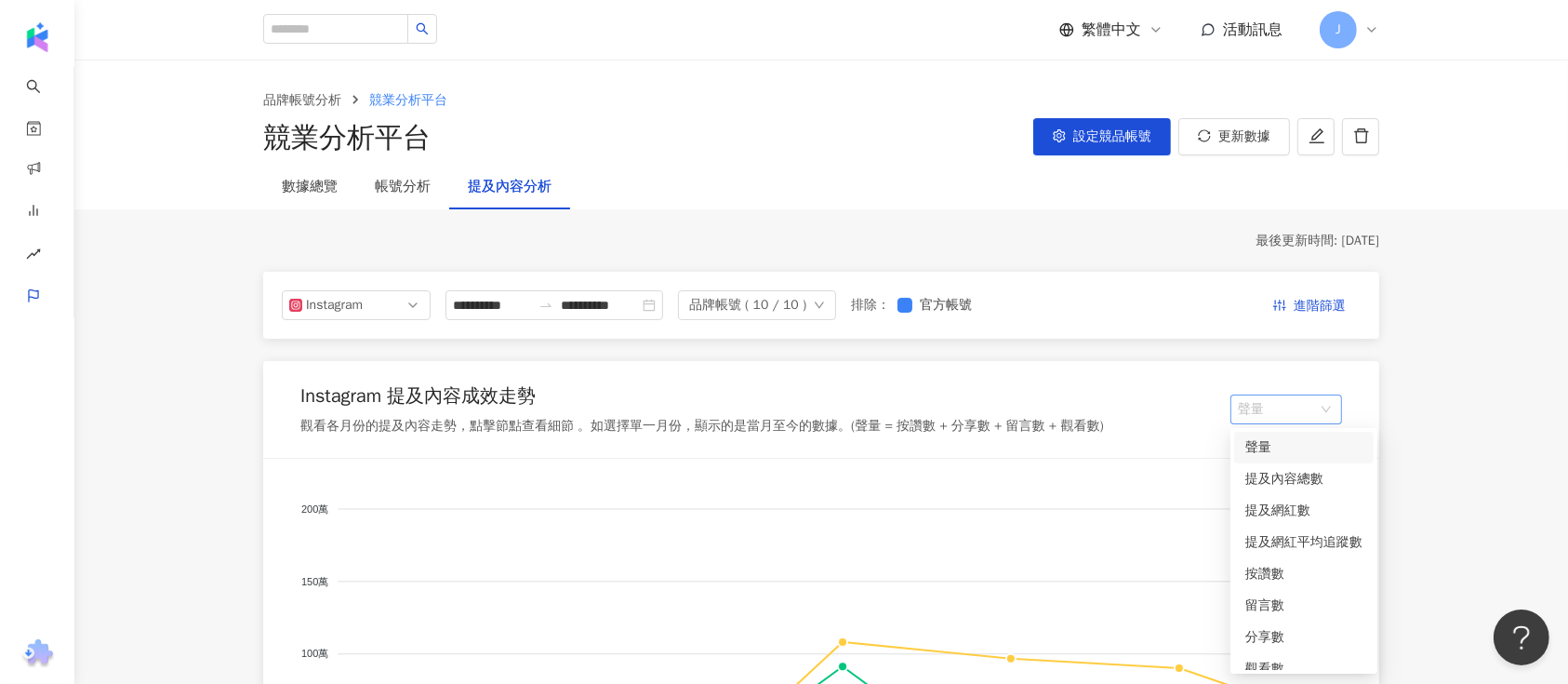 click on "聲量" at bounding box center (1286, 409) 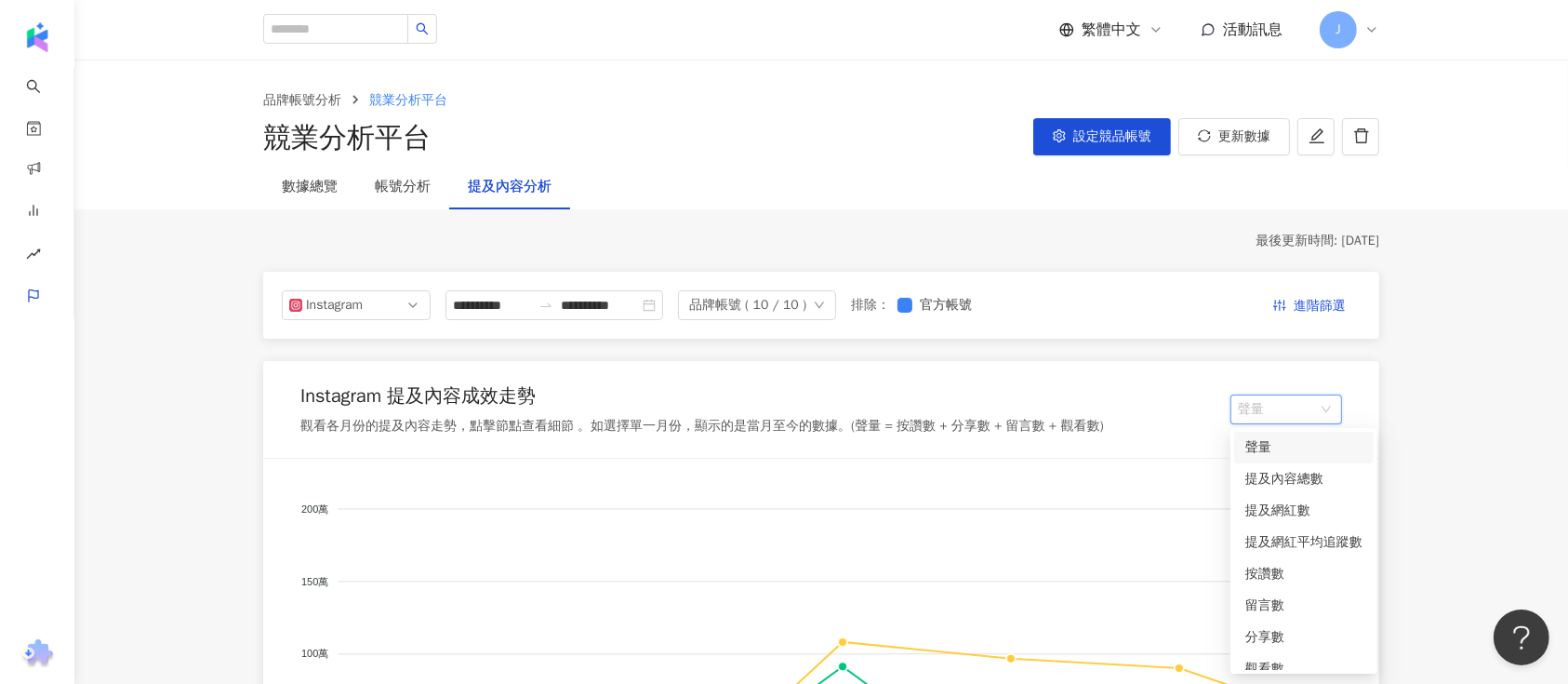 click on "Instagram 提及內容成效走勢 觀看各月份的提及內容走勢，點擊節點查看細節 。如選擇單一月份，顯示的是當月至今的數據。(聲量 = 按讚數 + 分享數 + 留言數 + 觀看數) 聲量" at bounding box center (821, 409) 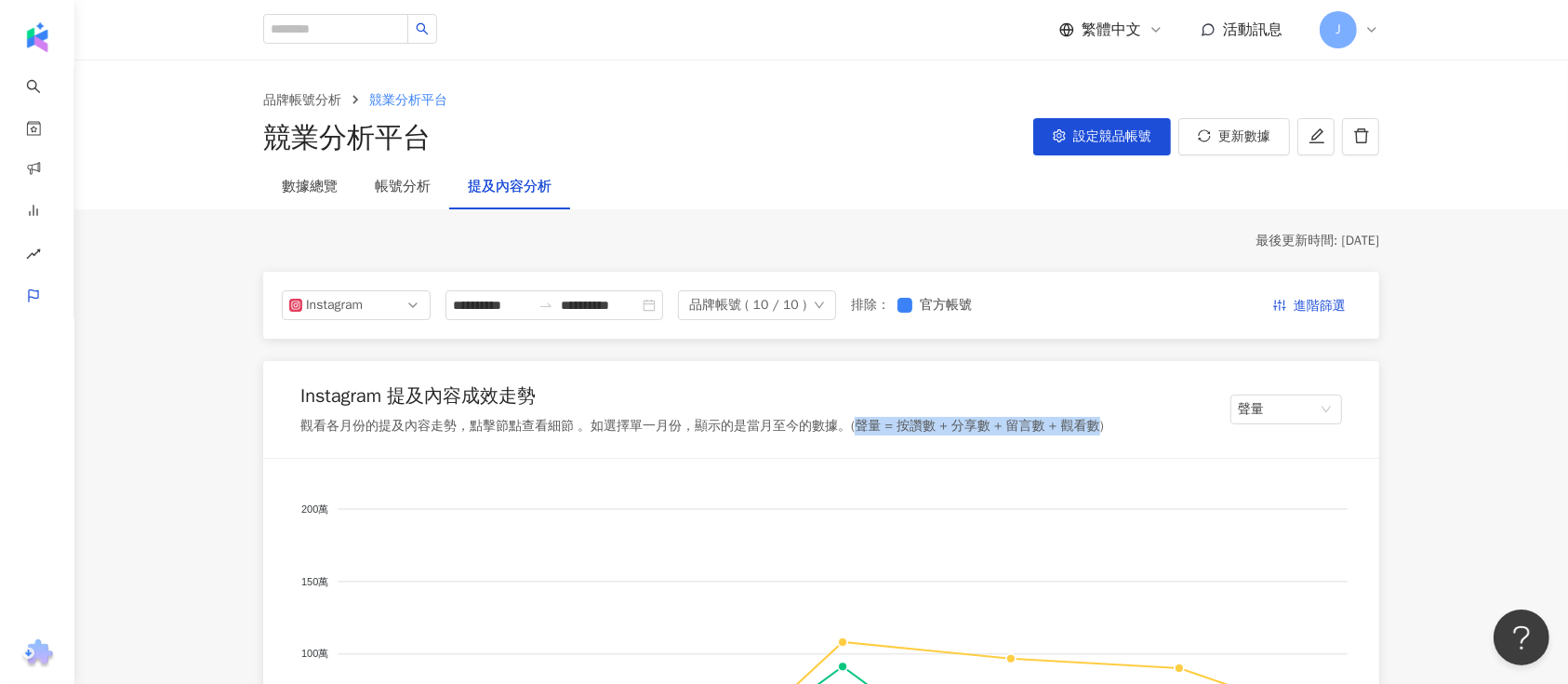 drag, startPoint x: 853, startPoint y: 427, endPoint x: 1084, endPoint y: 432, distance: 231.0541 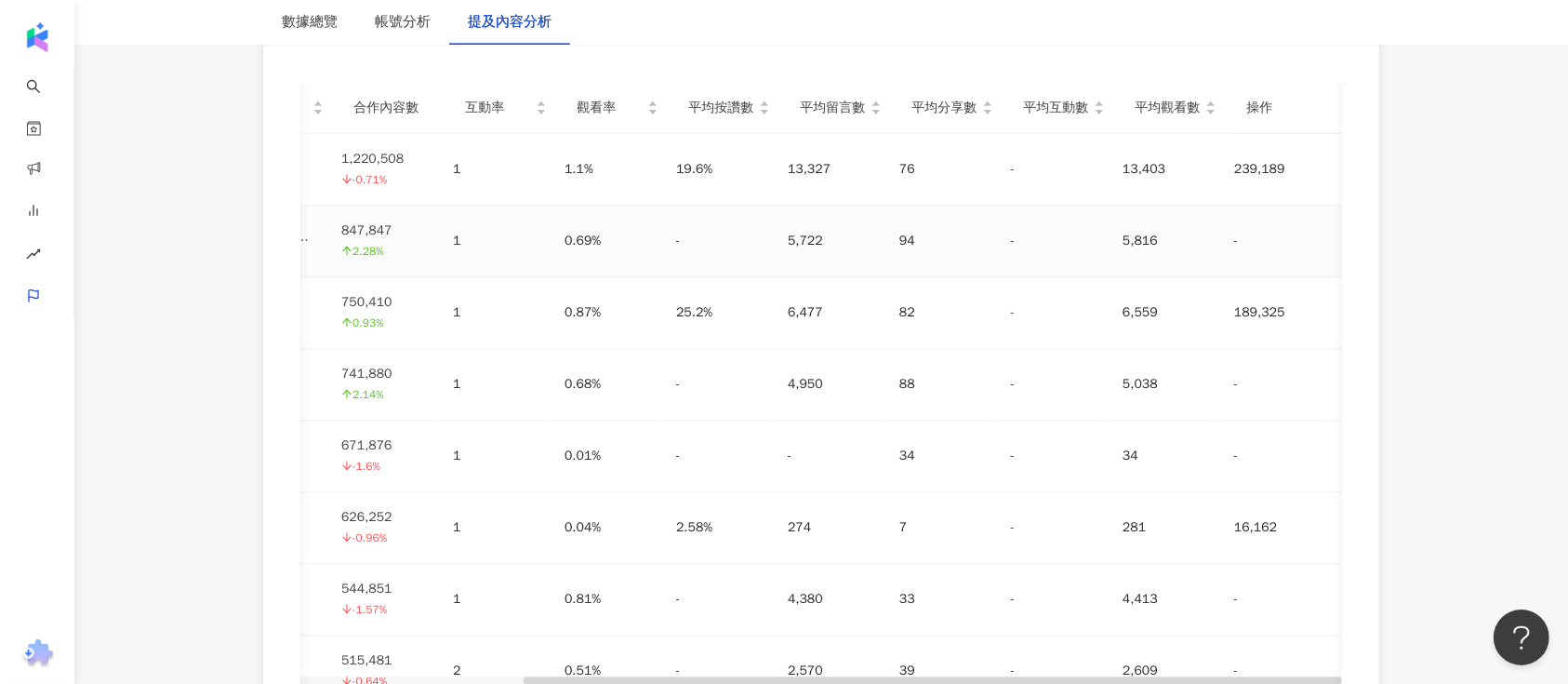 scroll, scrollTop: 4467, scrollLeft: 0, axis: vertical 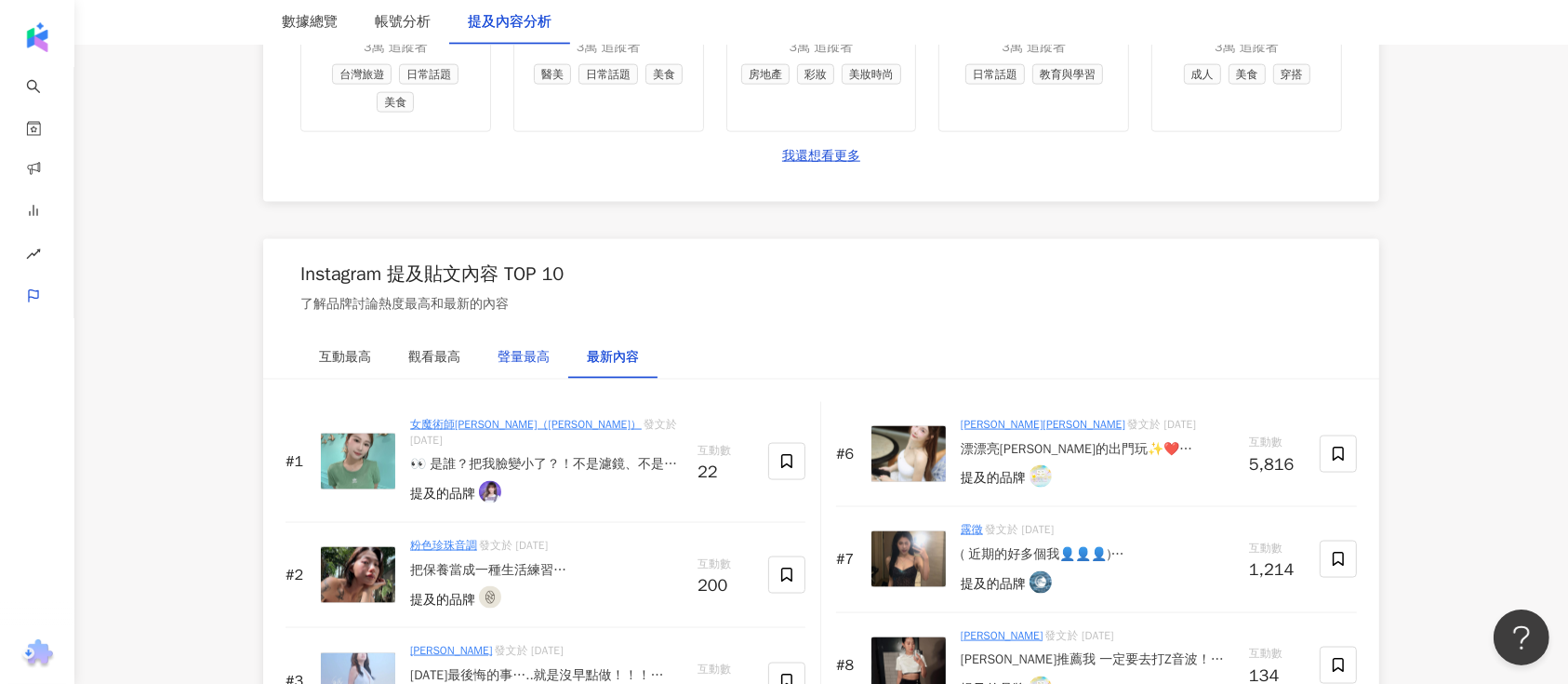 click on "聲量最高" at bounding box center (524, 357) 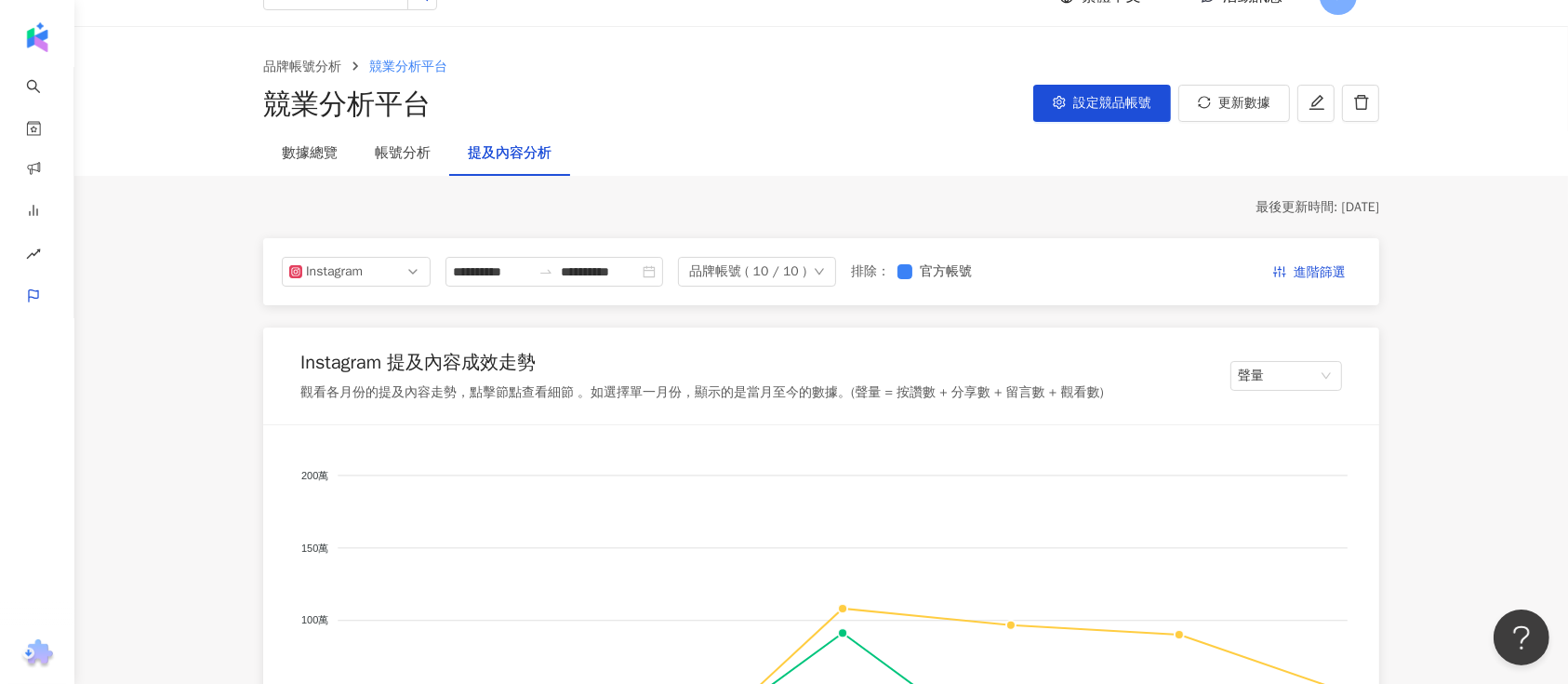 scroll, scrollTop: 5, scrollLeft: 0, axis: vertical 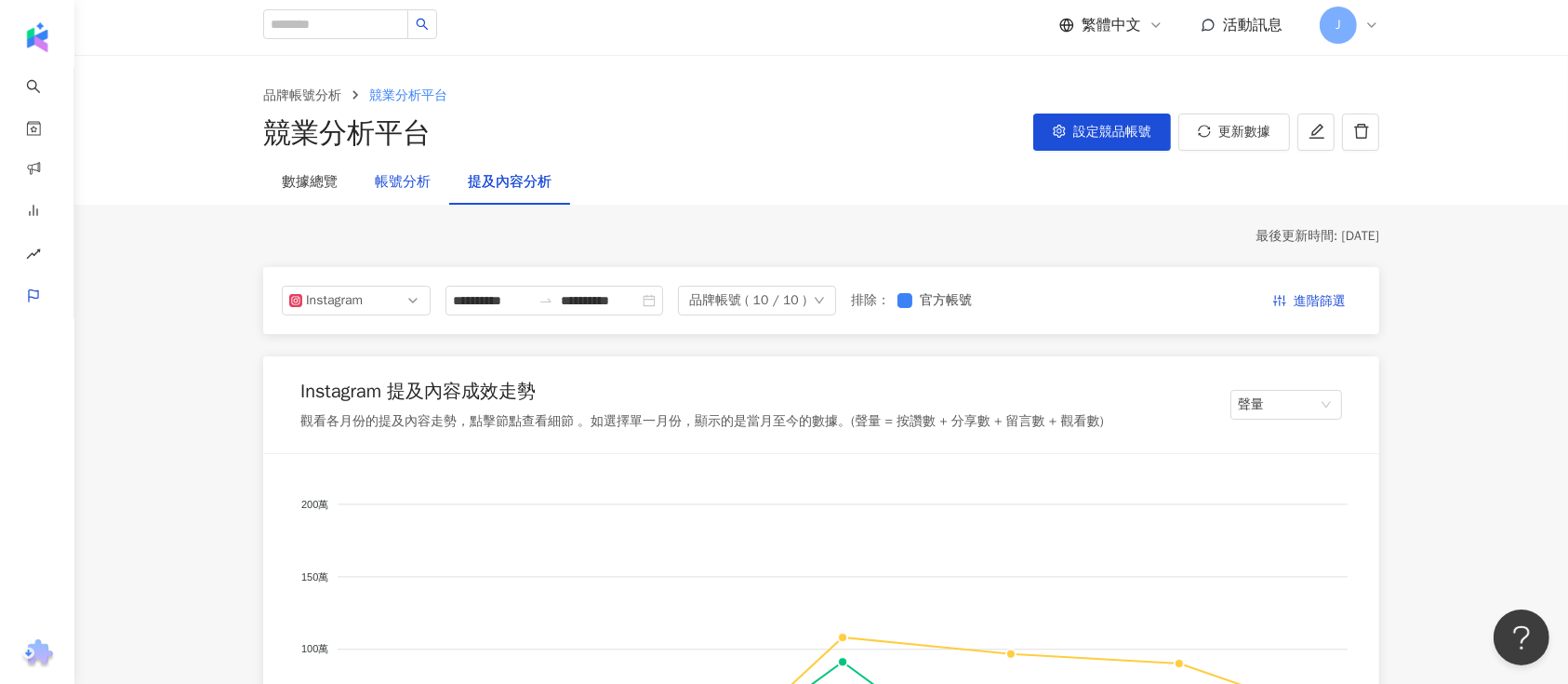 click on "帳號分析" at bounding box center (403, 182) 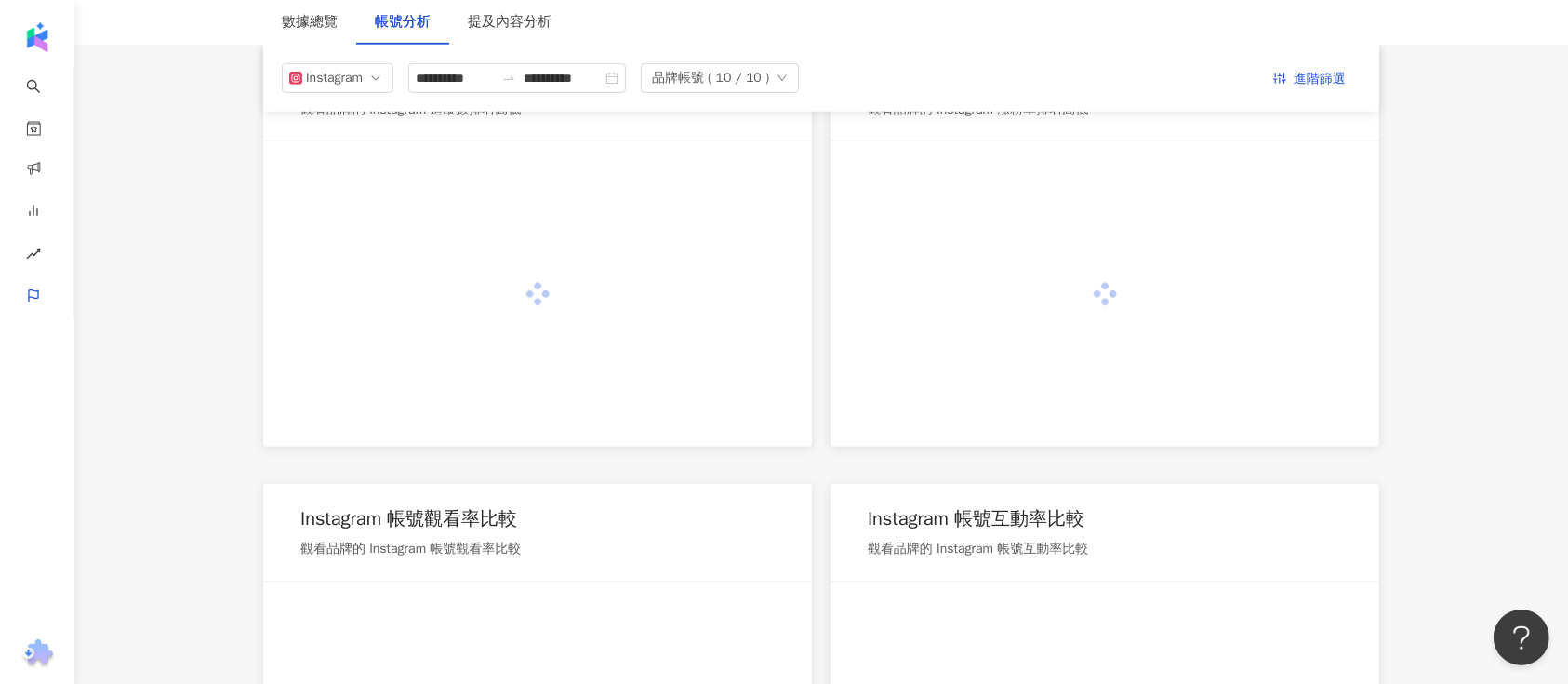scroll, scrollTop: 1321, scrollLeft: 0, axis: vertical 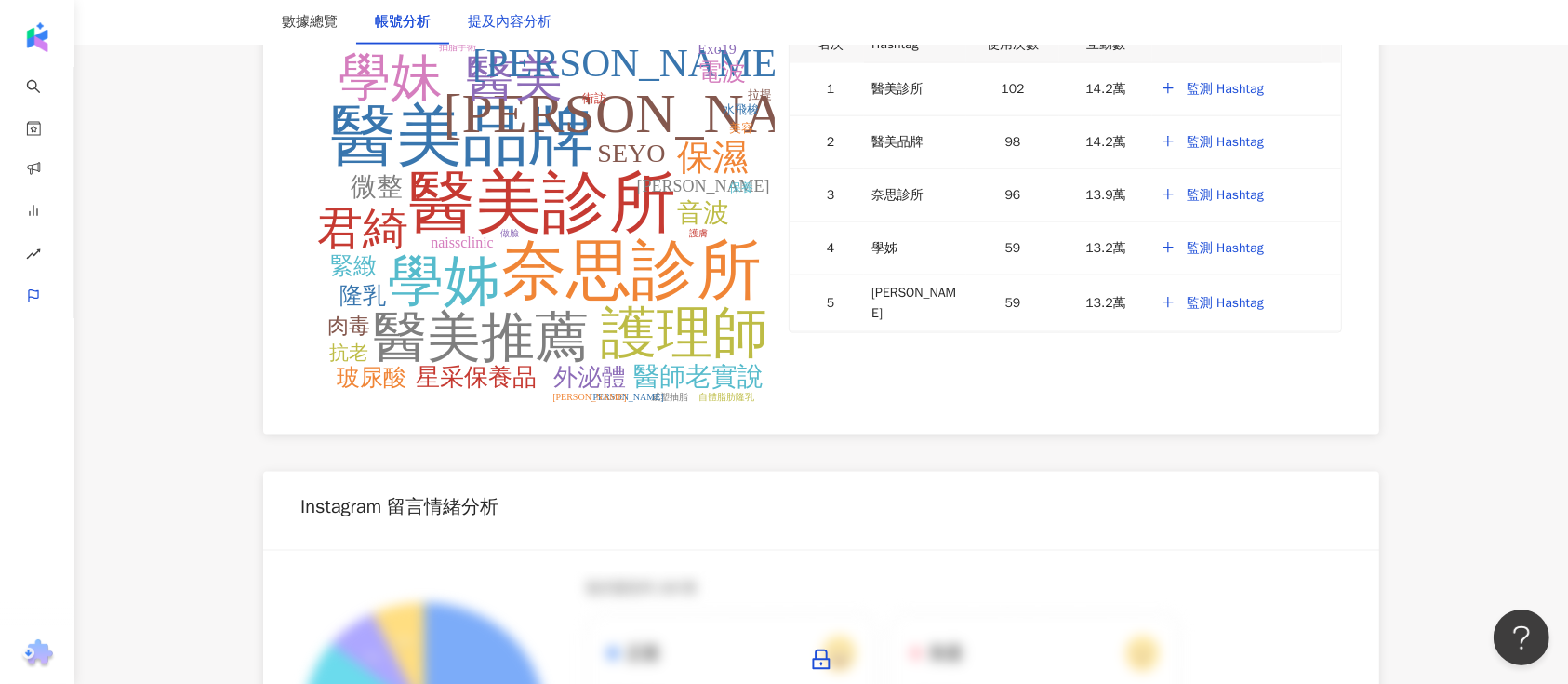 click on "提及內容分析" at bounding box center (510, 22) 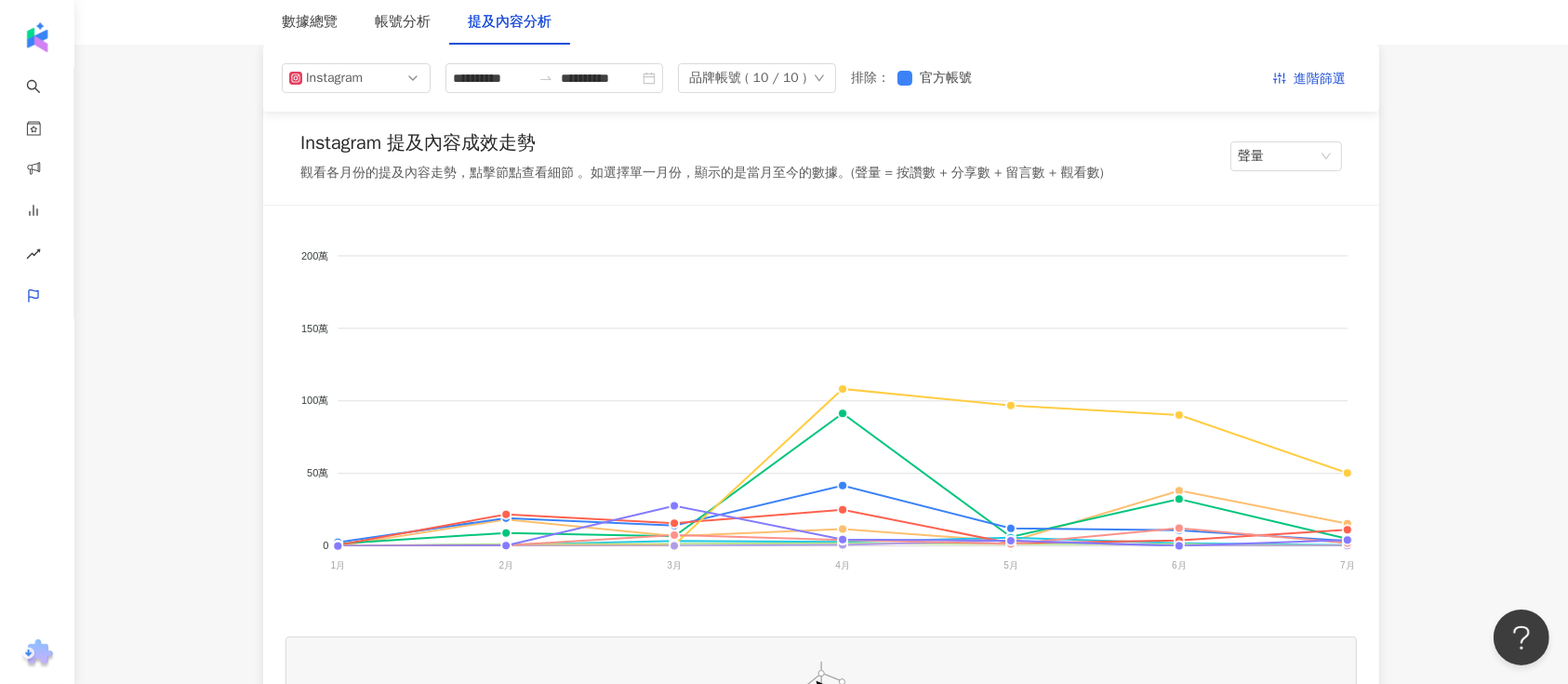 scroll, scrollTop: 0, scrollLeft: 0, axis: both 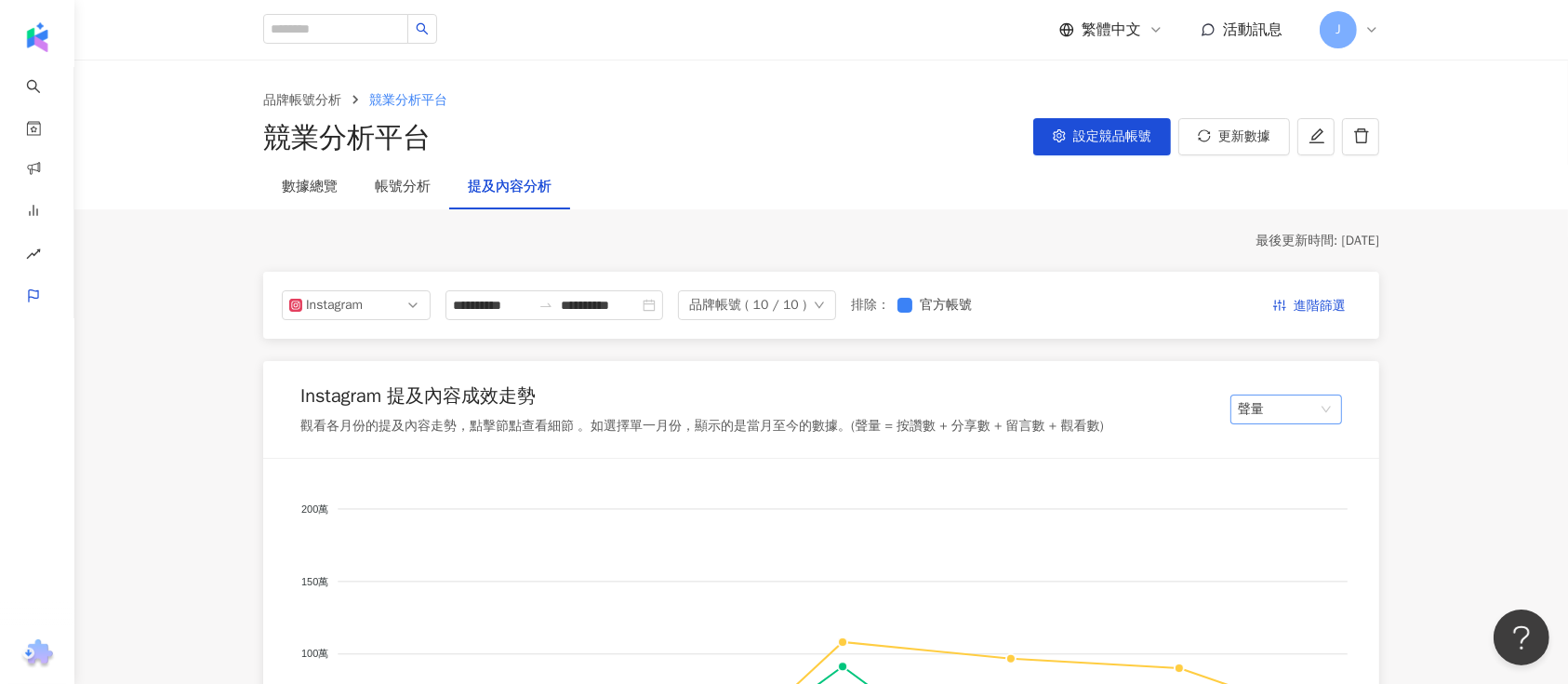 click on "聲量" at bounding box center [1286, 409] 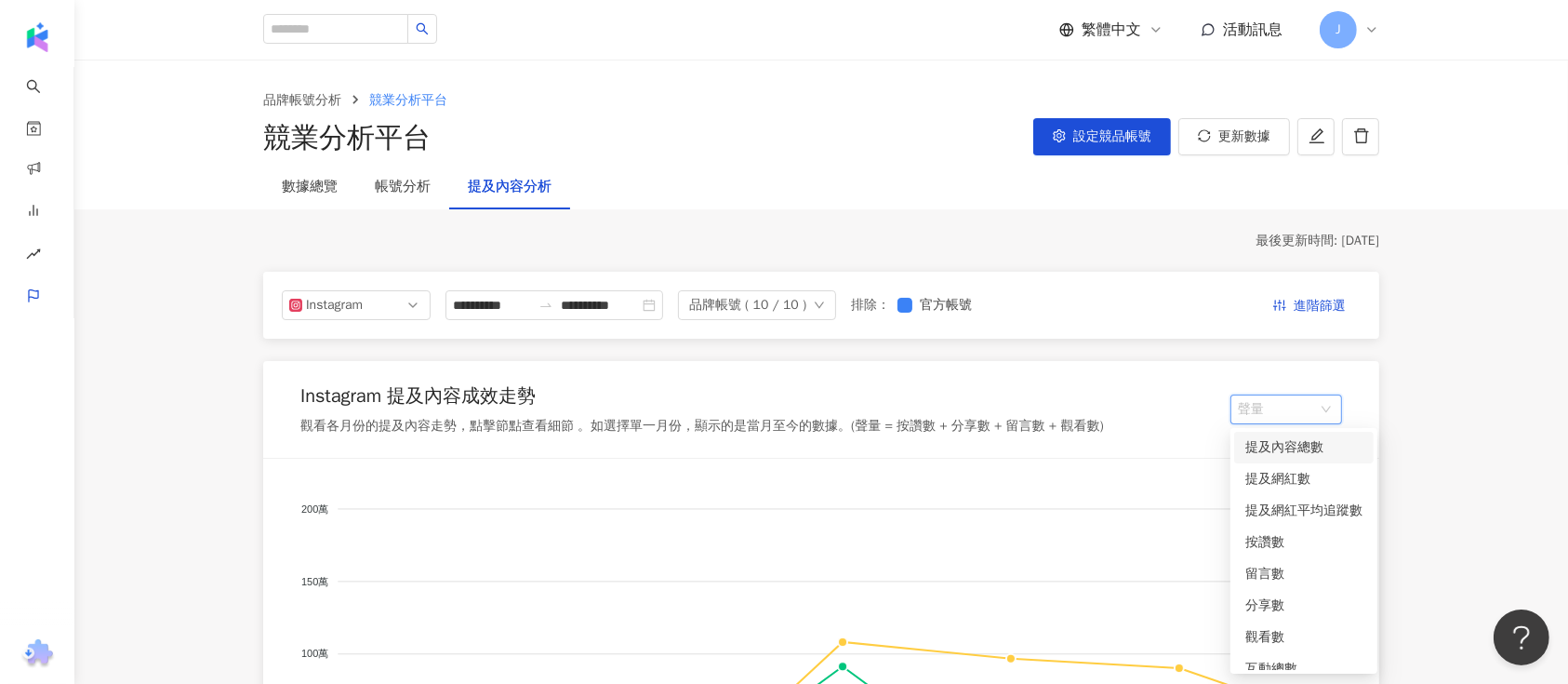 scroll, scrollTop: 46, scrollLeft: 0, axis: vertical 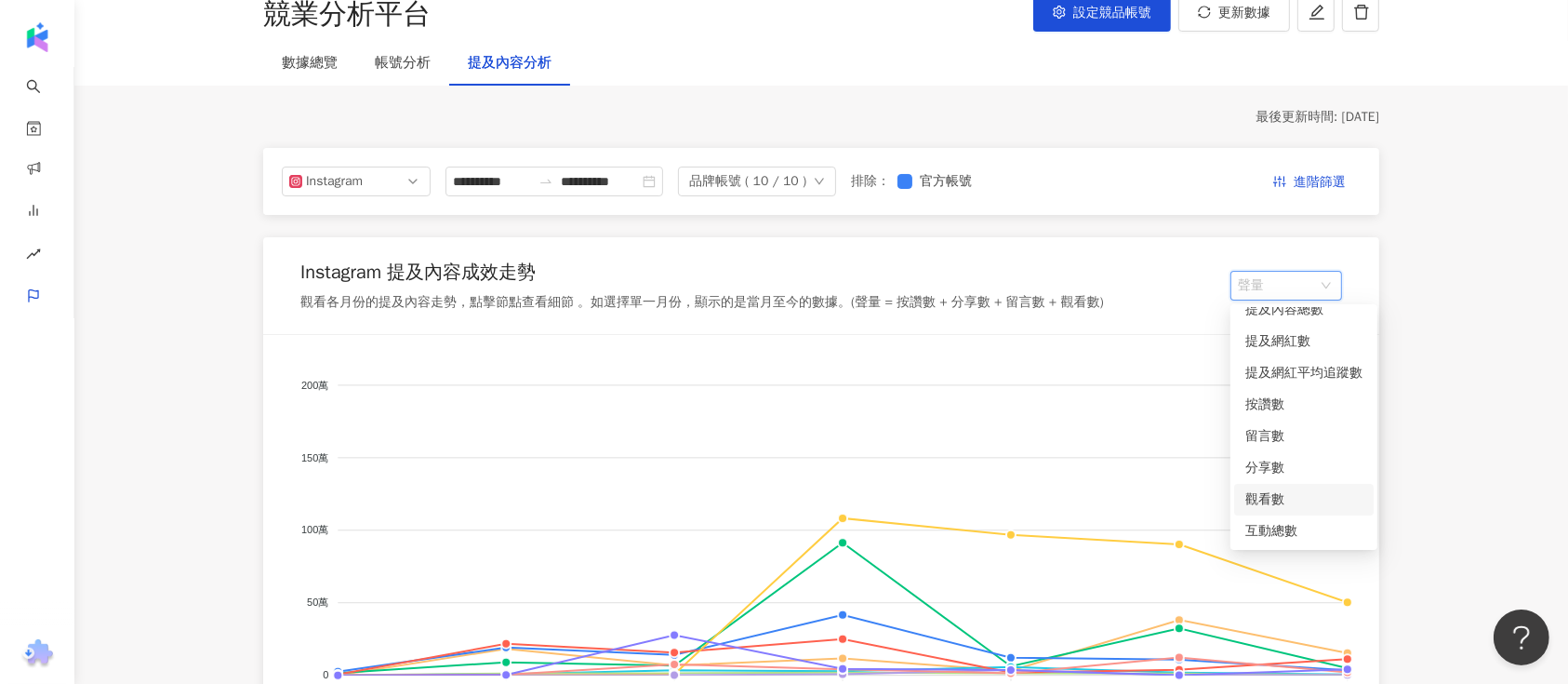 click on "觀看數" at bounding box center [1304, 500] 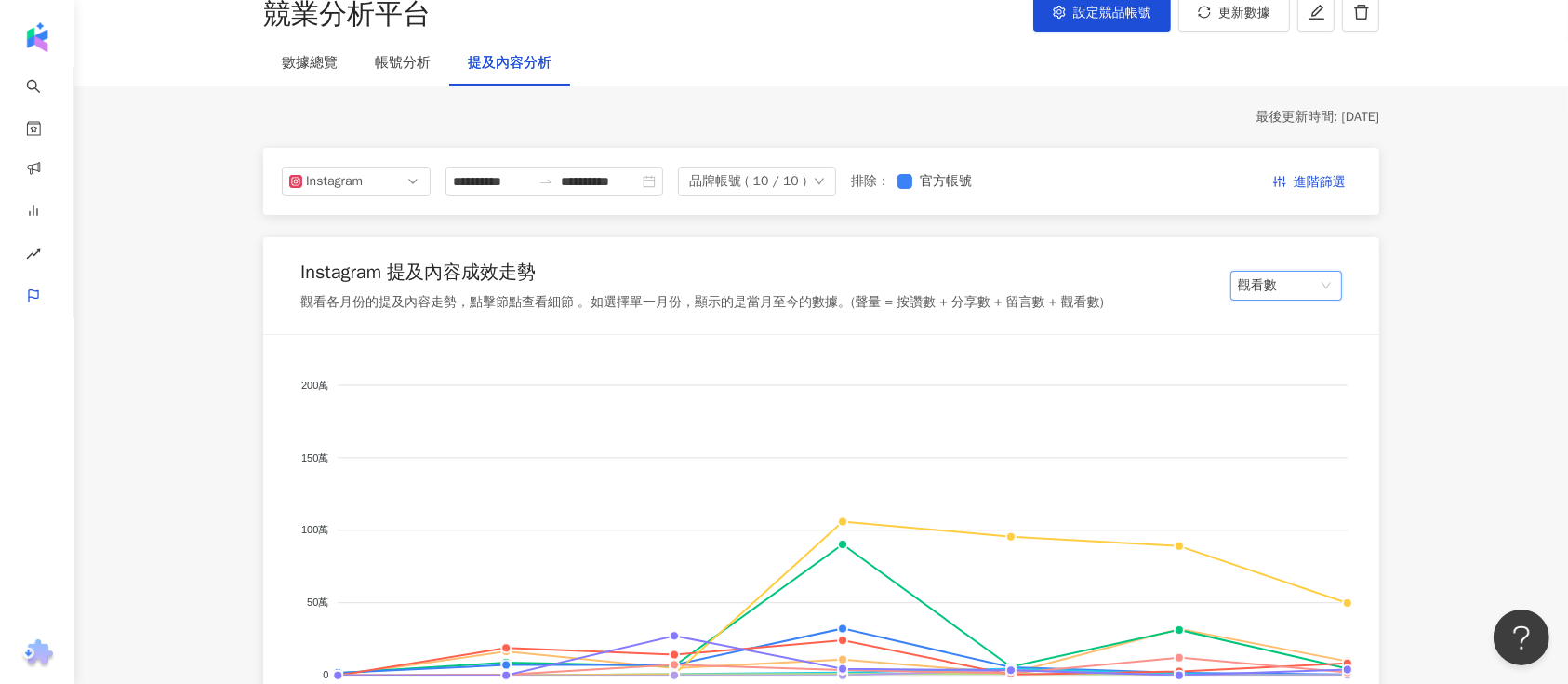 click on "觀看數" at bounding box center (1286, 286) 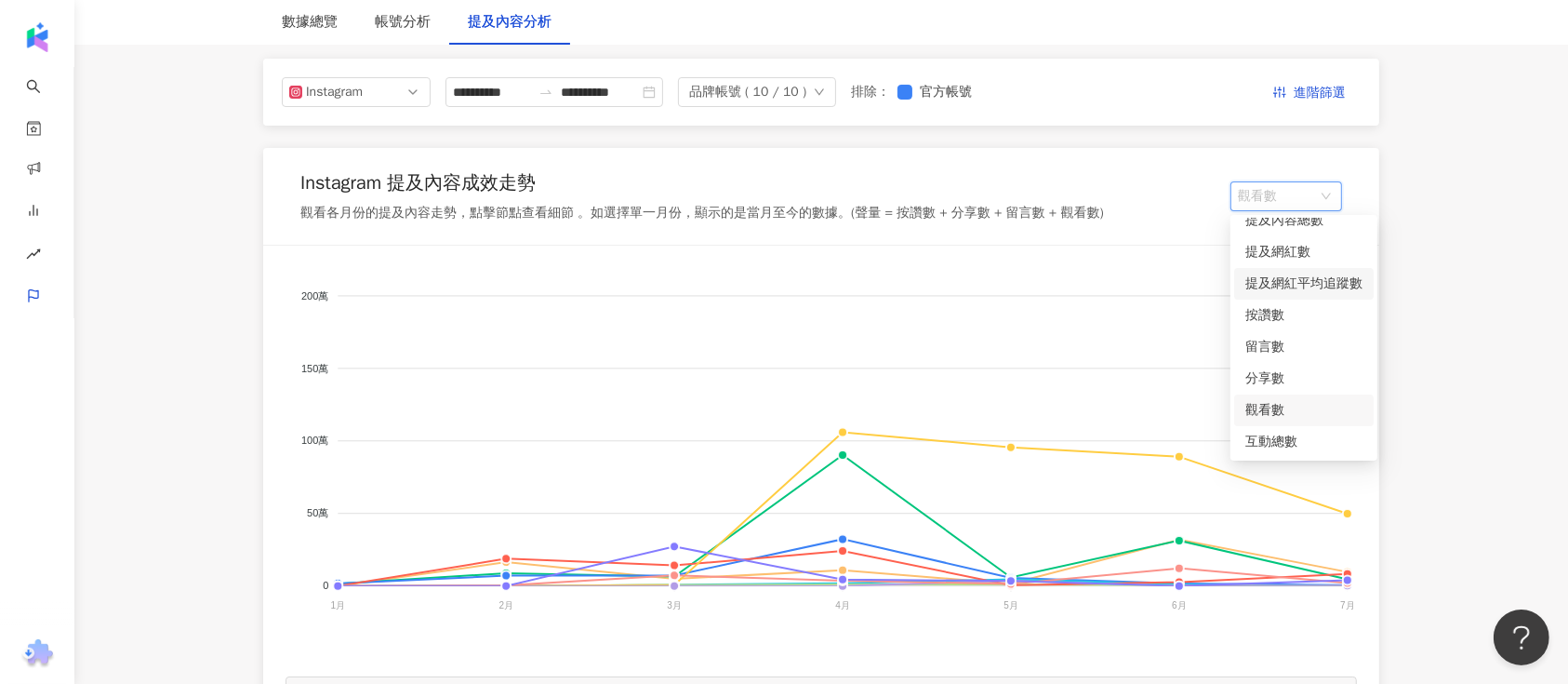 scroll, scrollTop: 248, scrollLeft: 0, axis: vertical 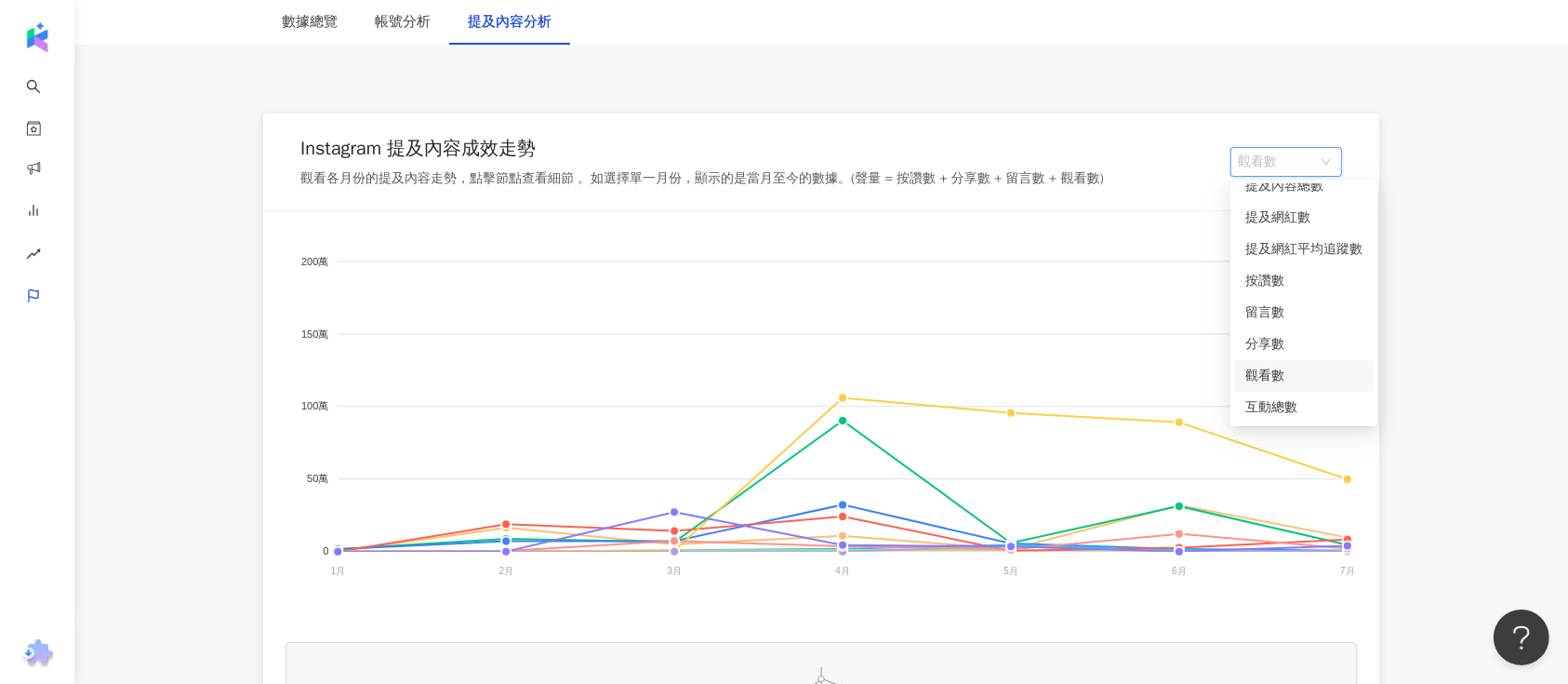 click on "**********" at bounding box center (821, 2377) 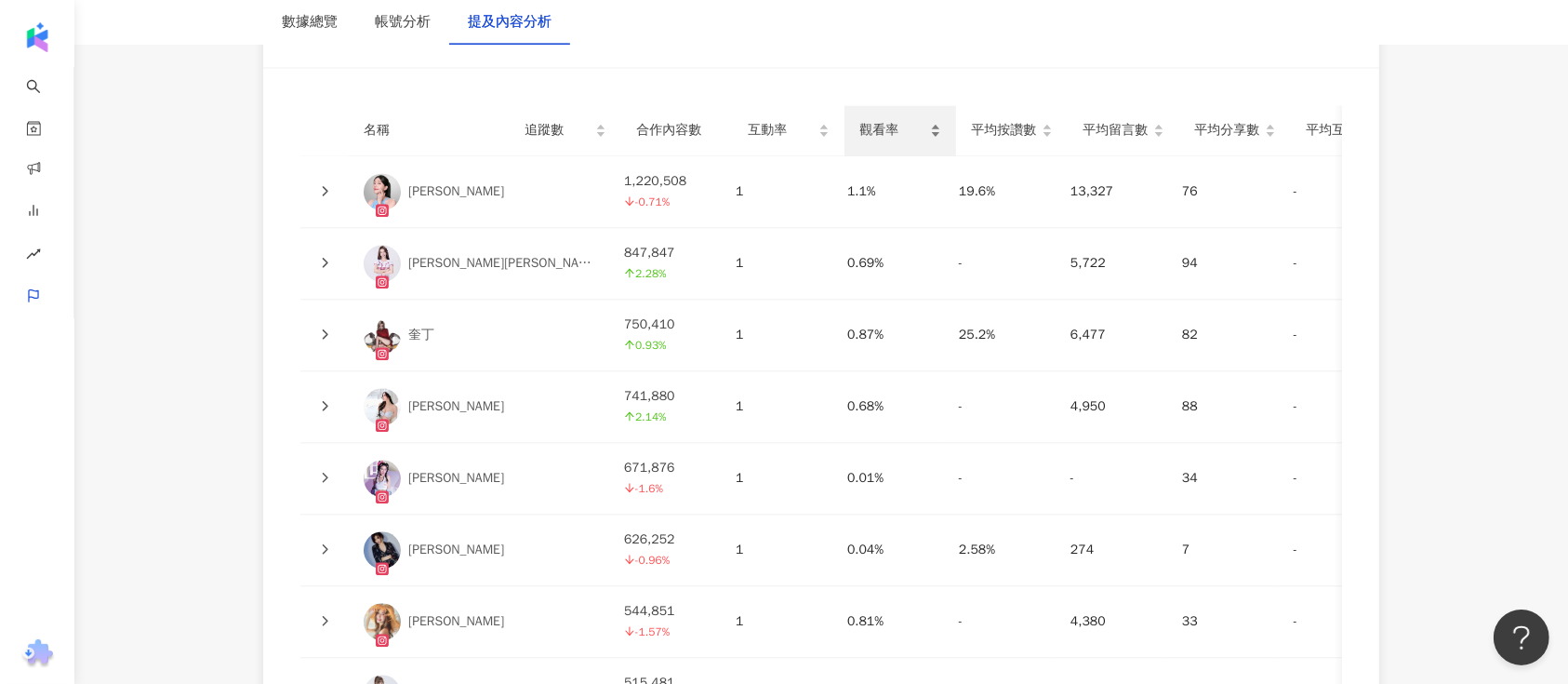 scroll, scrollTop: 4591, scrollLeft: 0, axis: vertical 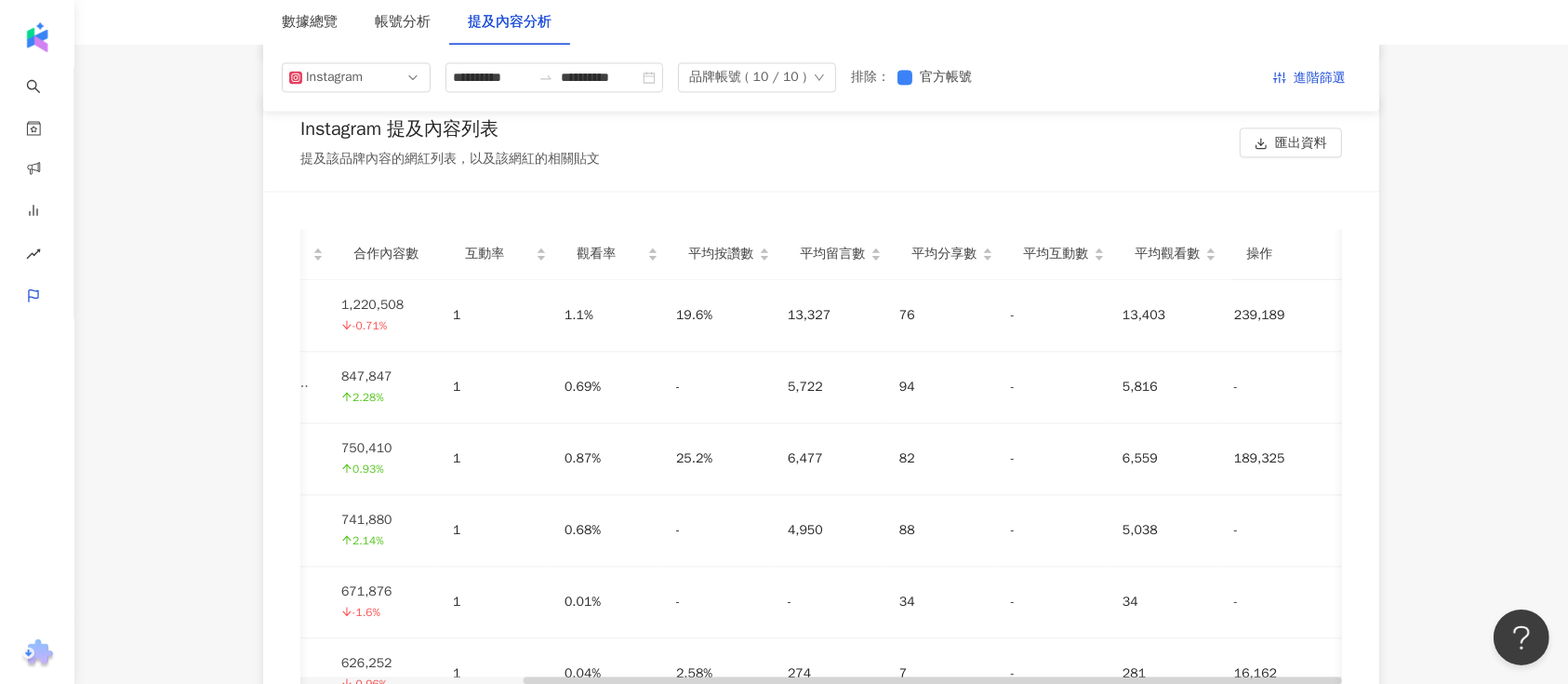 drag, startPoint x: 584, startPoint y: 242, endPoint x: 552, endPoint y: 176, distance: 73.34848 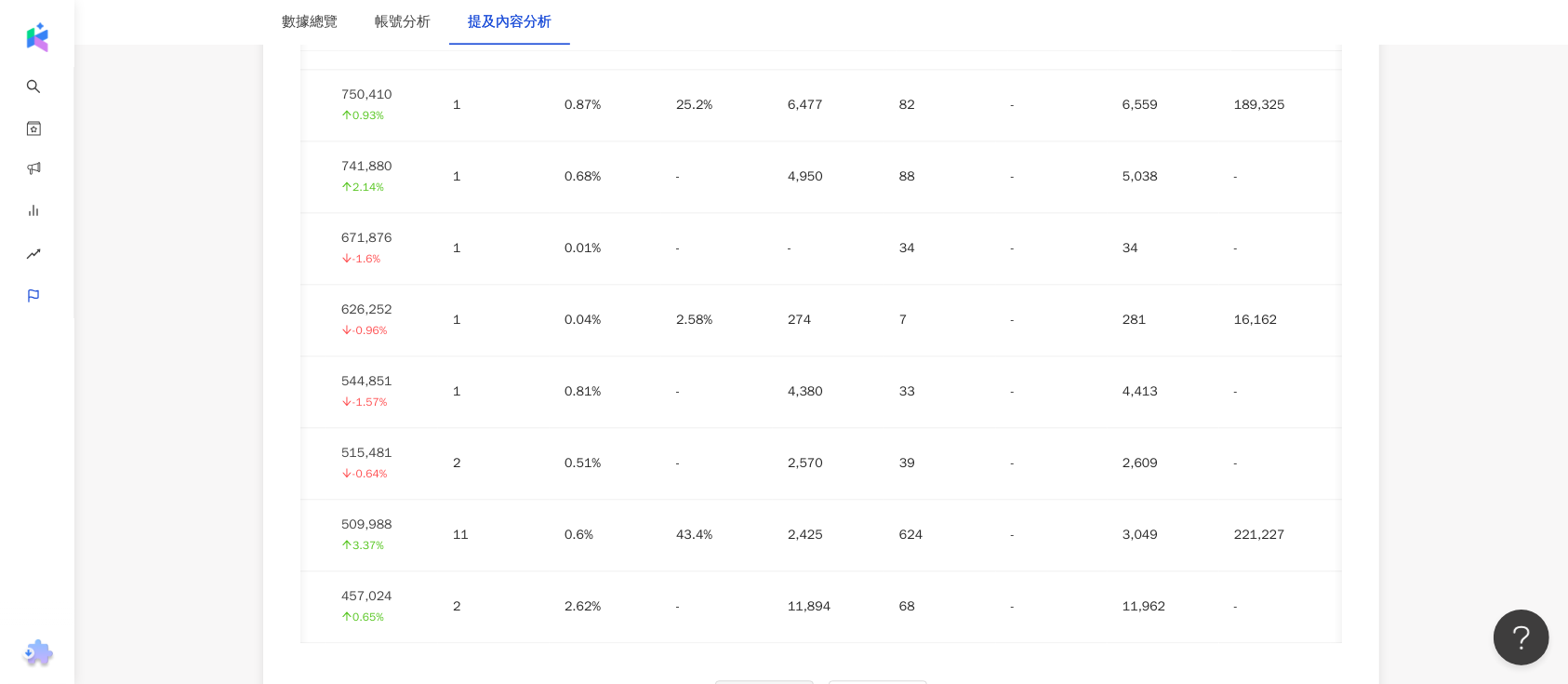 scroll, scrollTop: 4472, scrollLeft: 0, axis: vertical 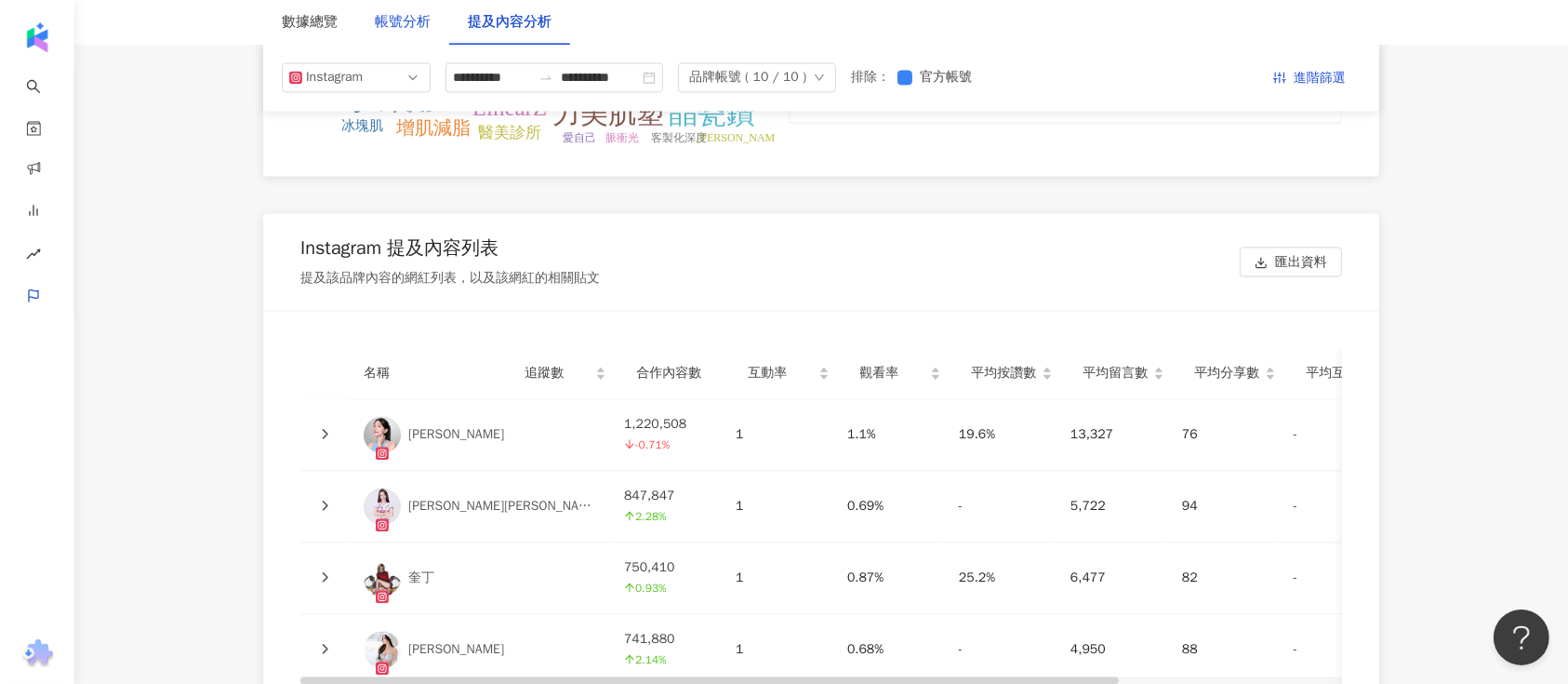 click on "帳號分析" at bounding box center (403, 22) 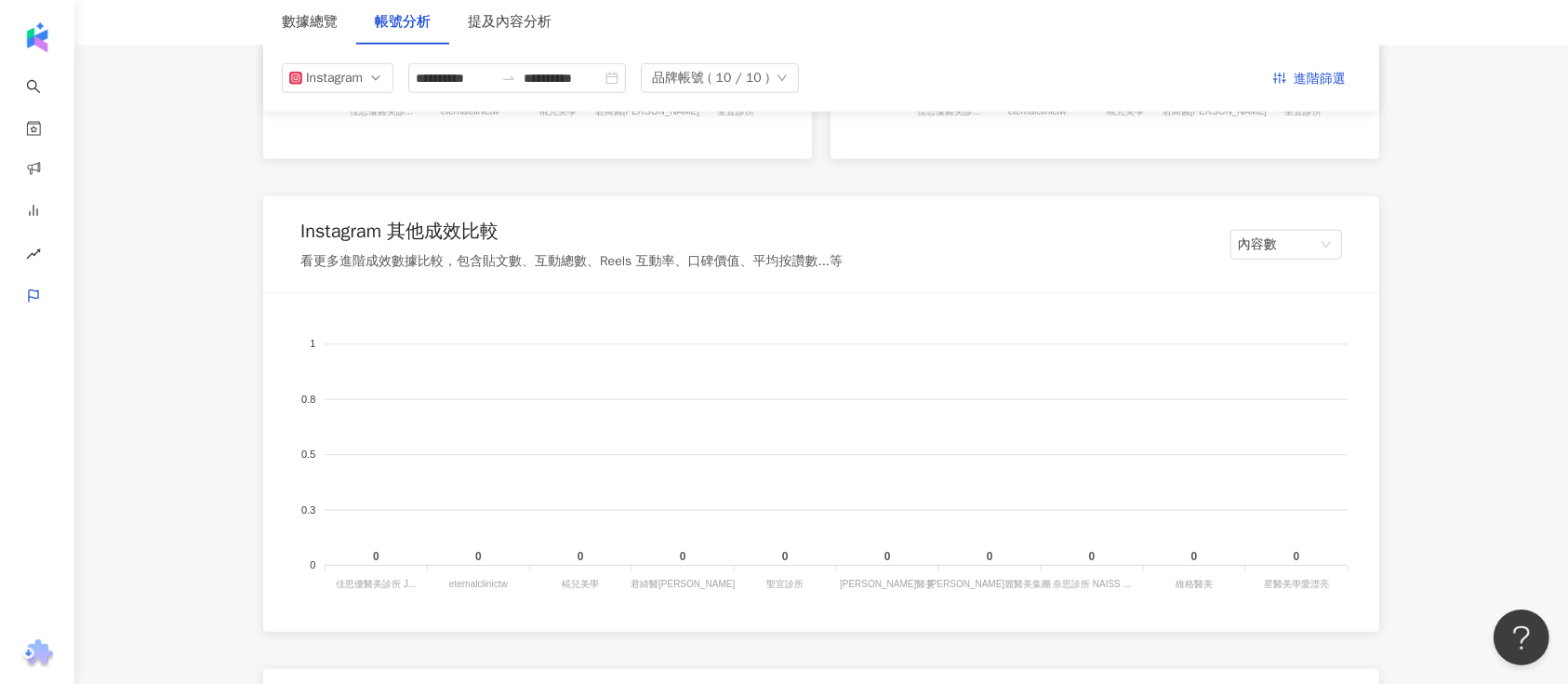 scroll, scrollTop: 1552, scrollLeft: 0, axis: vertical 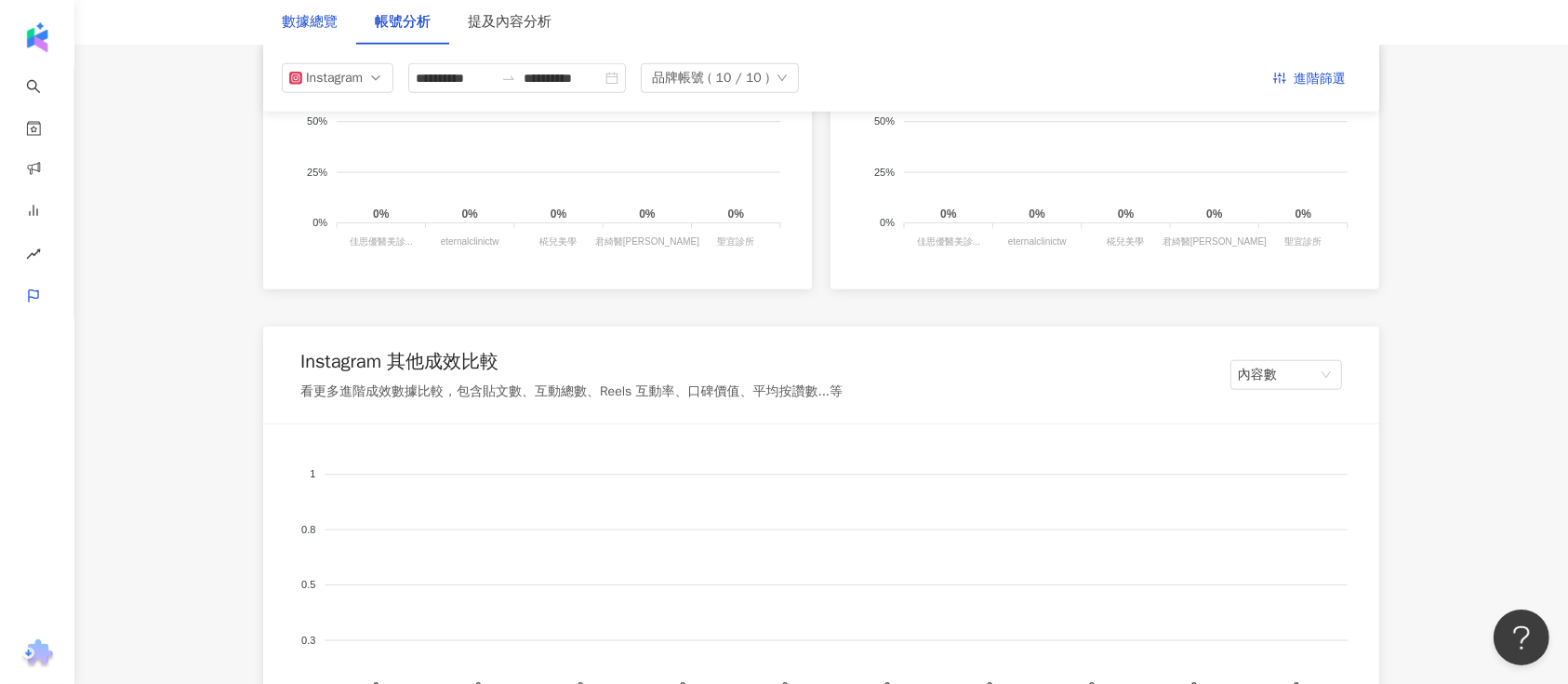 click on "數據總覽" at bounding box center (310, 22) 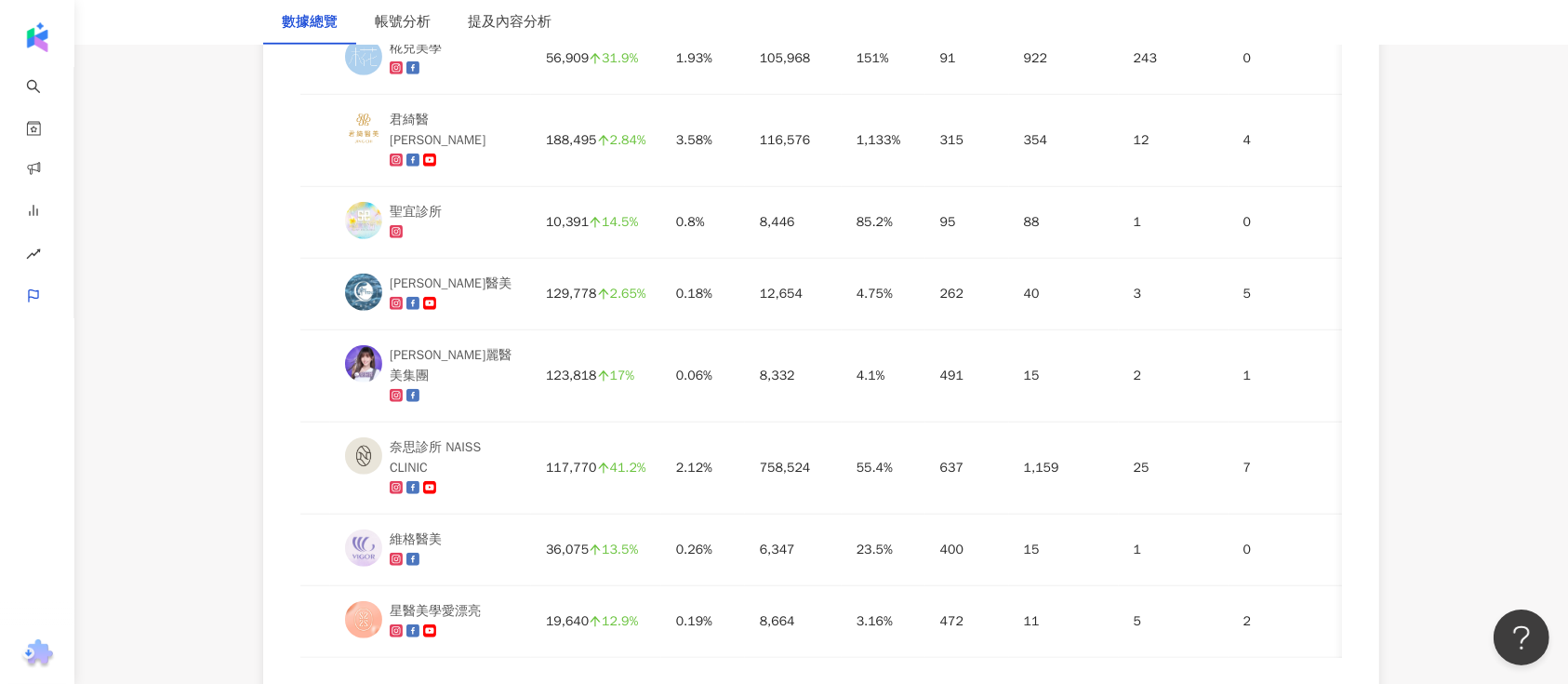 scroll, scrollTop: 1510, scrollLeft: 0, axis: vertical 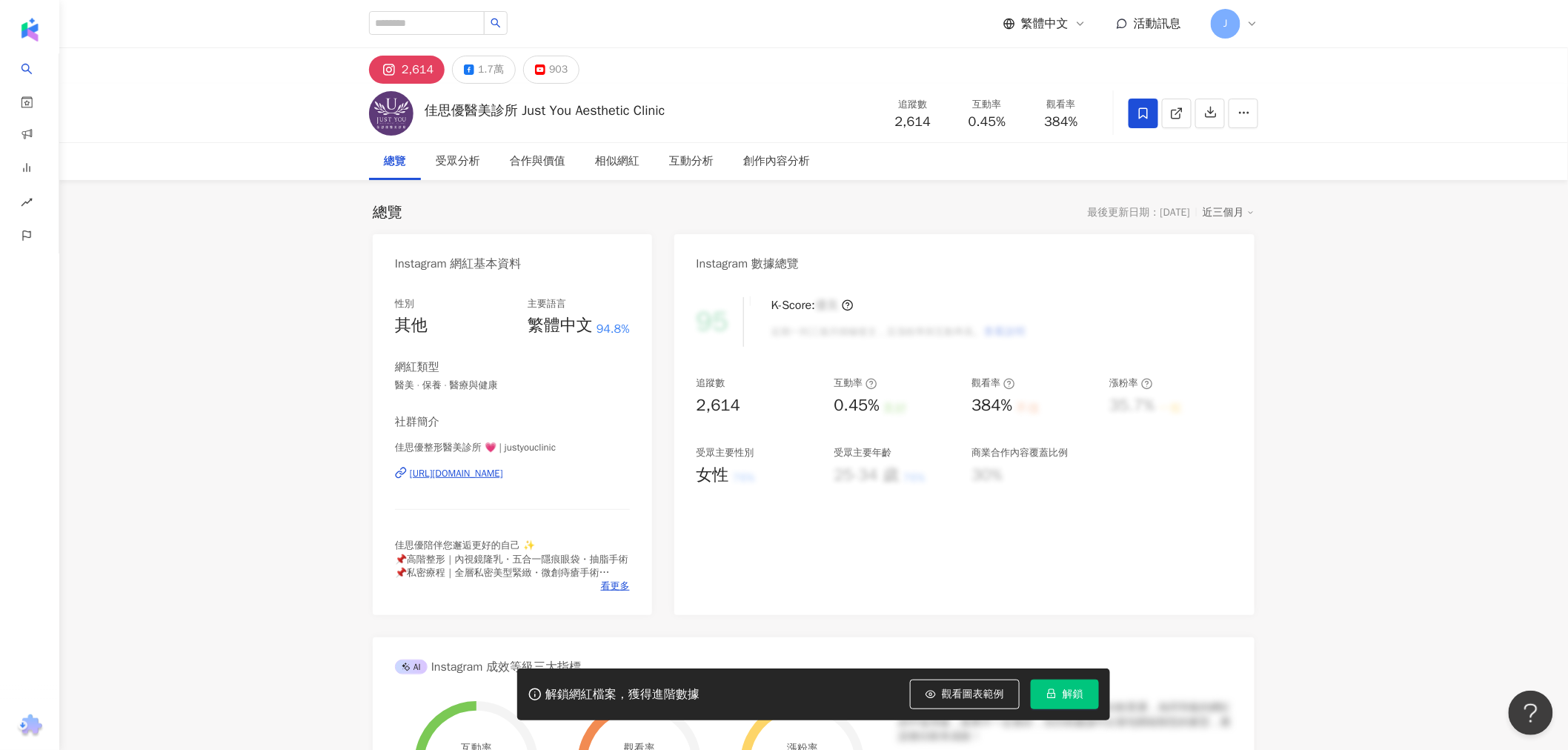 click 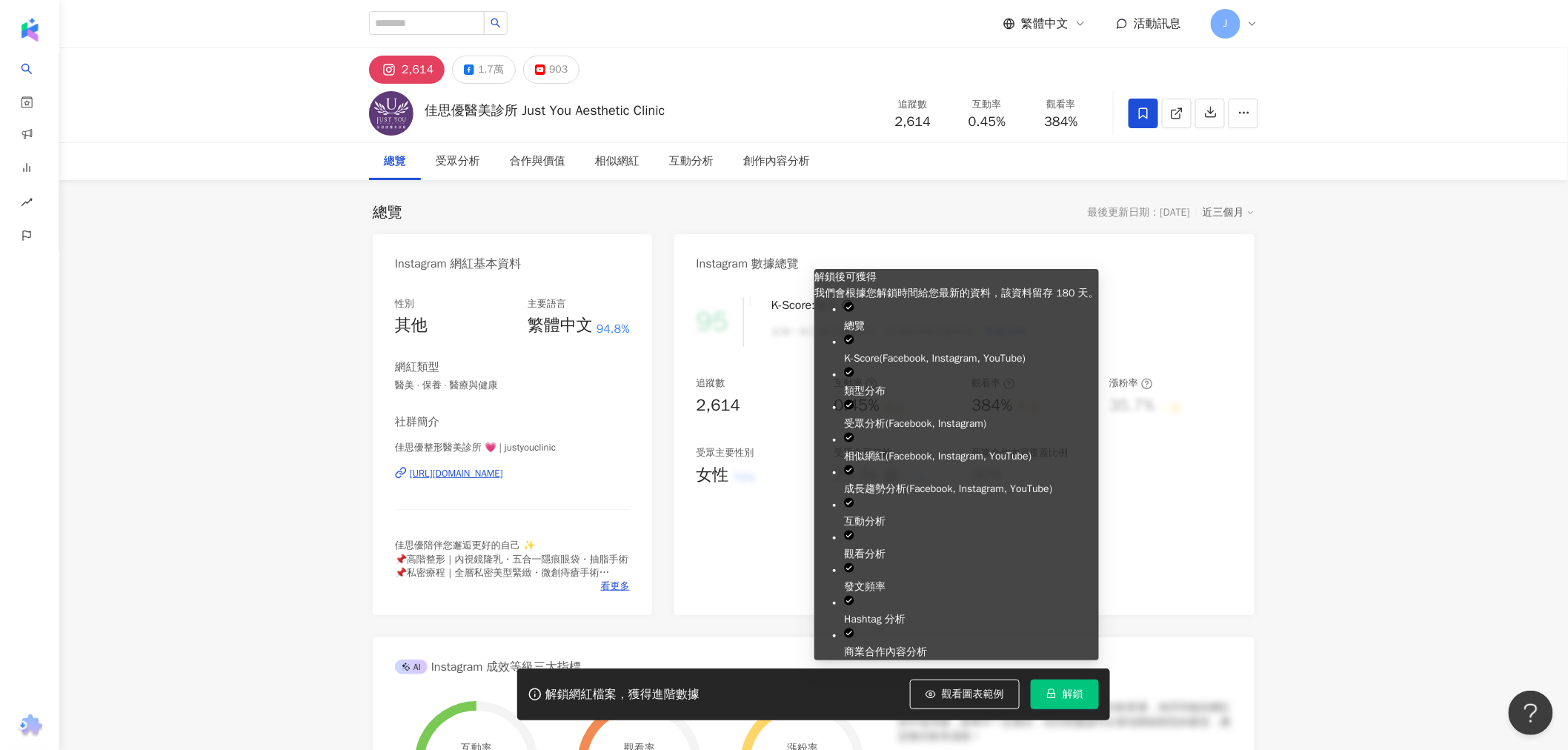 click on "解鎖" at bounding box center [1065, 694] 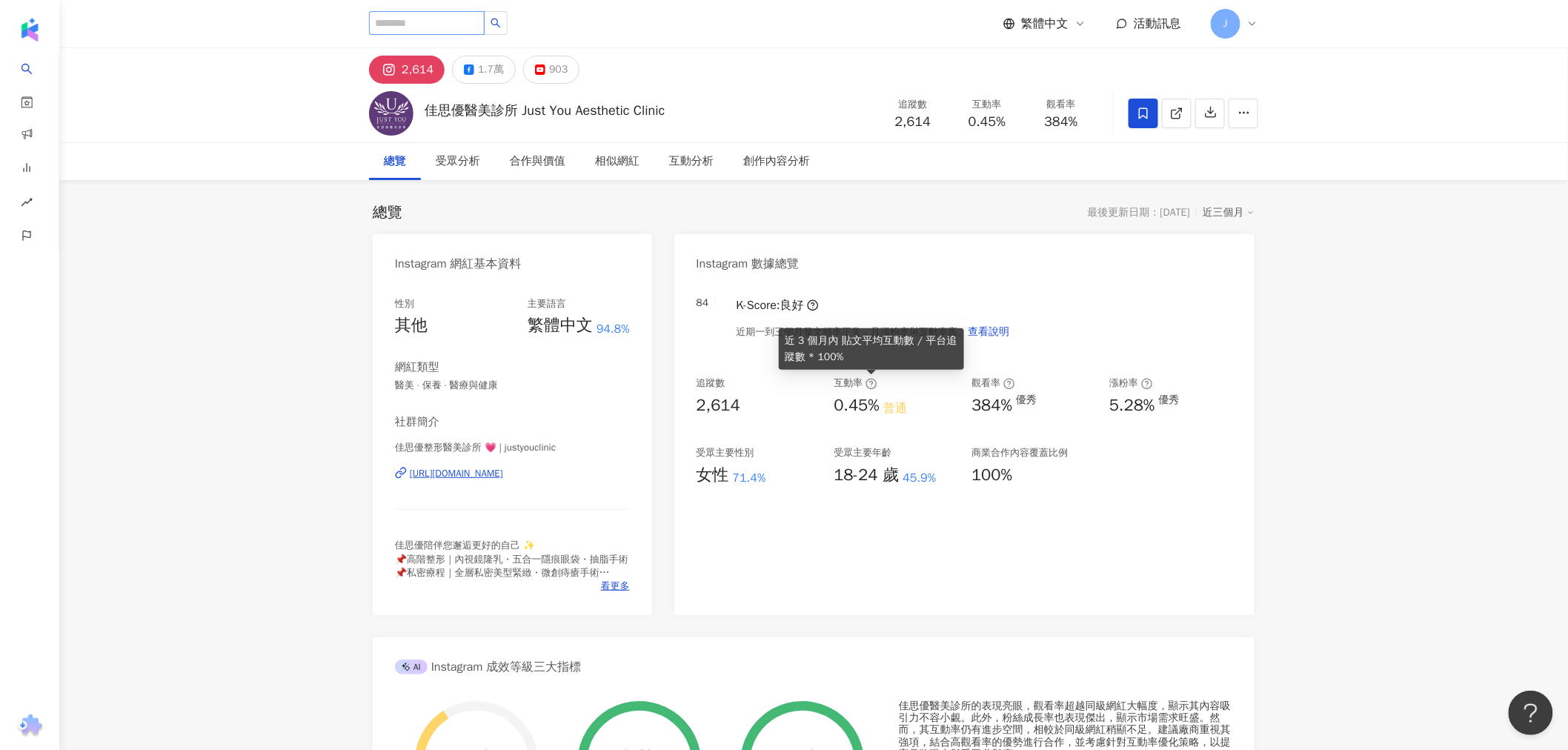 click on "繁體中文 活動訊息 J" at bounding box center [814, 24] 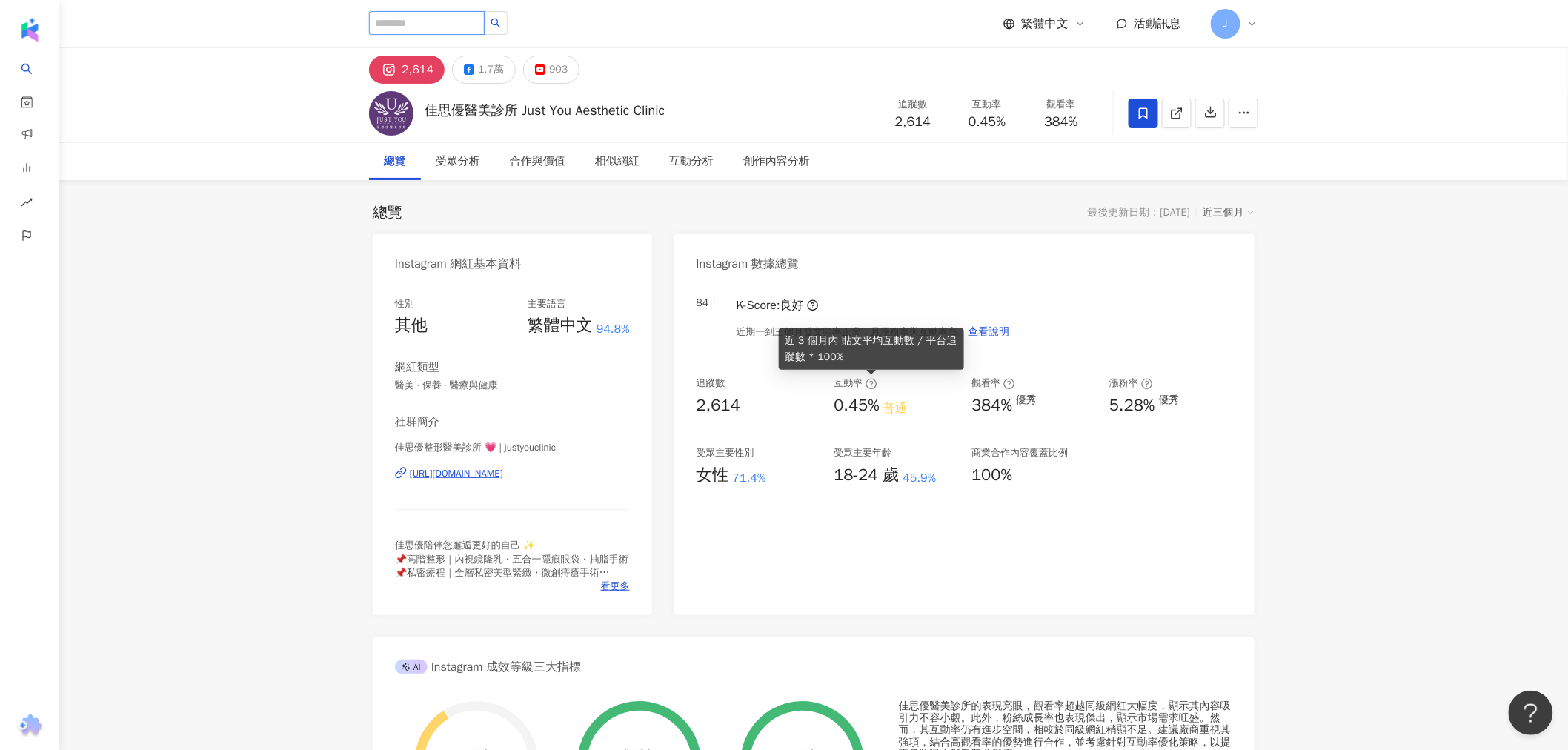 click at bounding box center [427, 23] 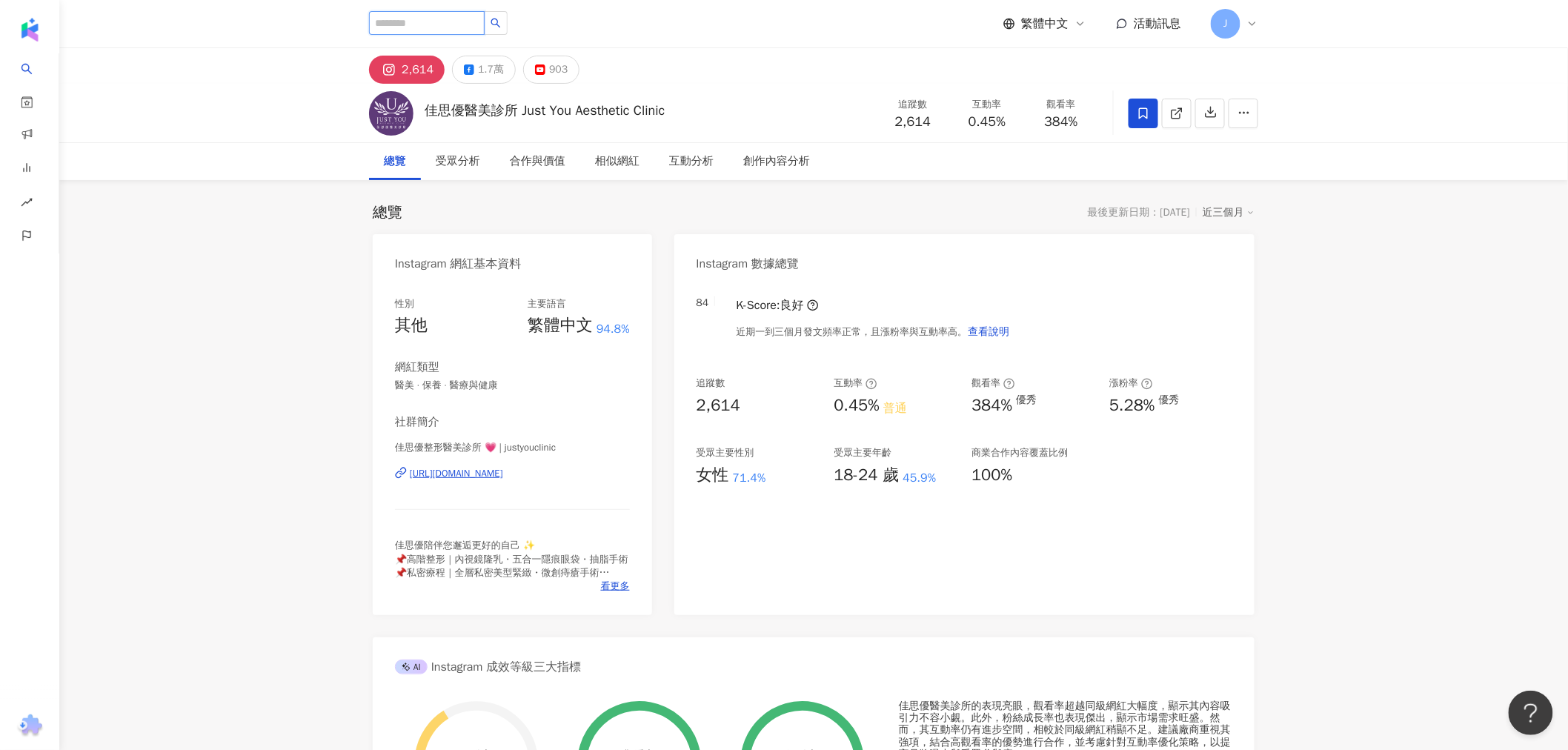 drag, startPoint x: 396, startPoint y: 16, endPoint x: 386, endPoint y: 8, distance: 12.80625 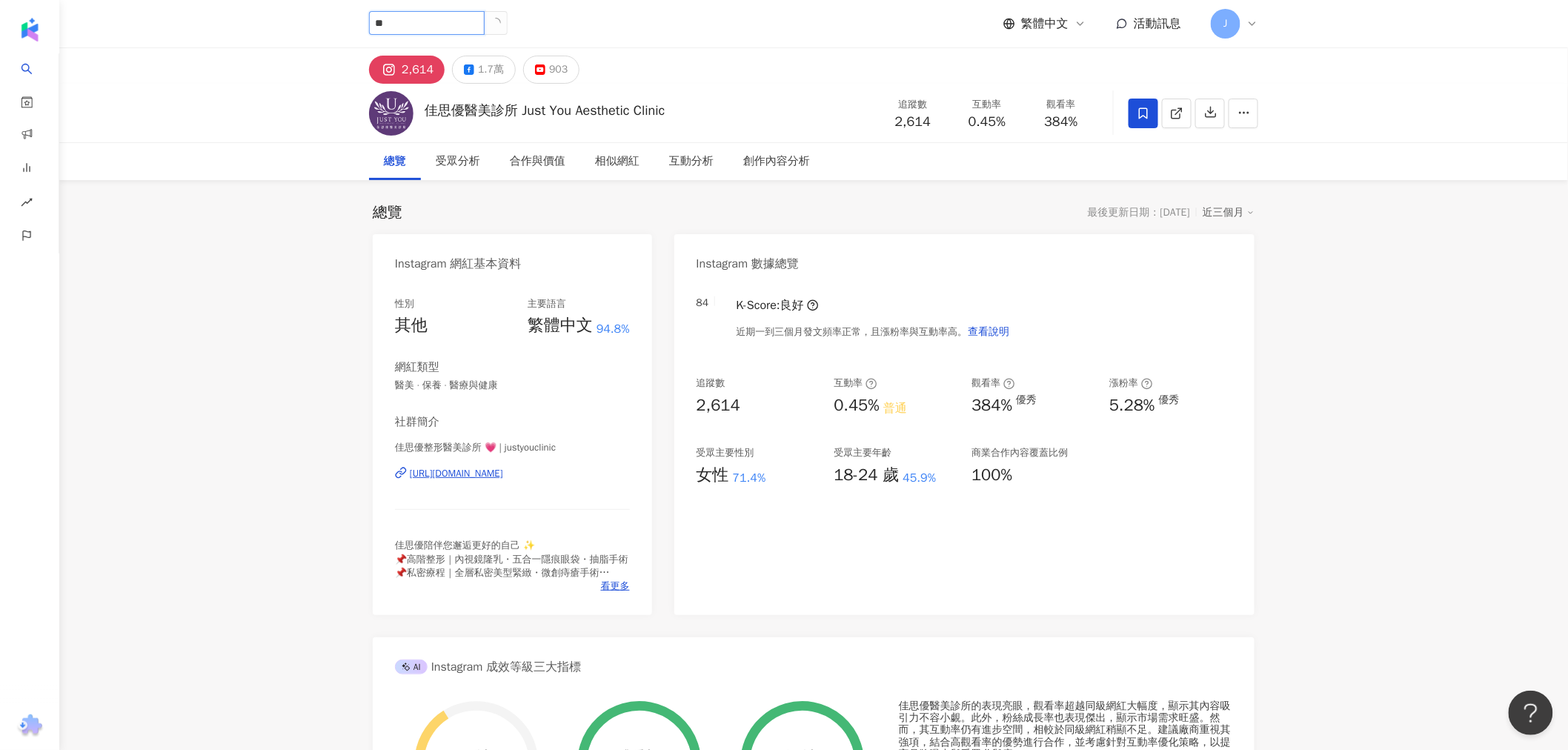 type on "*" 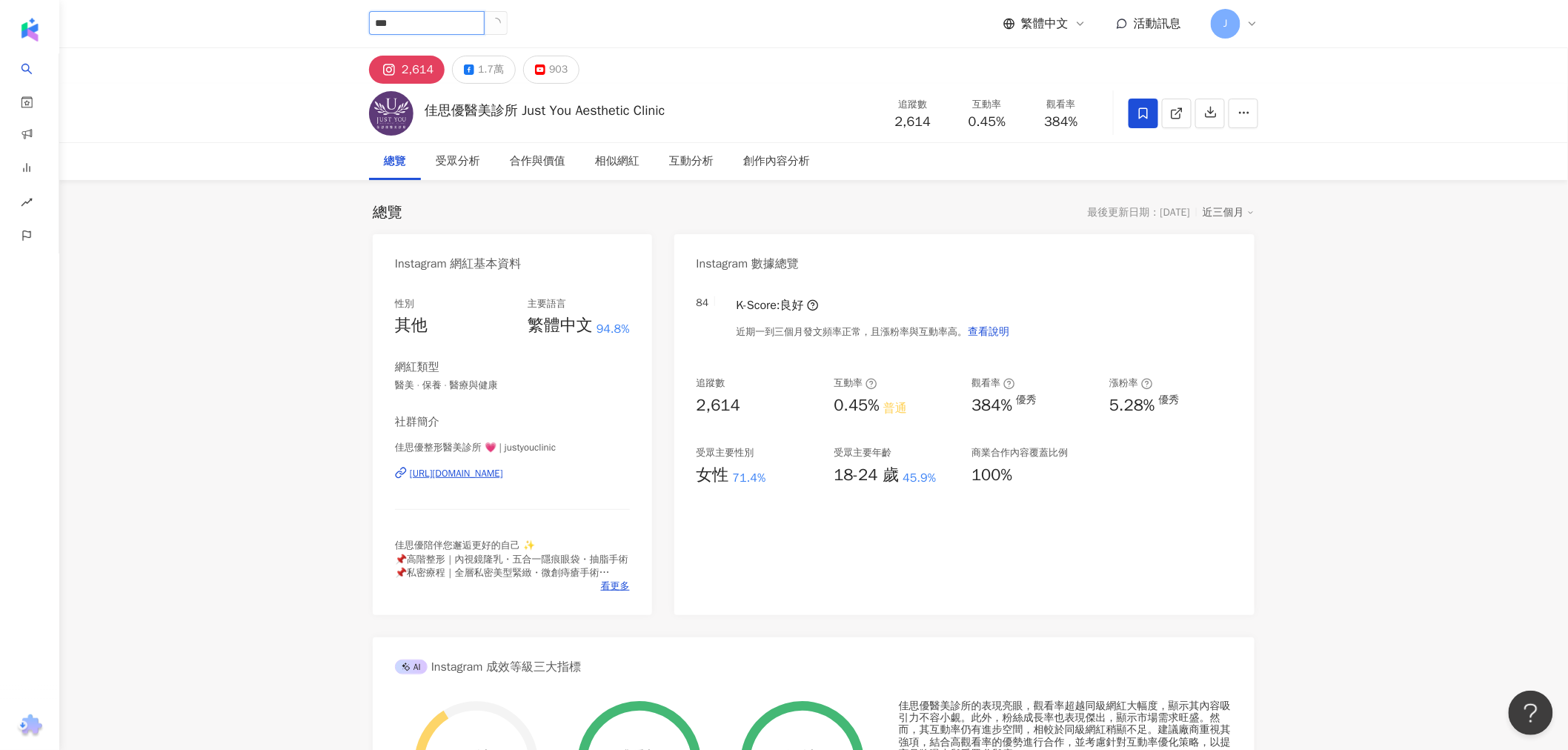 type on "**" 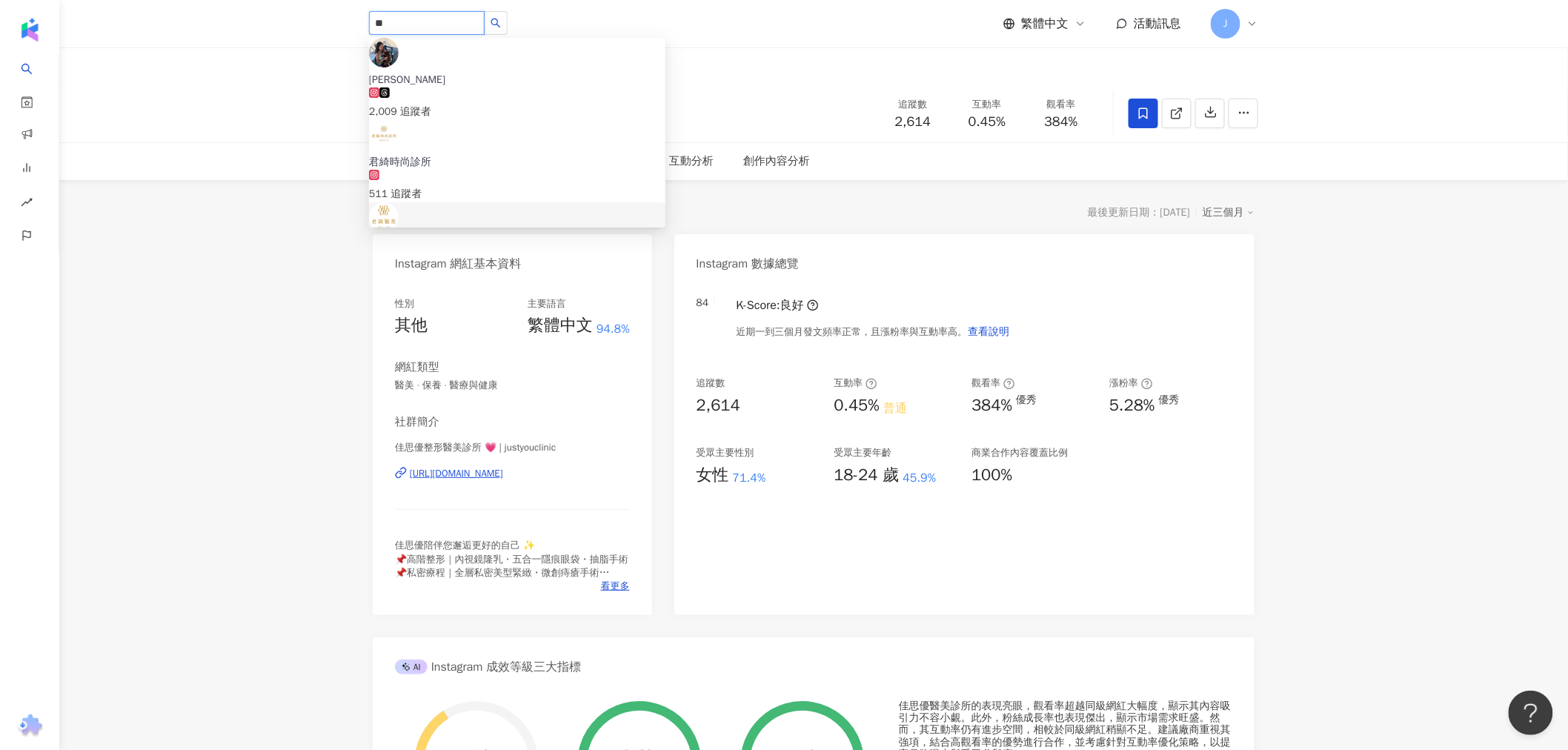 click on "君綺醫[PERSON_NAME]" at bounding box center [517, 245] 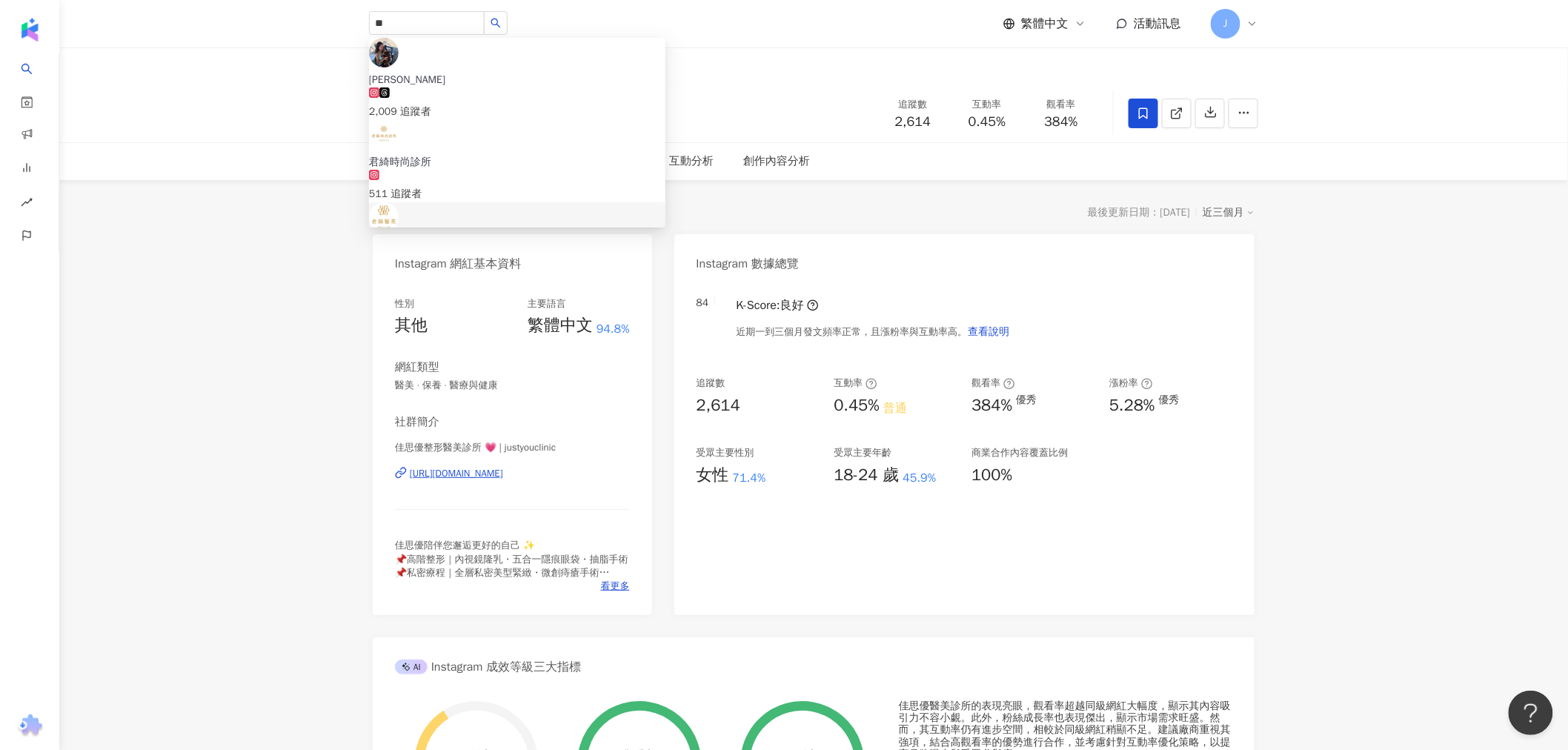 type 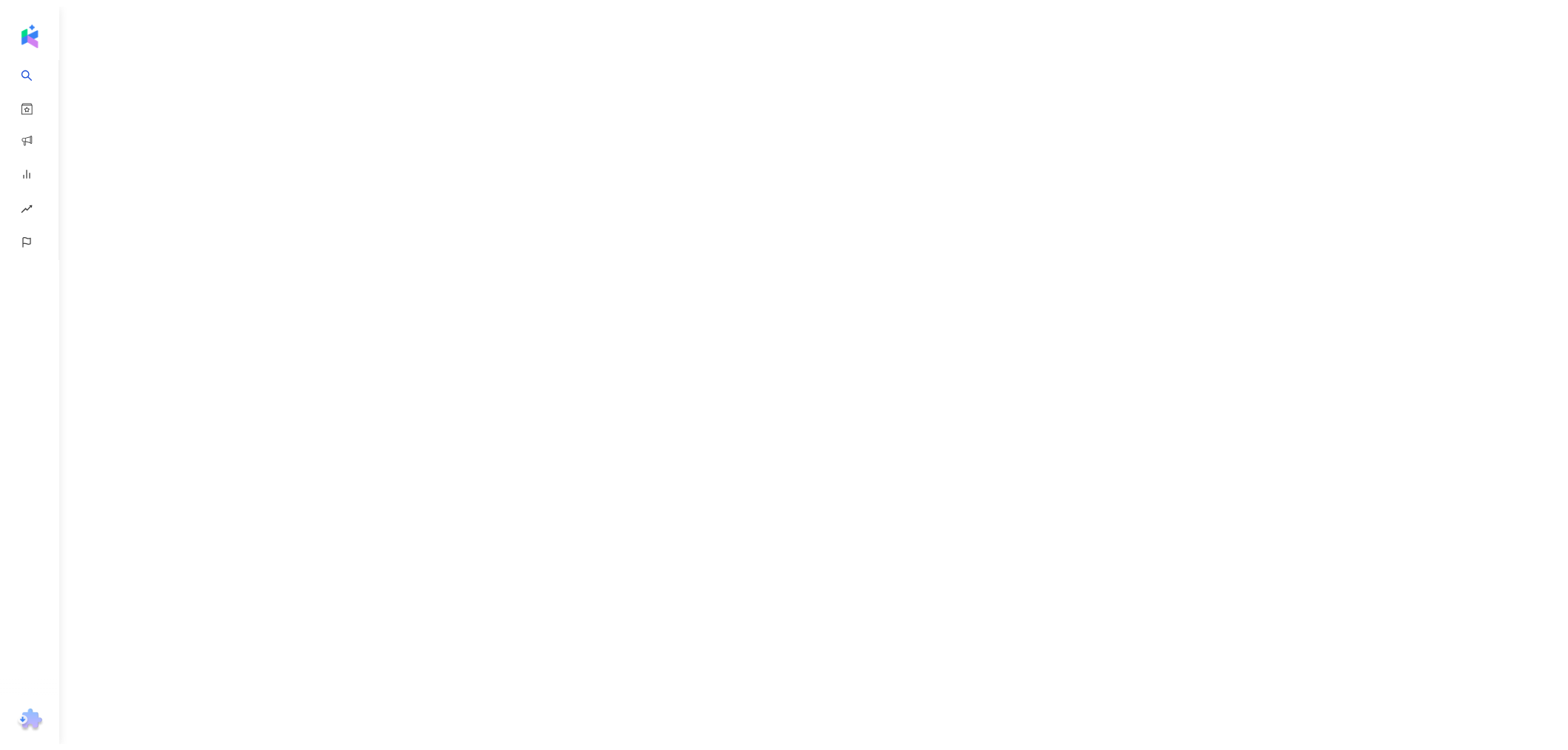 scroll, scrollTop: 0, scrollLeft: 0, axis: both 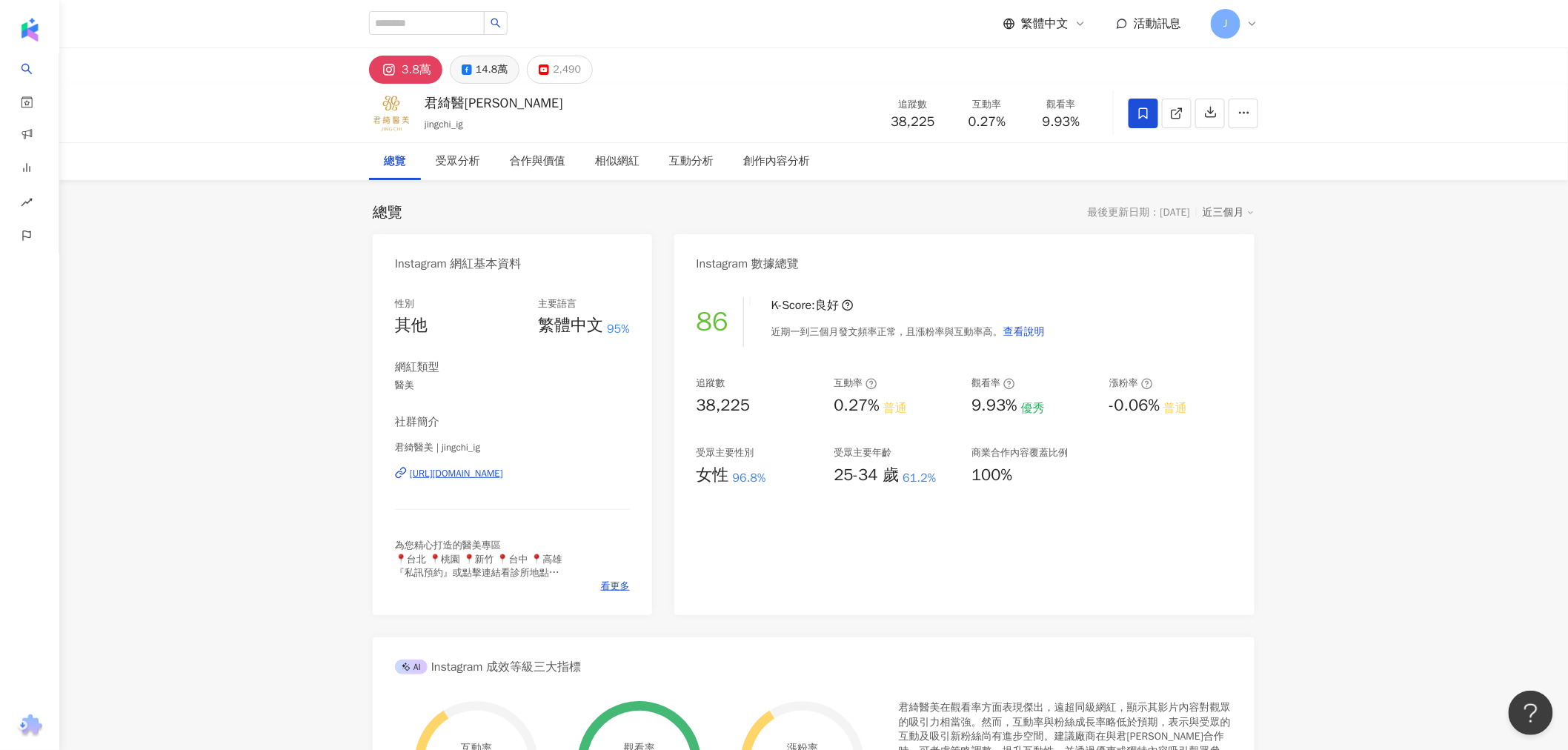 click on "14.8萬" at bounding box center (491, 70) 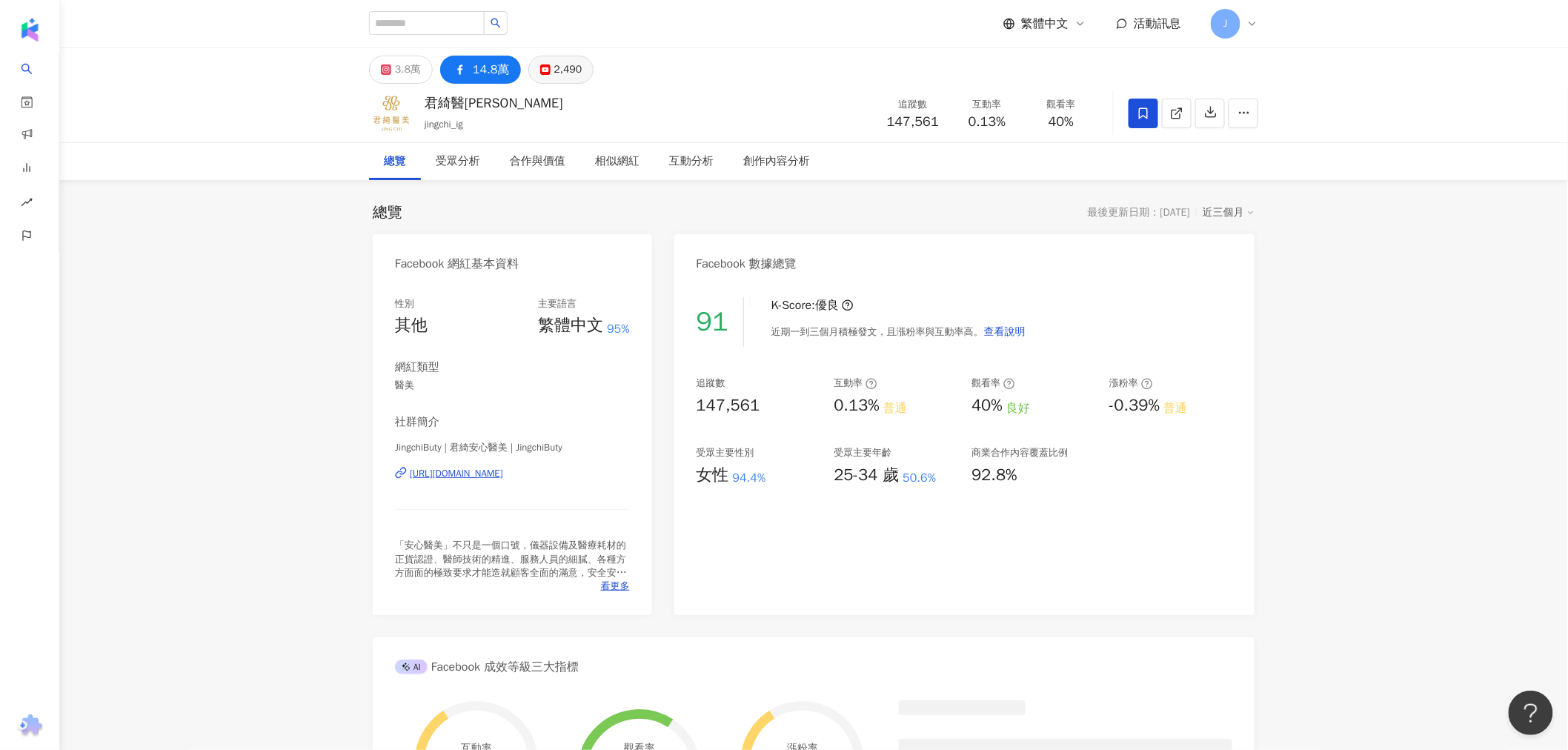 click on "2,490" at bounding box center (568, 70) 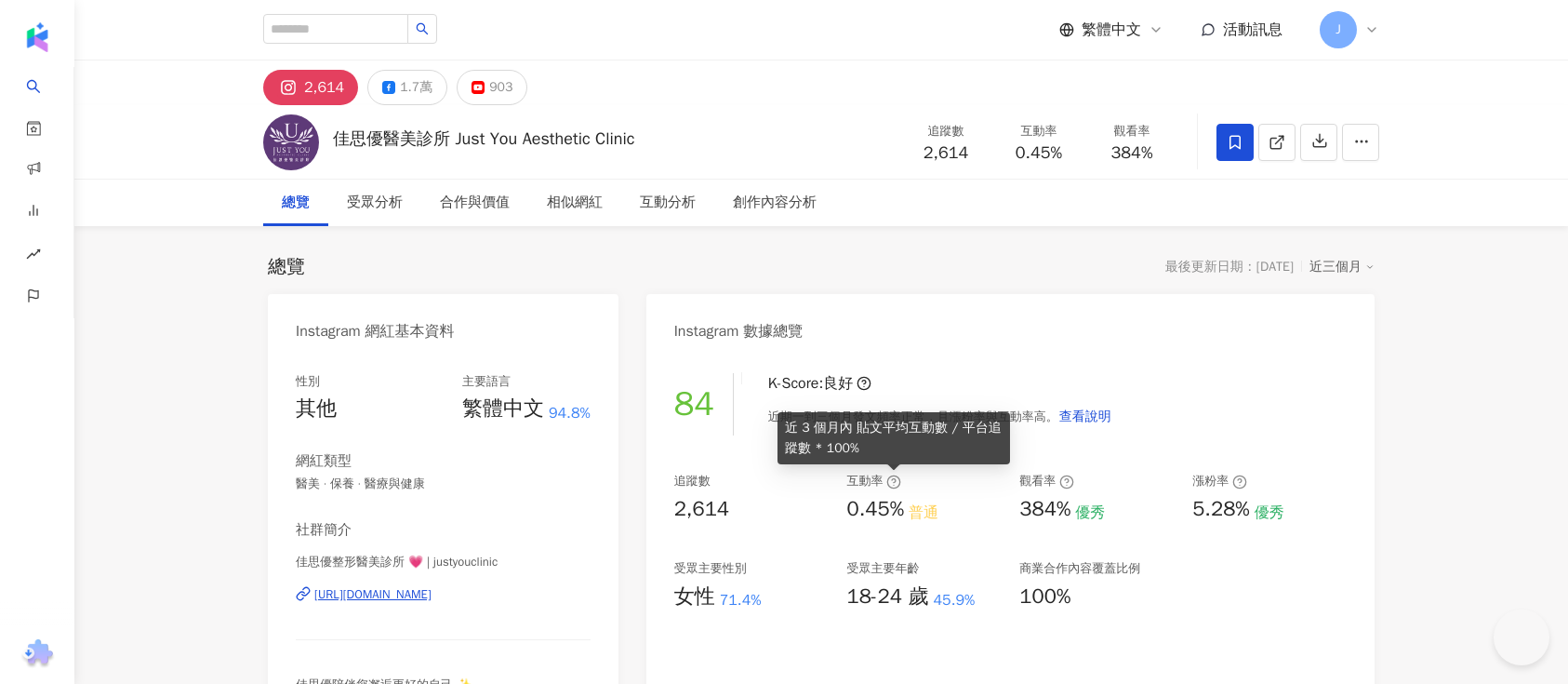scroll, scrollTop: 0, scrollLeft: 0, axis: both 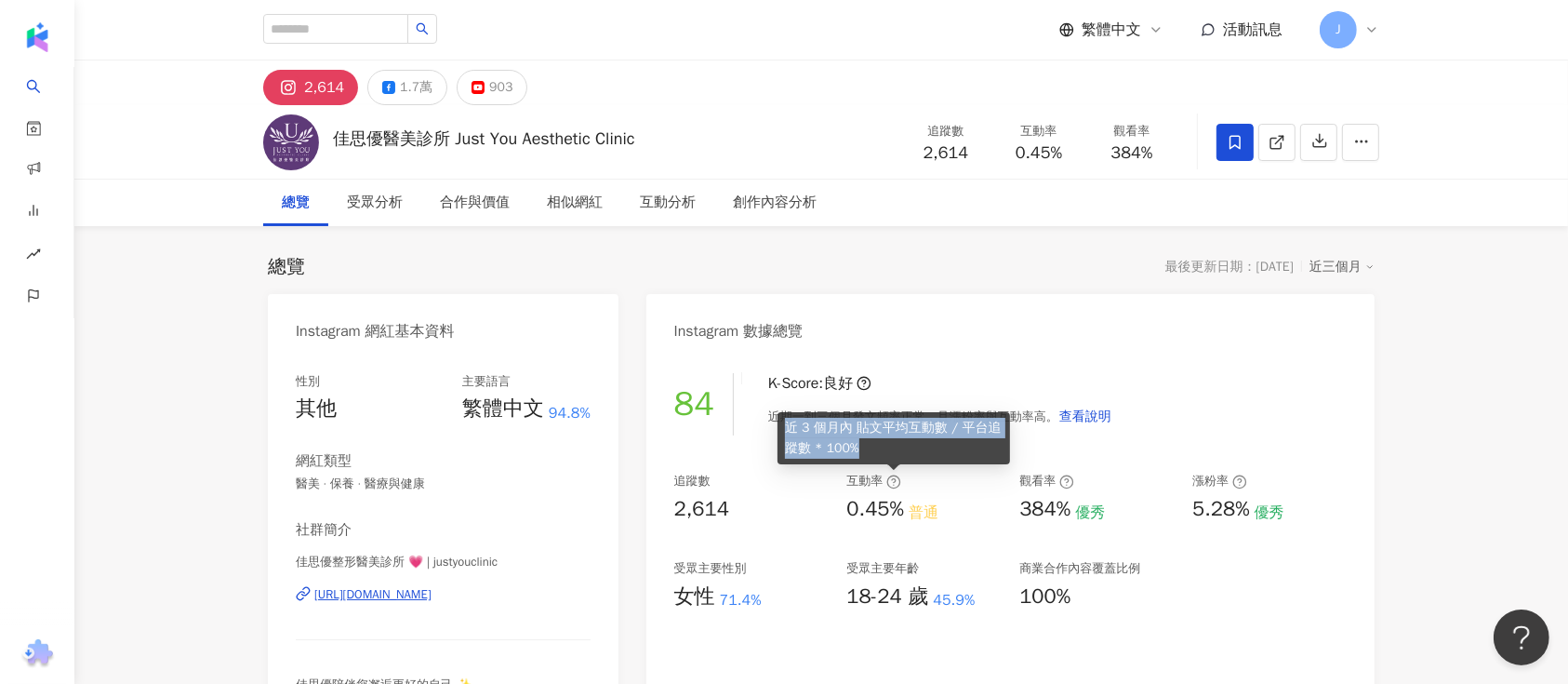 drag, startPoint x: 857, startPoint y: 446, endPoint x: 785, endPoint y: 428, distance: 74.215901 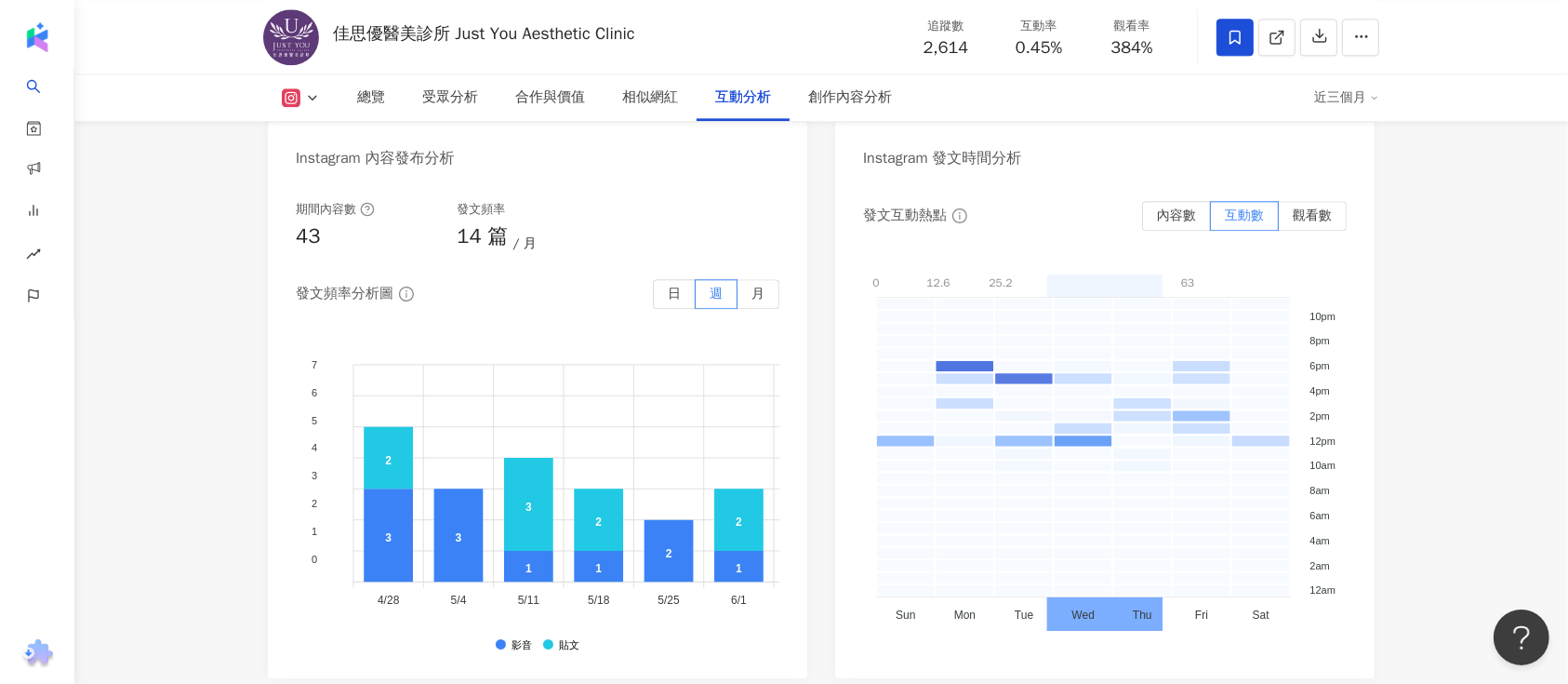 scroll, scrollTop: 4963, scrollLeft: 0, axis: vertical 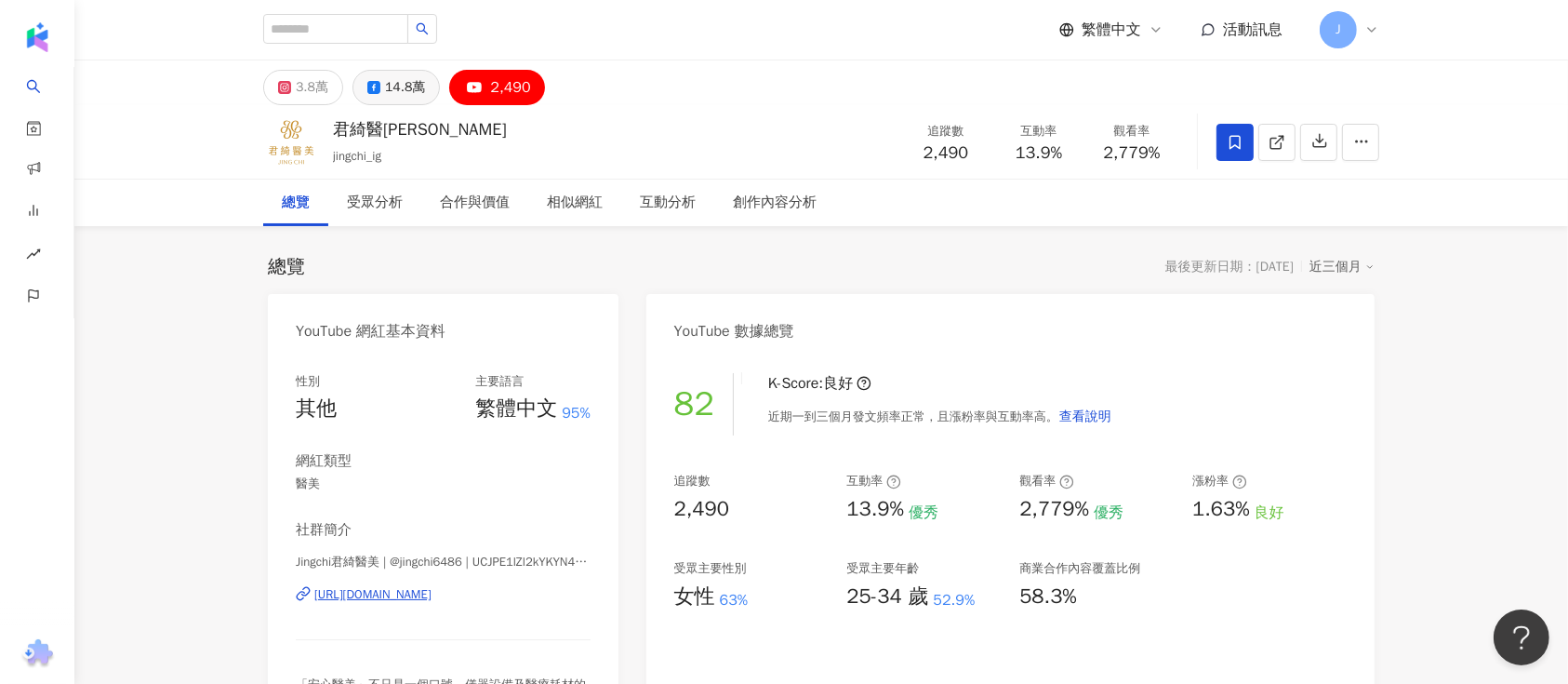 click on "14.8萬" at bounding box center [405, 87] 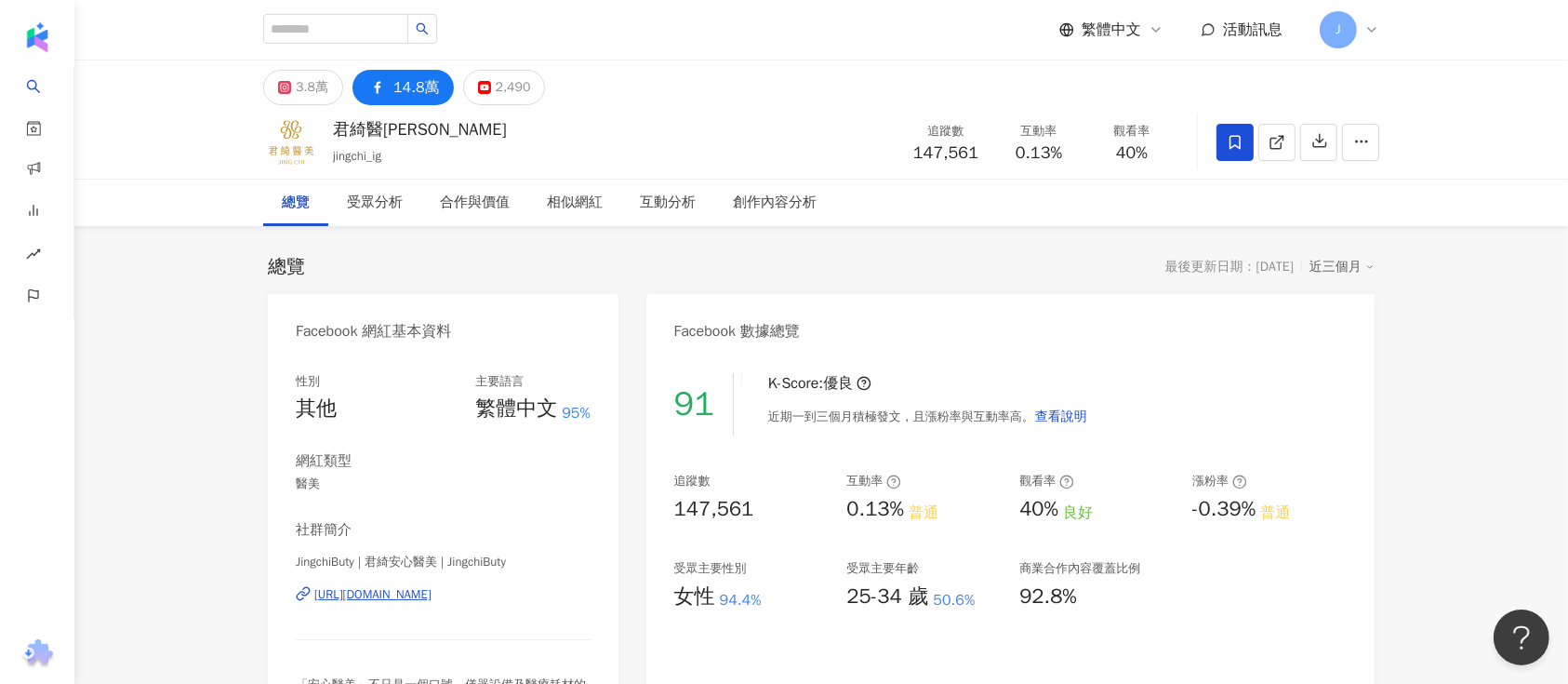click 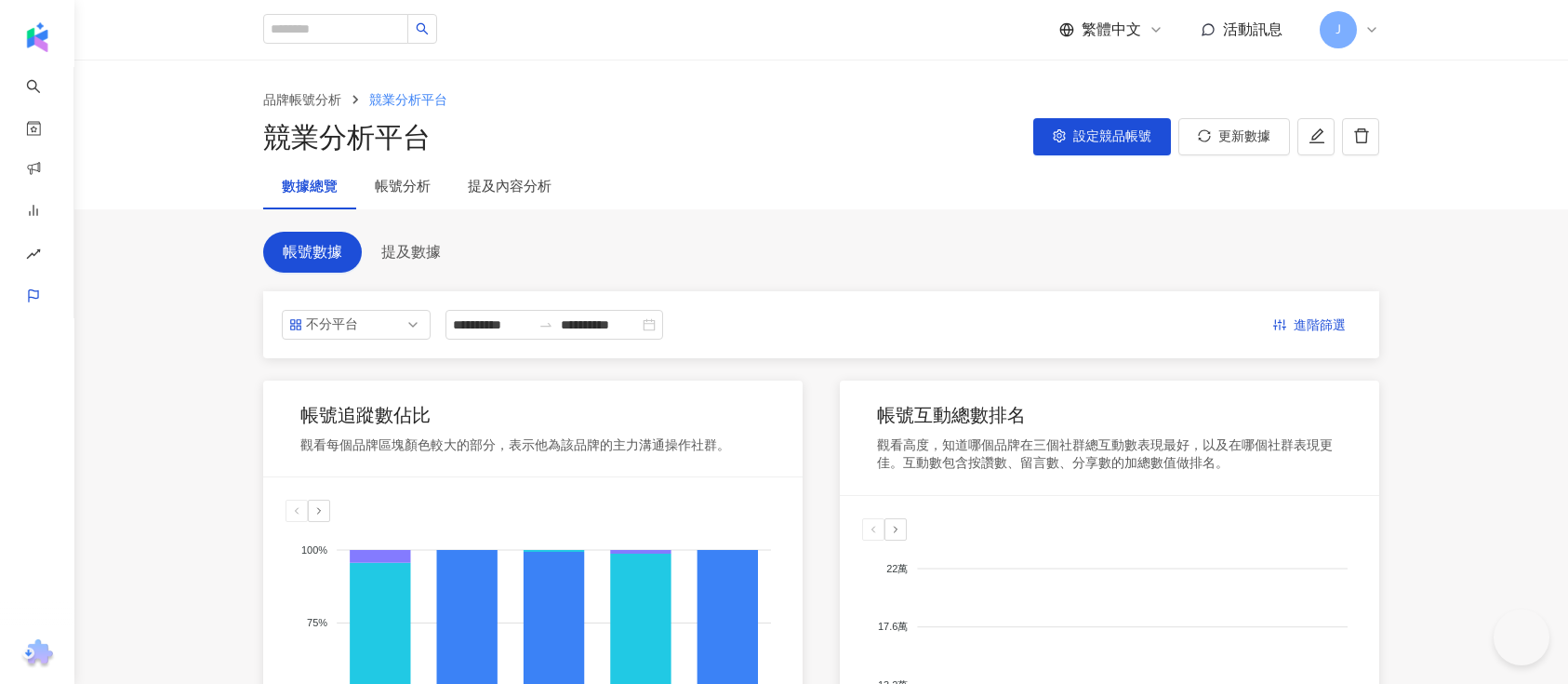 scroll, scrollTop: 1013, scrollLeft: 0, axis: vertical 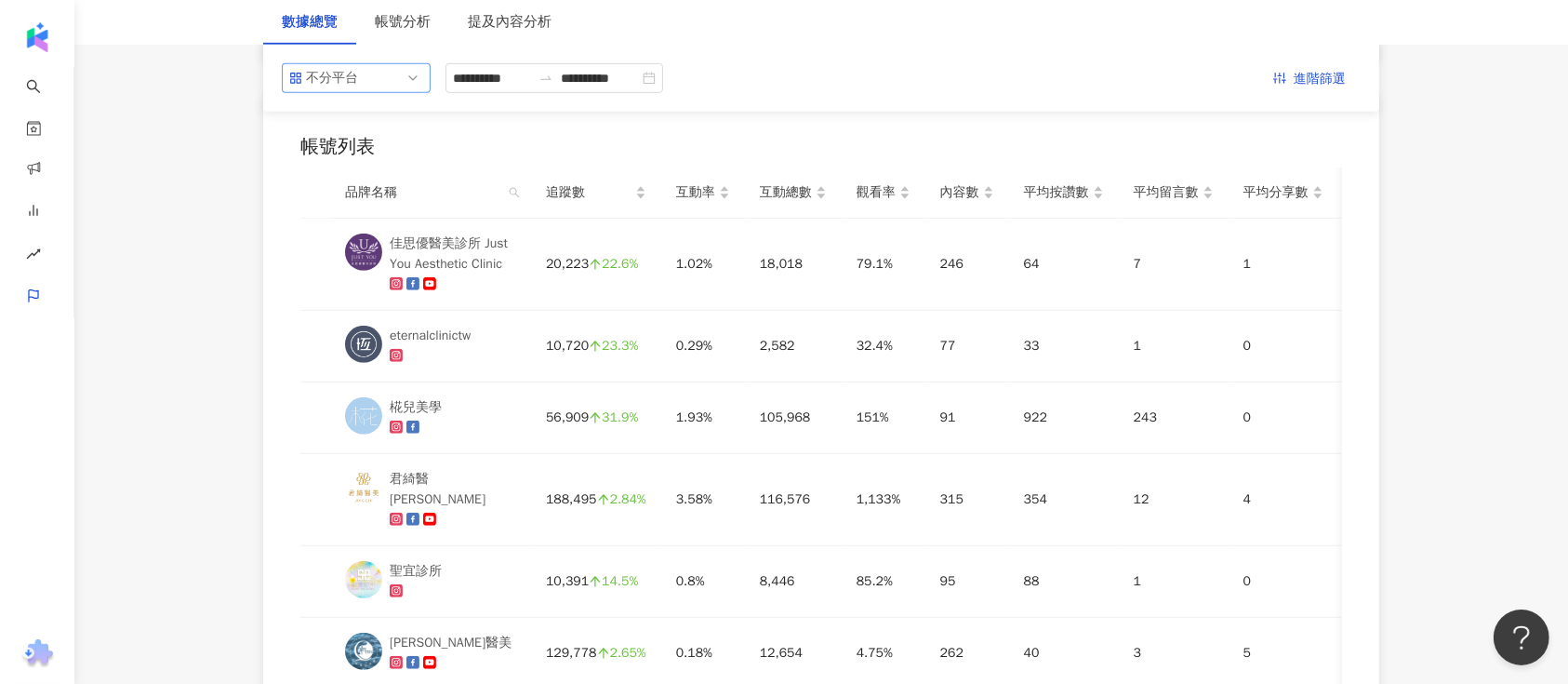 click on "不分平台" at bounding box center (336, 78) 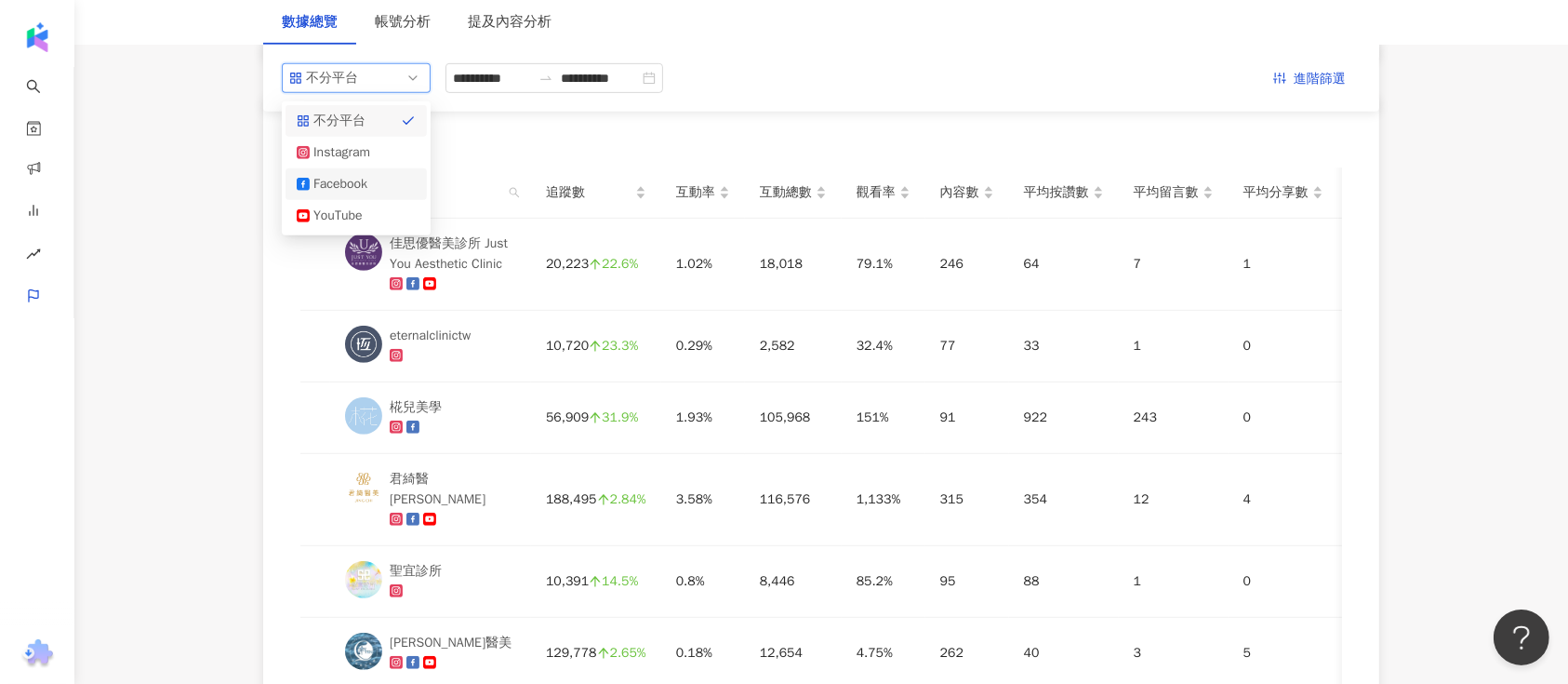 click on "Facebook" at bounding box center (343, 184) 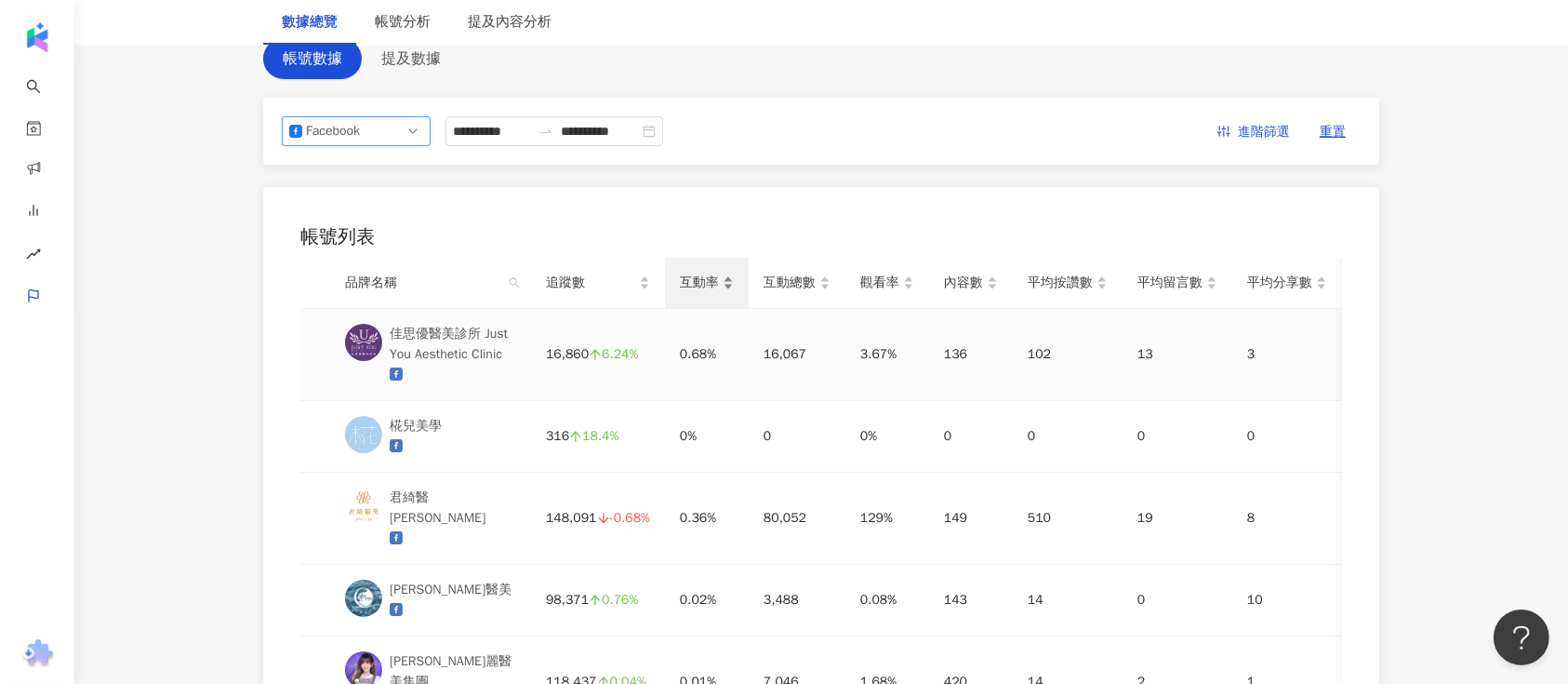 scroll, scrollTop: 160, scrollLeft: 0, axis: vertical 